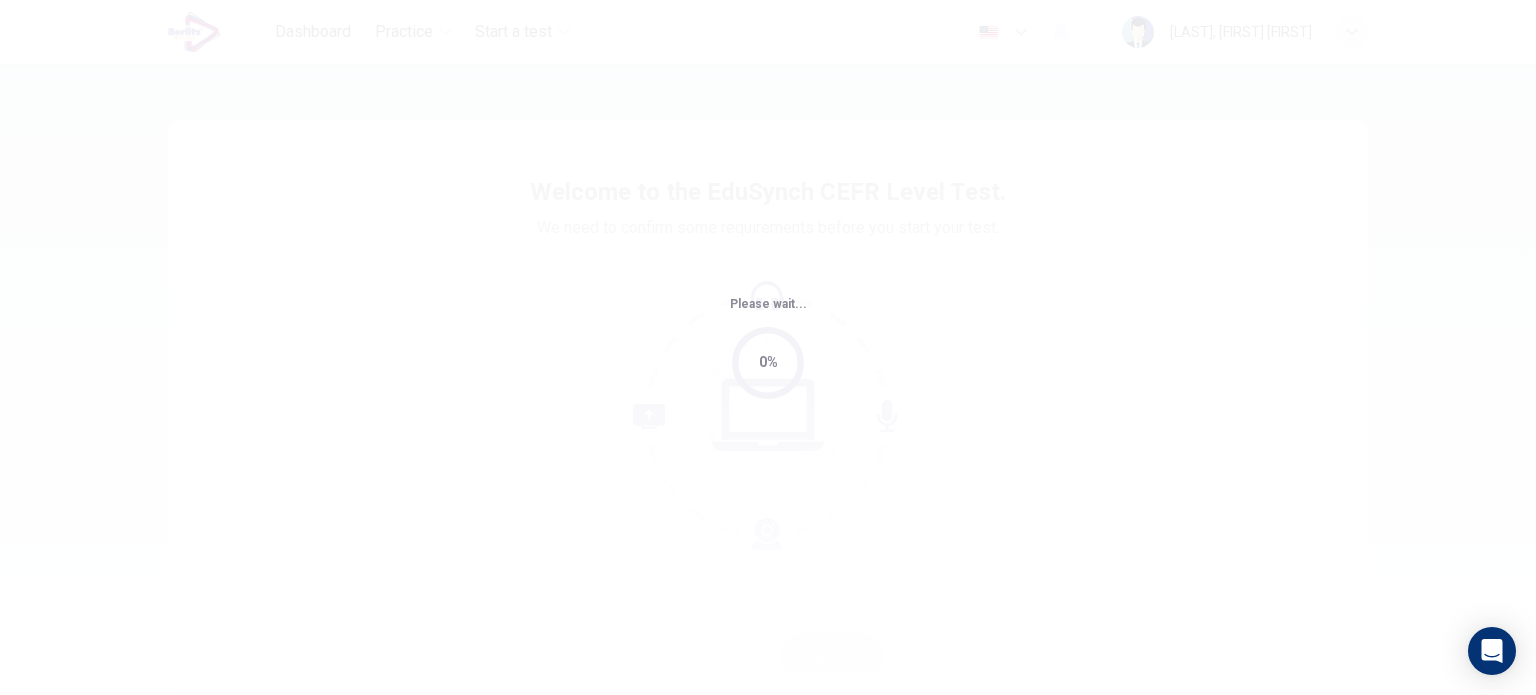 scroll, scrollTop: 0, scrollLeft: 0, axis: both 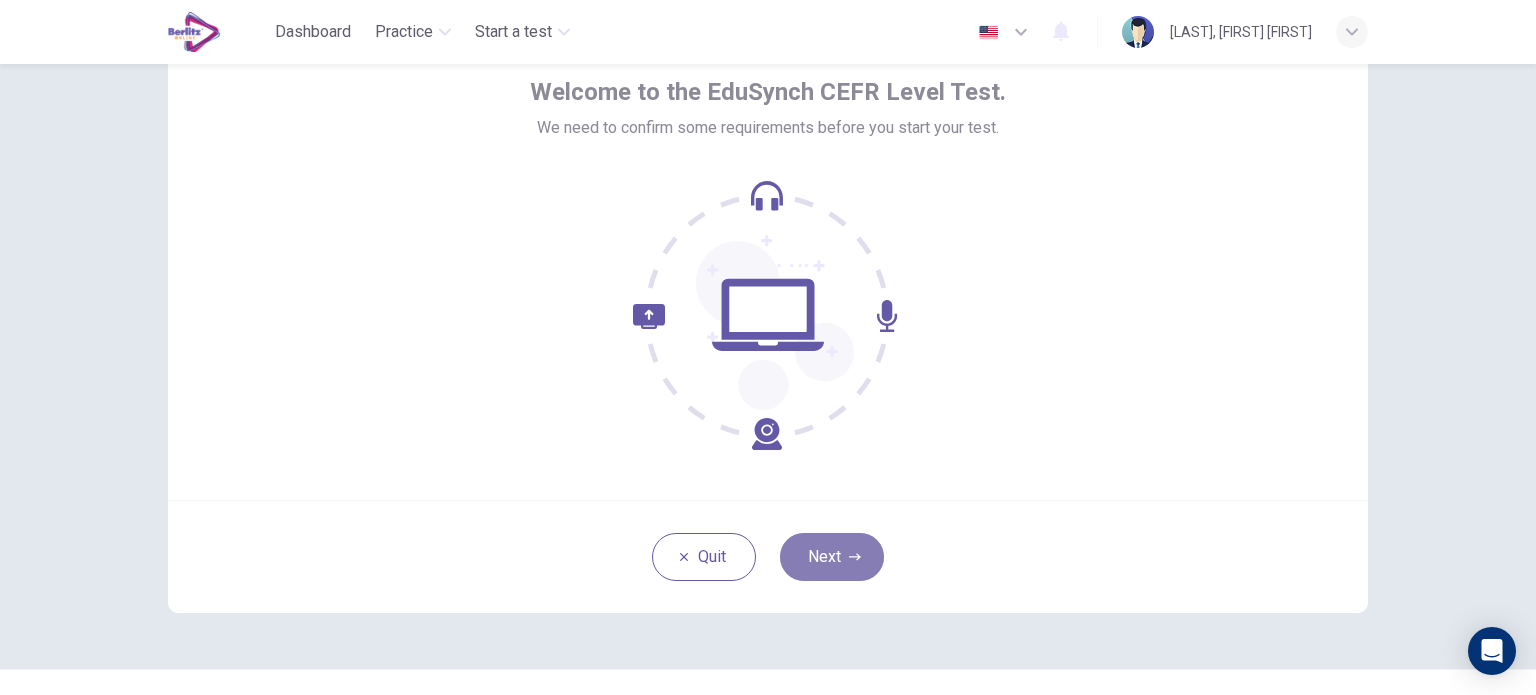 click on "Next" at bounding box center (832, 557) 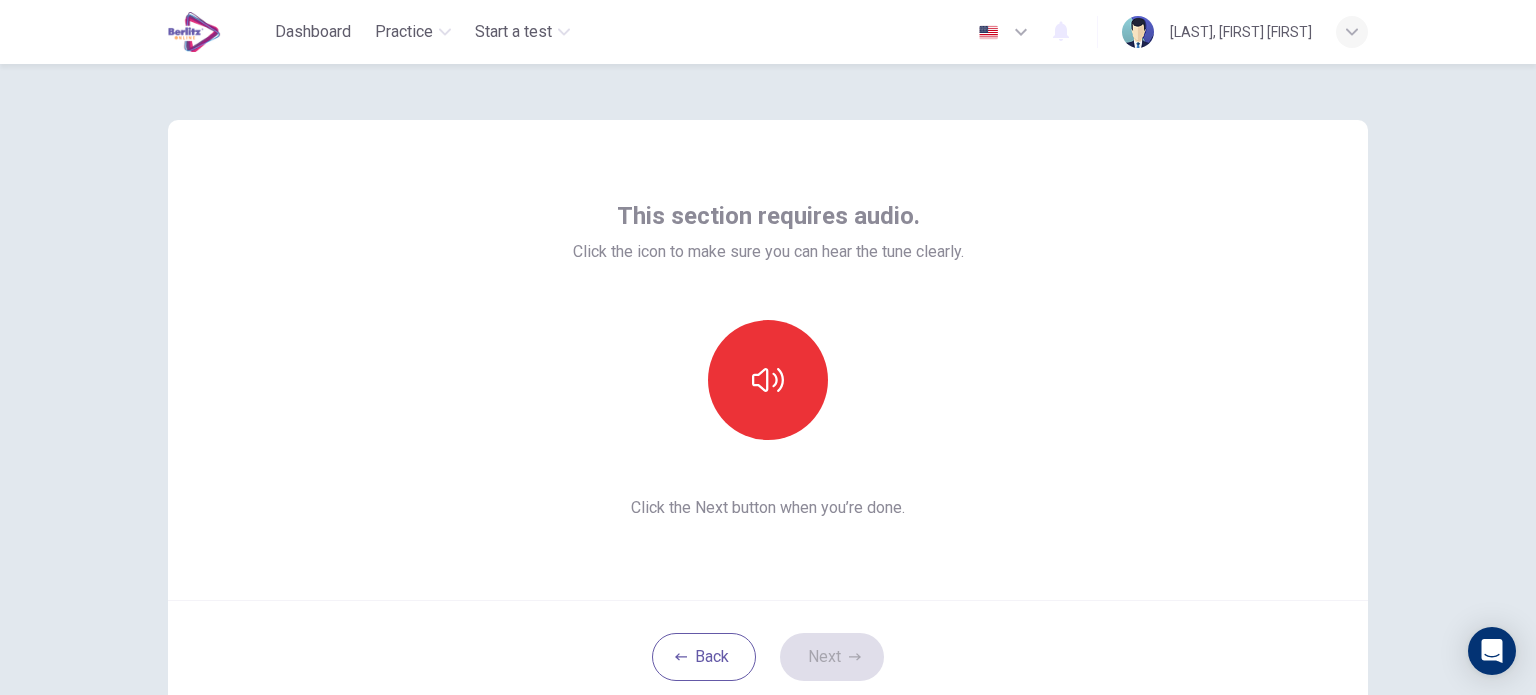 scroll, scrollTop: 137, scrollLeft: 0, axis: vertical 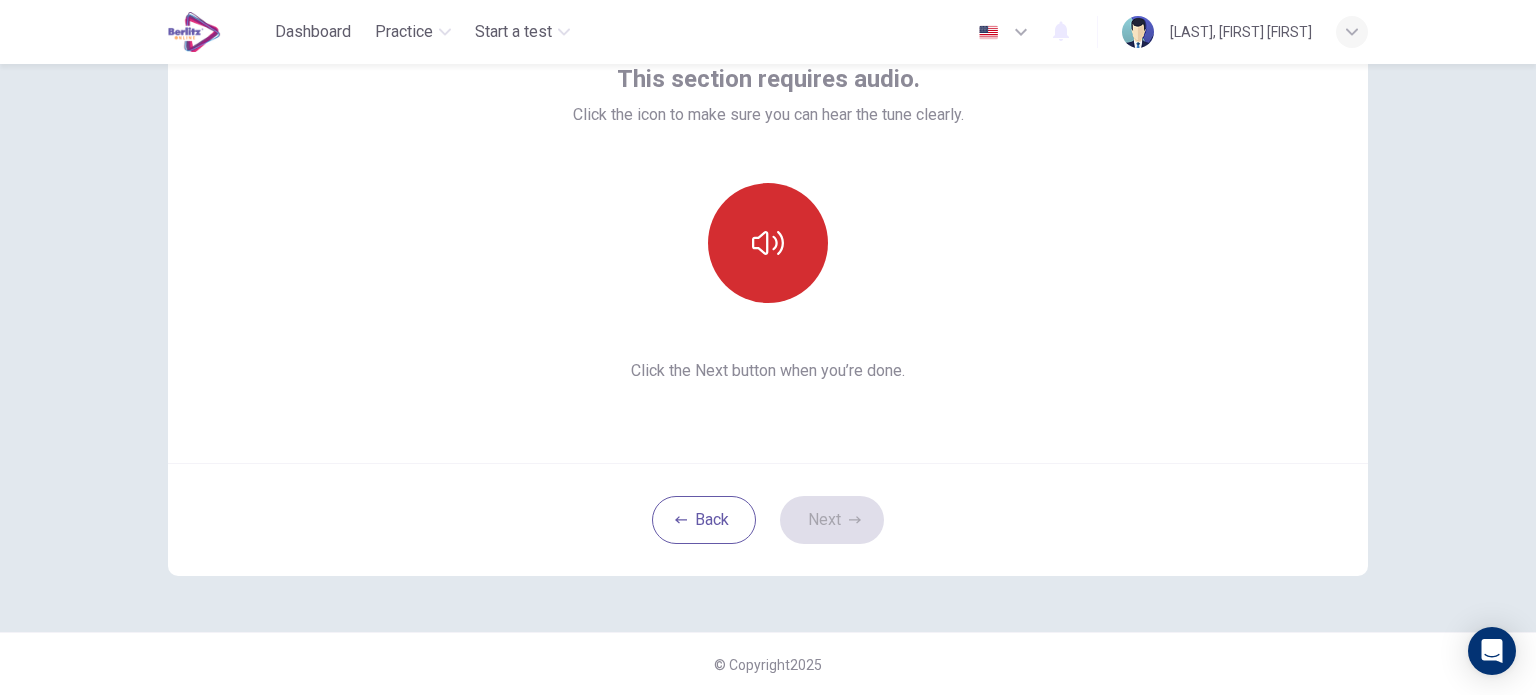 click at bounding box center (768, 243) 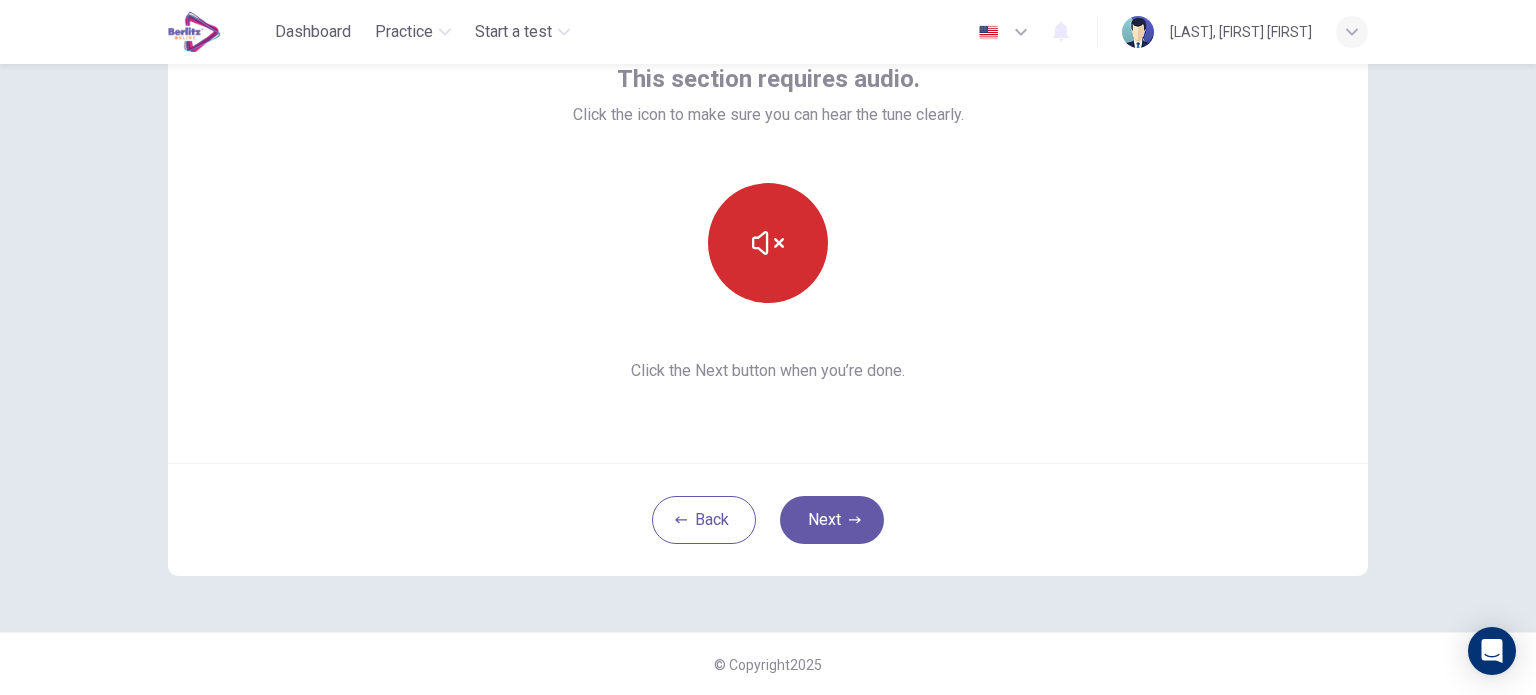 click at bounding box center (768, 243) 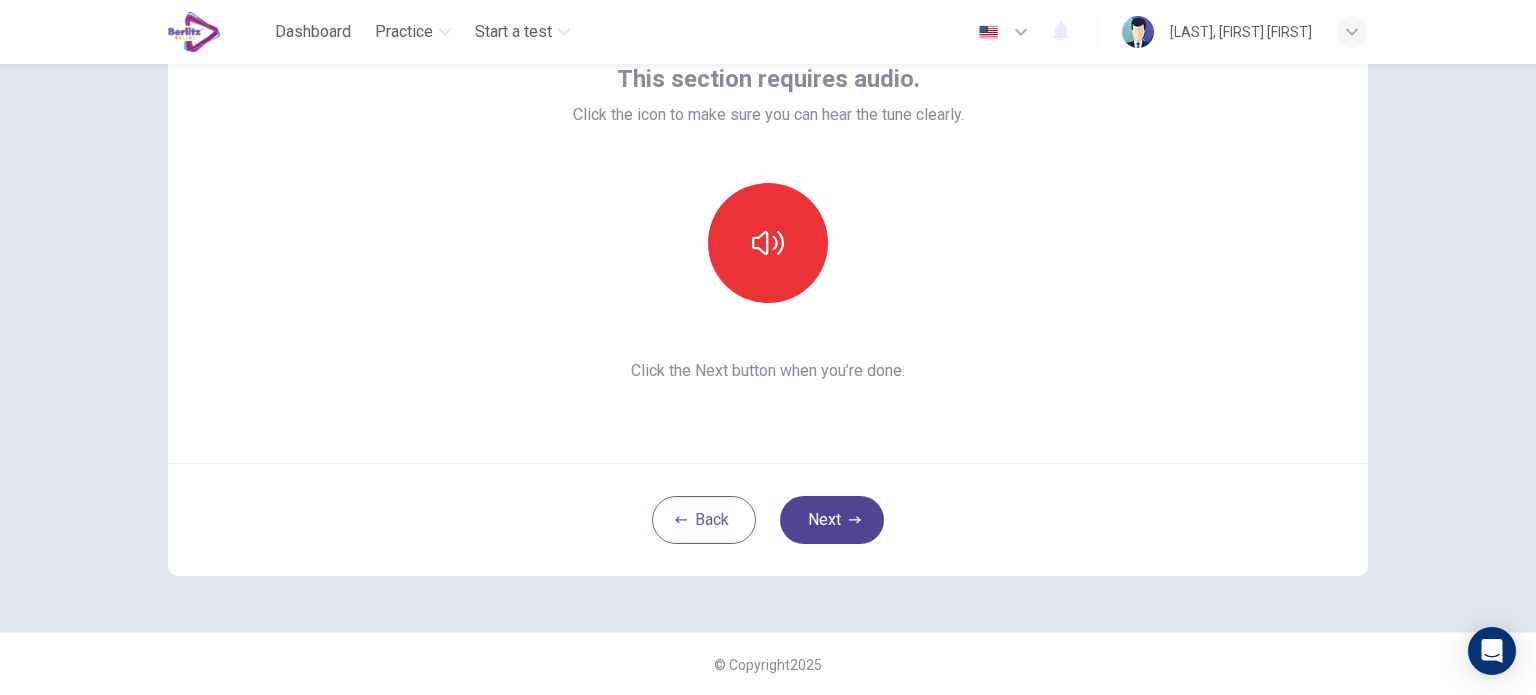 click on "Next" at bounding box center (832, 520) 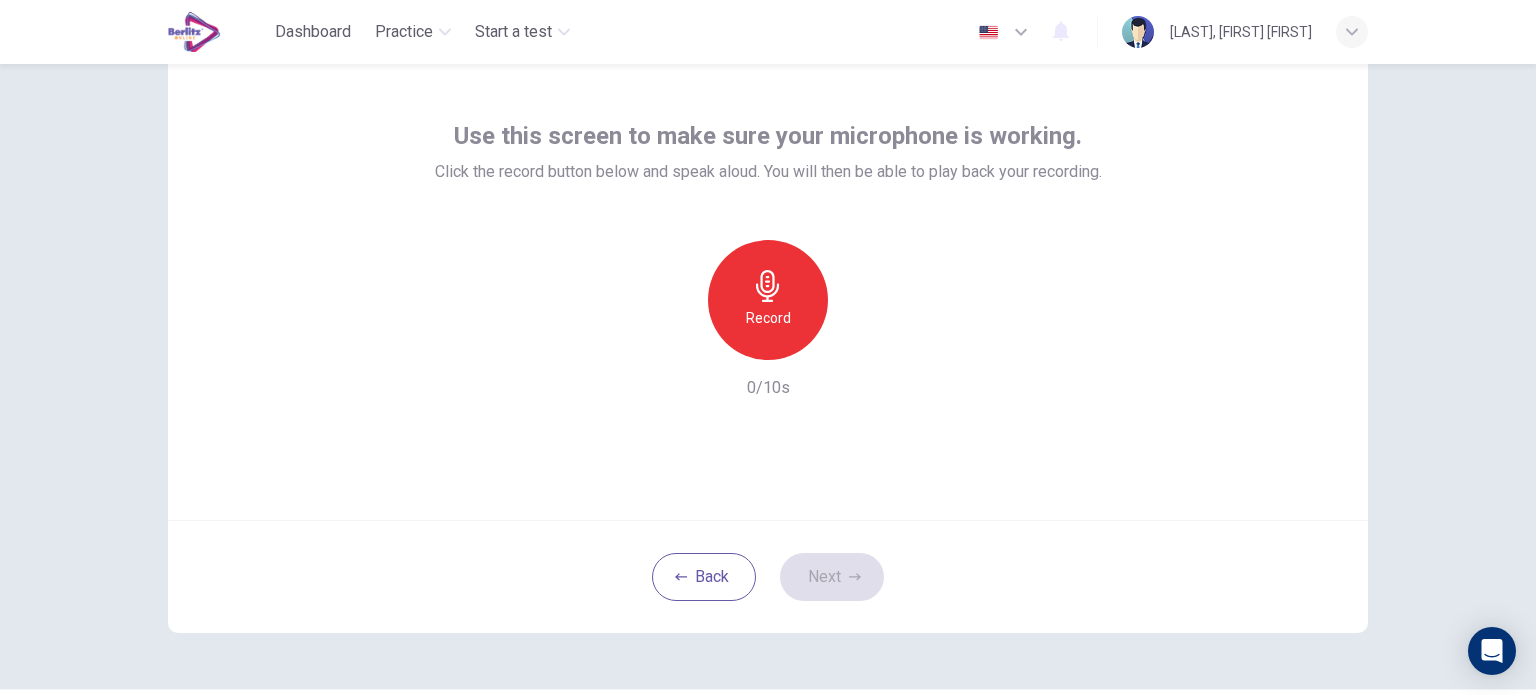 scroll, scrollTop: 76, scrollLeft: 0, axis: vertical 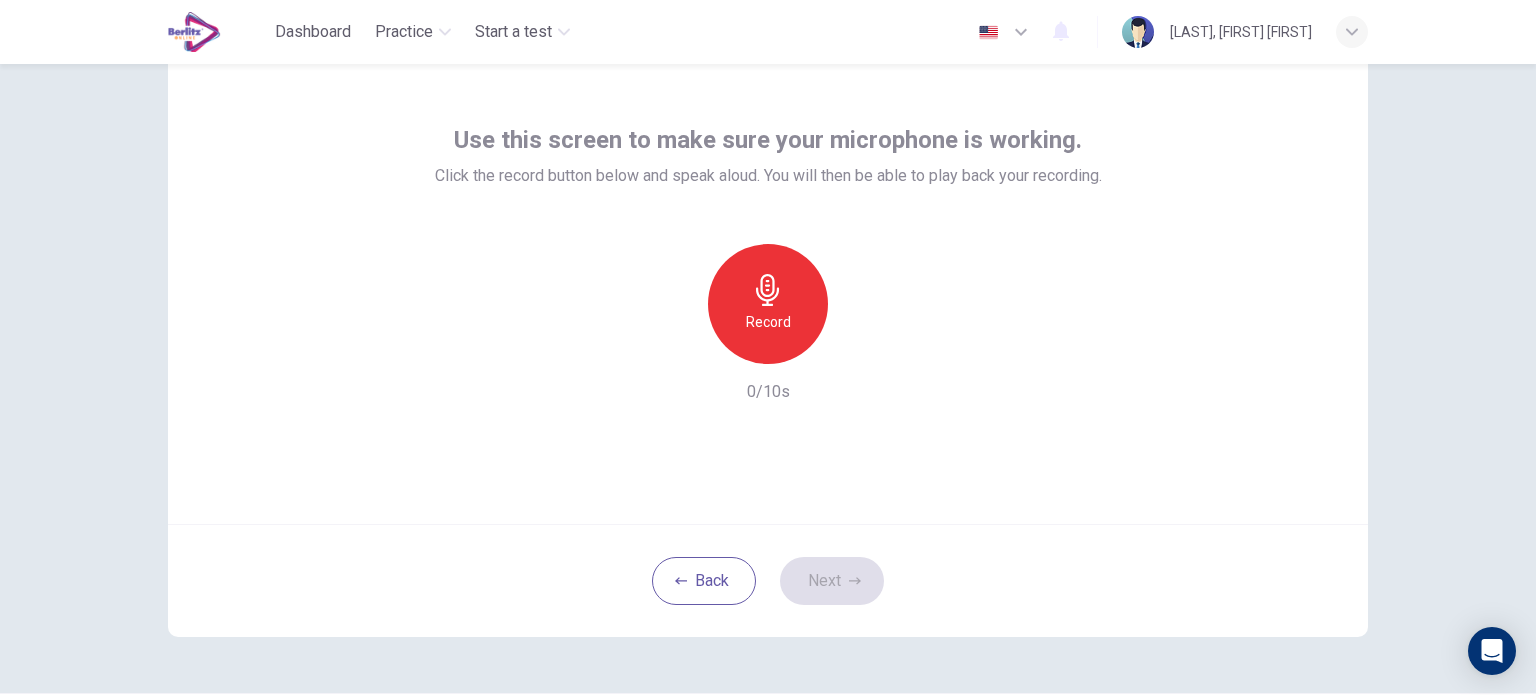 click at bounding box center (767, 290) 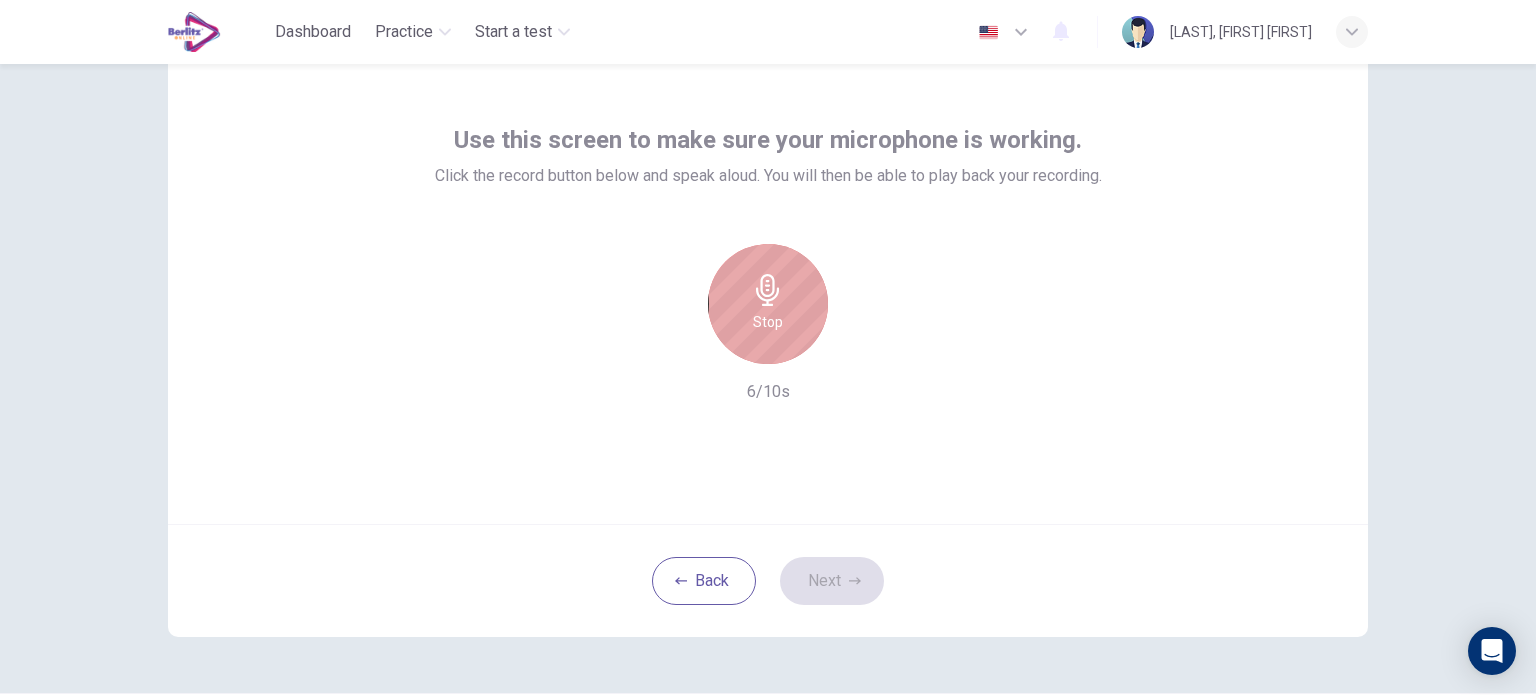 click at bounding box center [767, 290] 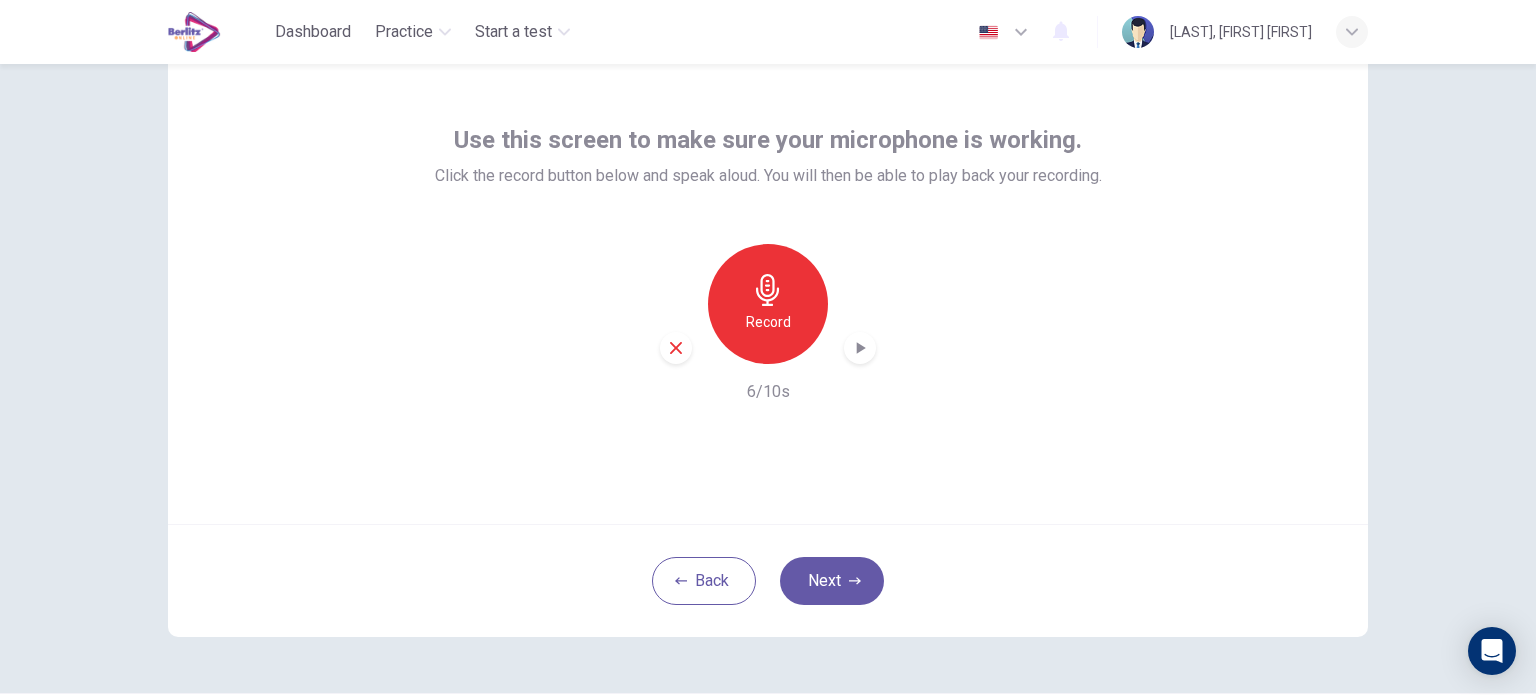 click at bounding box center [860, 348] 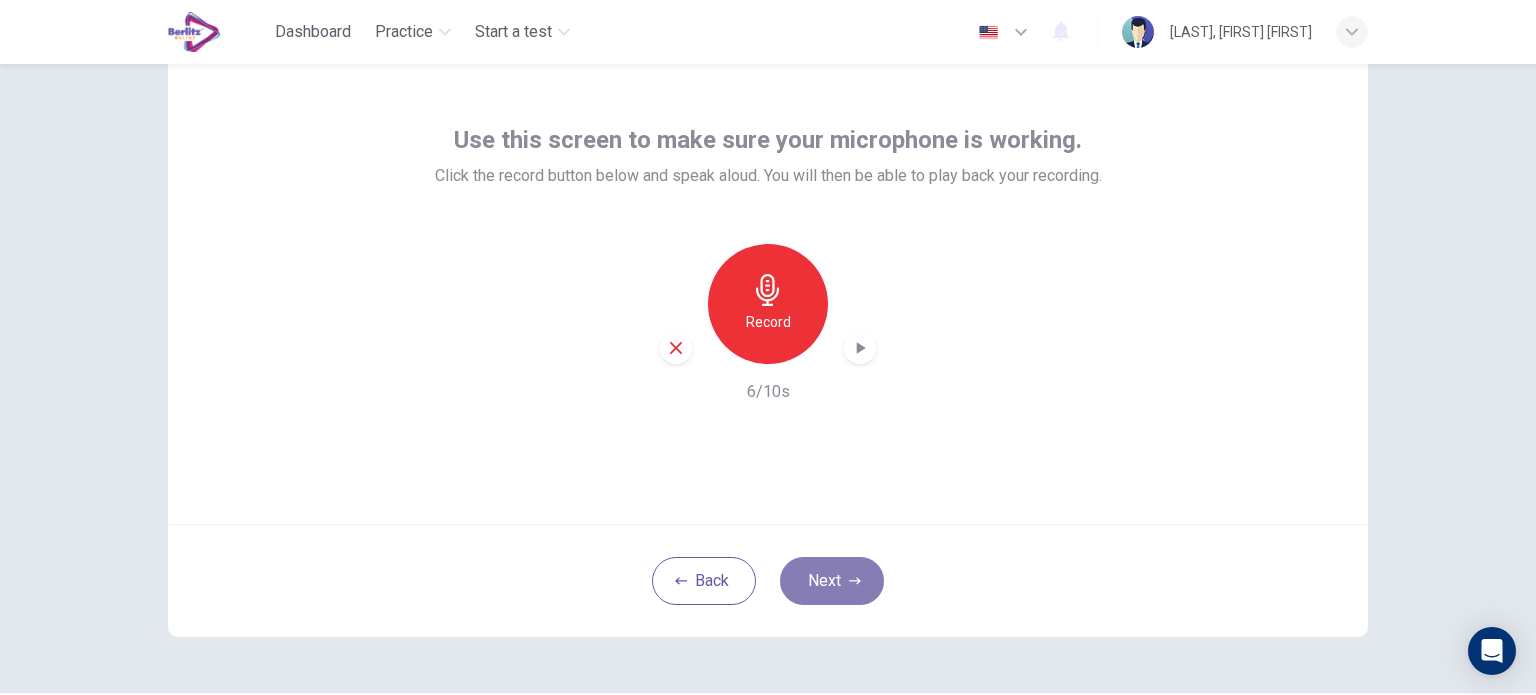 click on "Next" at bounding box center [832, 581] 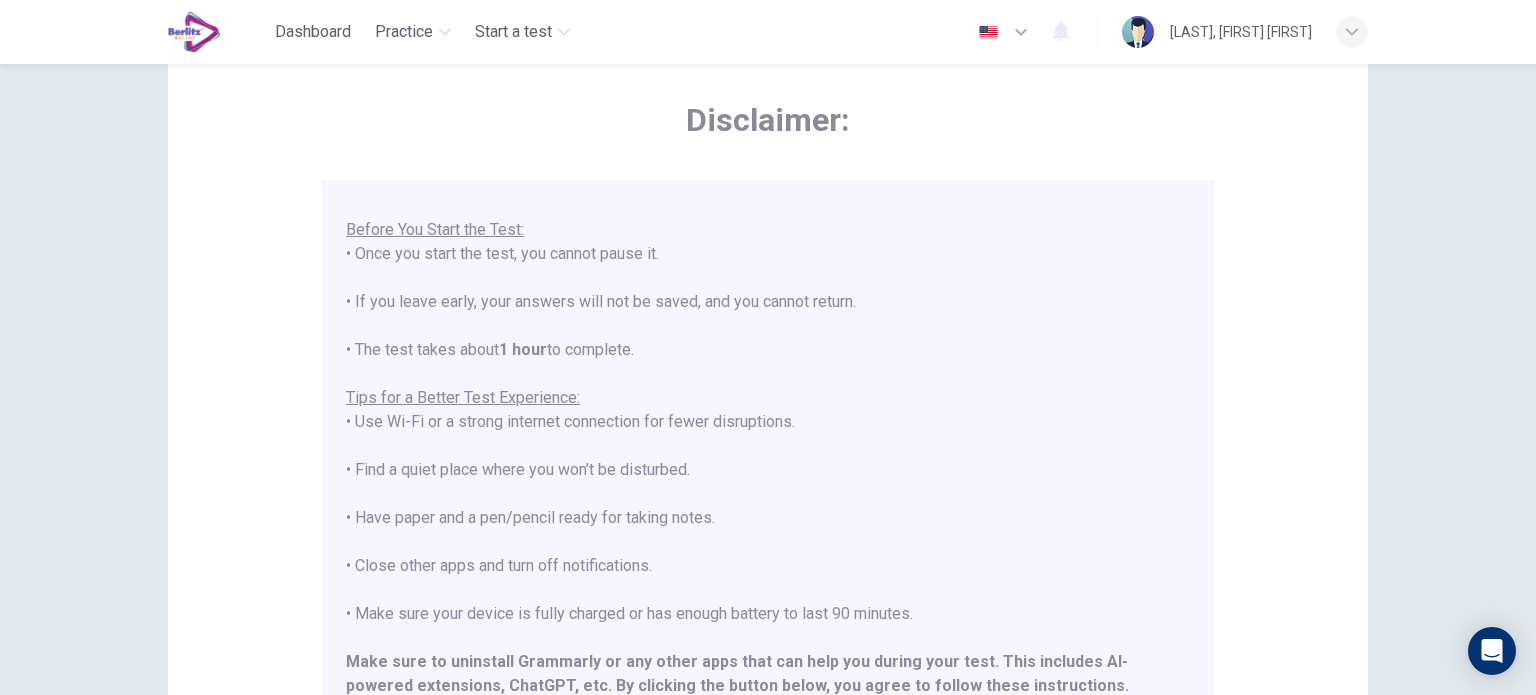 scroll, scrollTop: 191, scrollLeft: 0, axis: vertical 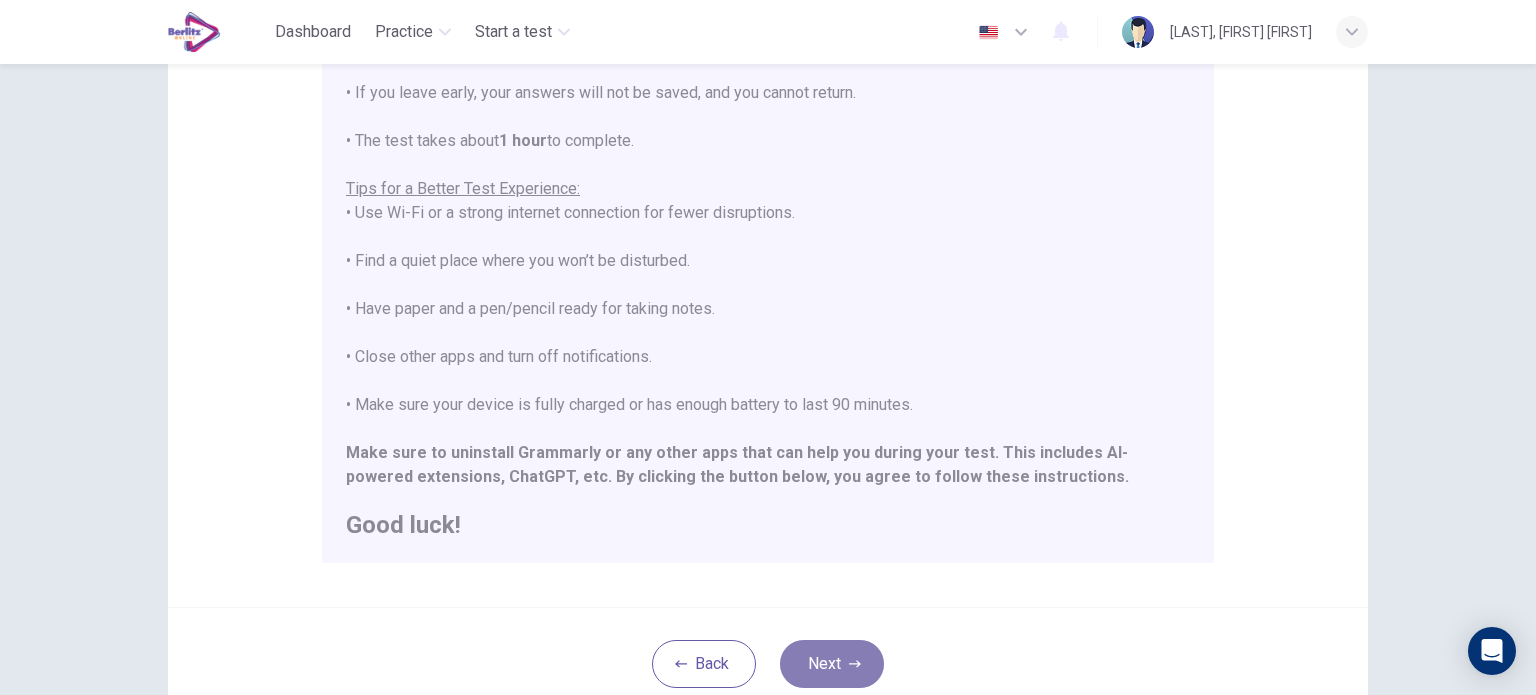 click on "Next" at bounding box center [832, 664] 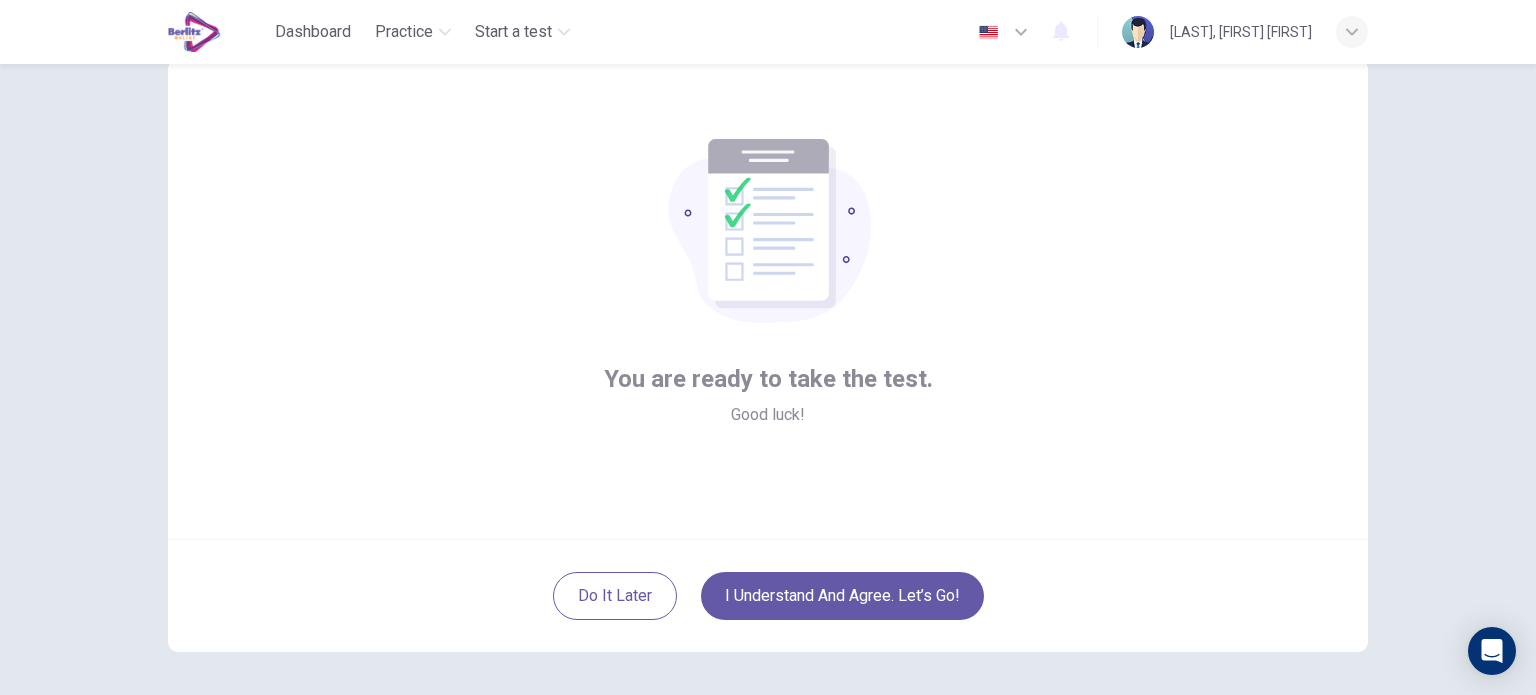 scroll, scrollTop: 28, scrollLeft: 0, axis: vertical 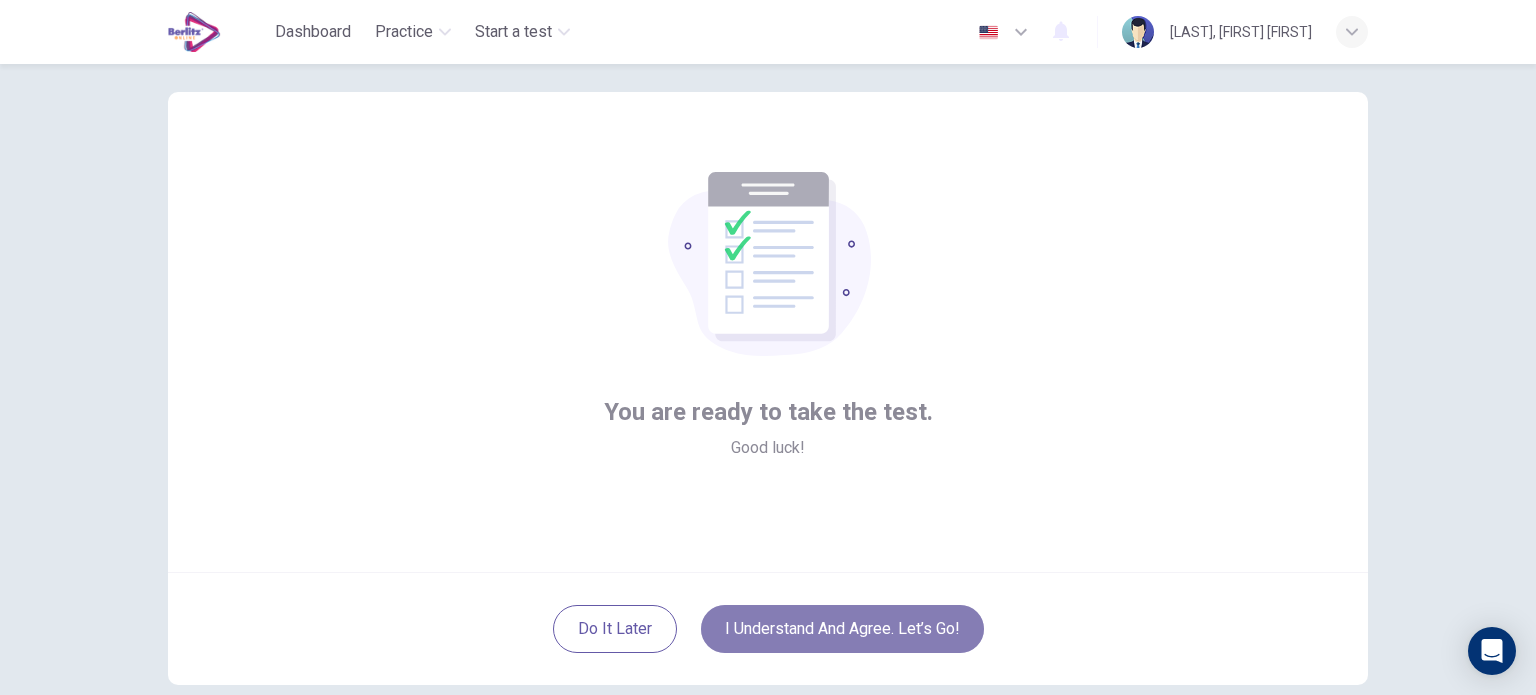 click on "I understand and agree. Let’s go!" at bounding box center [842, 629] 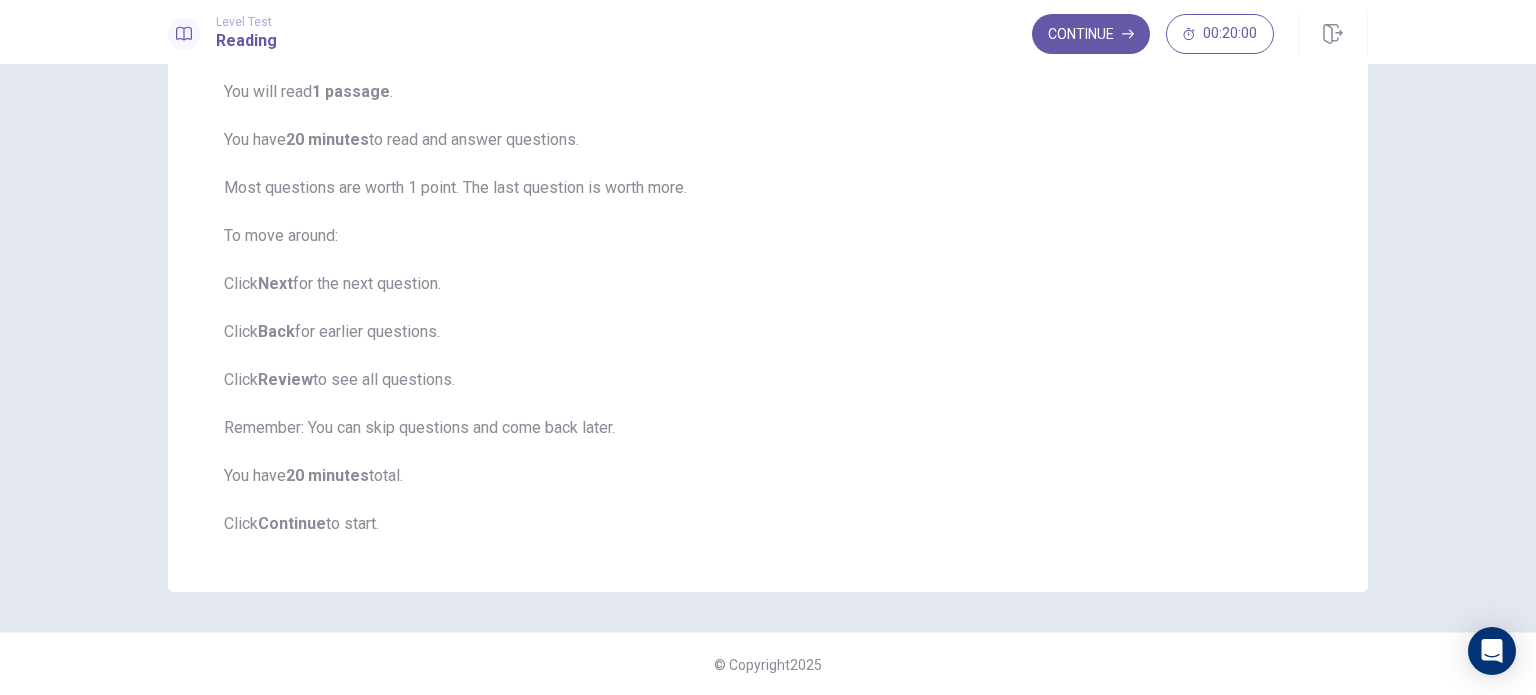 scroll, scrollTop: 0, scrollLeft: 0, axis: both 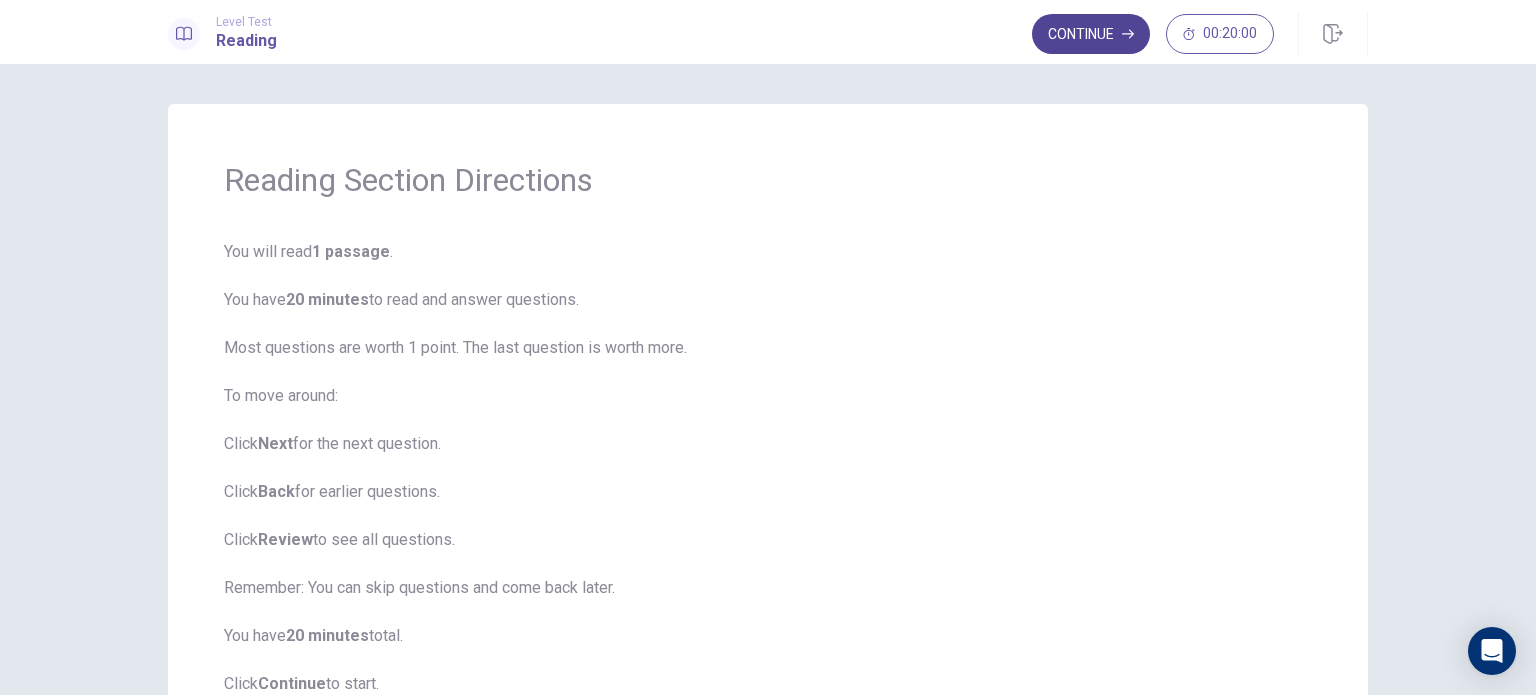 click on "Continue" at bounding box center (1091, 34) 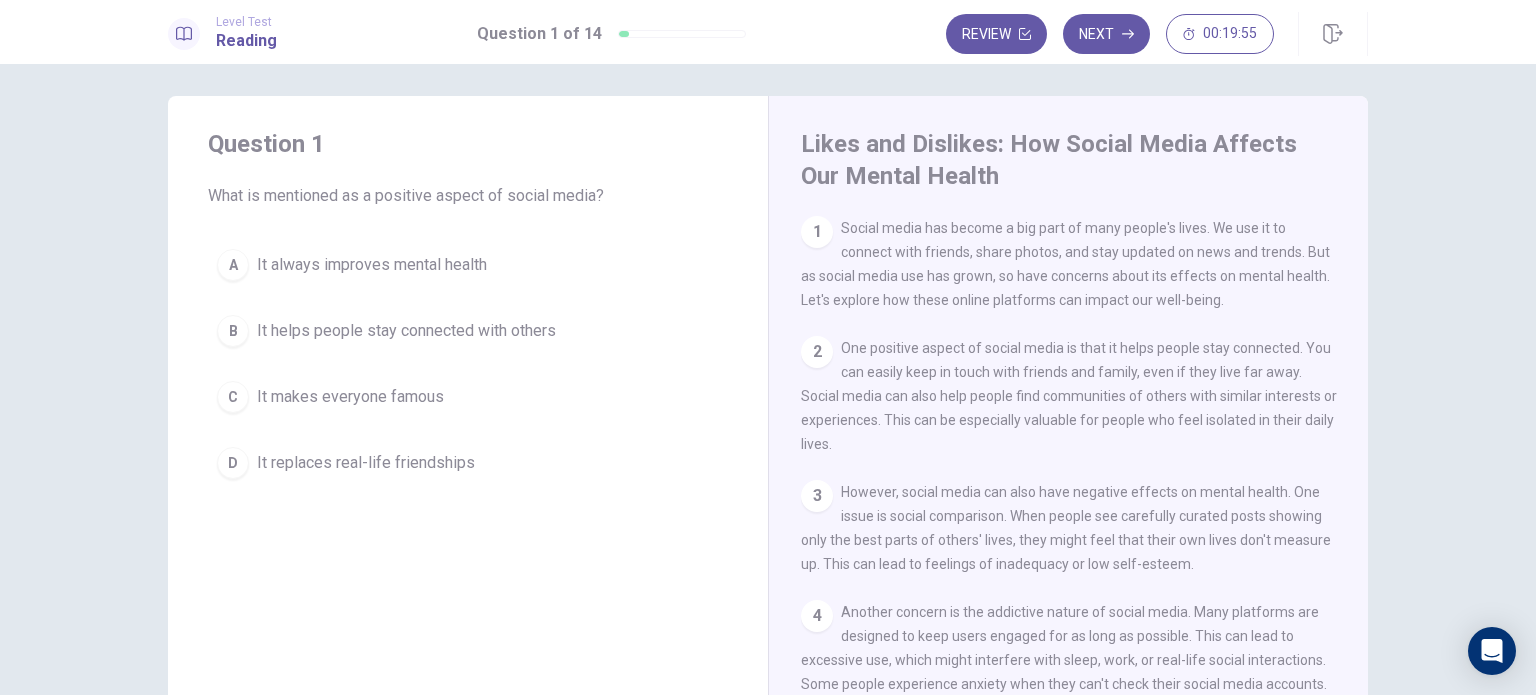 scroll, scrollTop: 0, scrollLeft: 0, axis: both 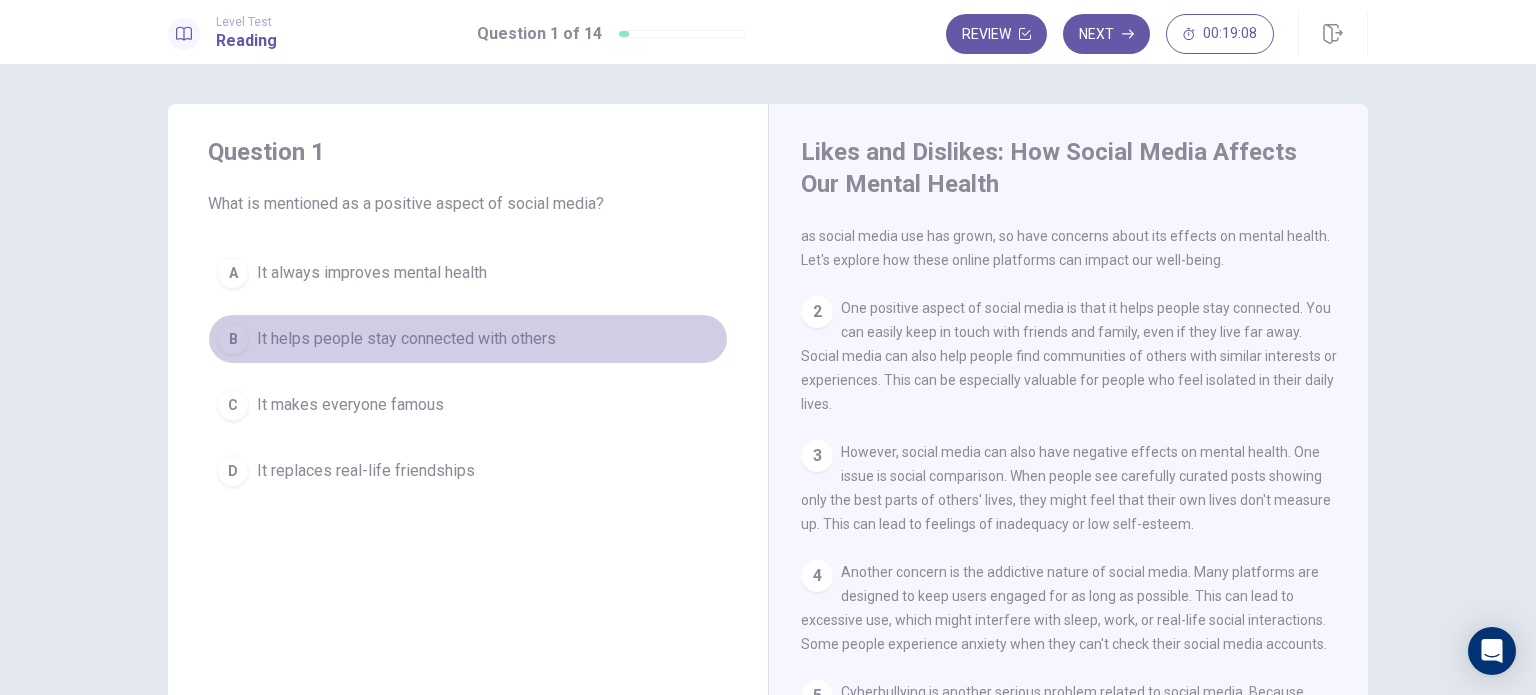 click on "B" at bounding box center (233, 273) 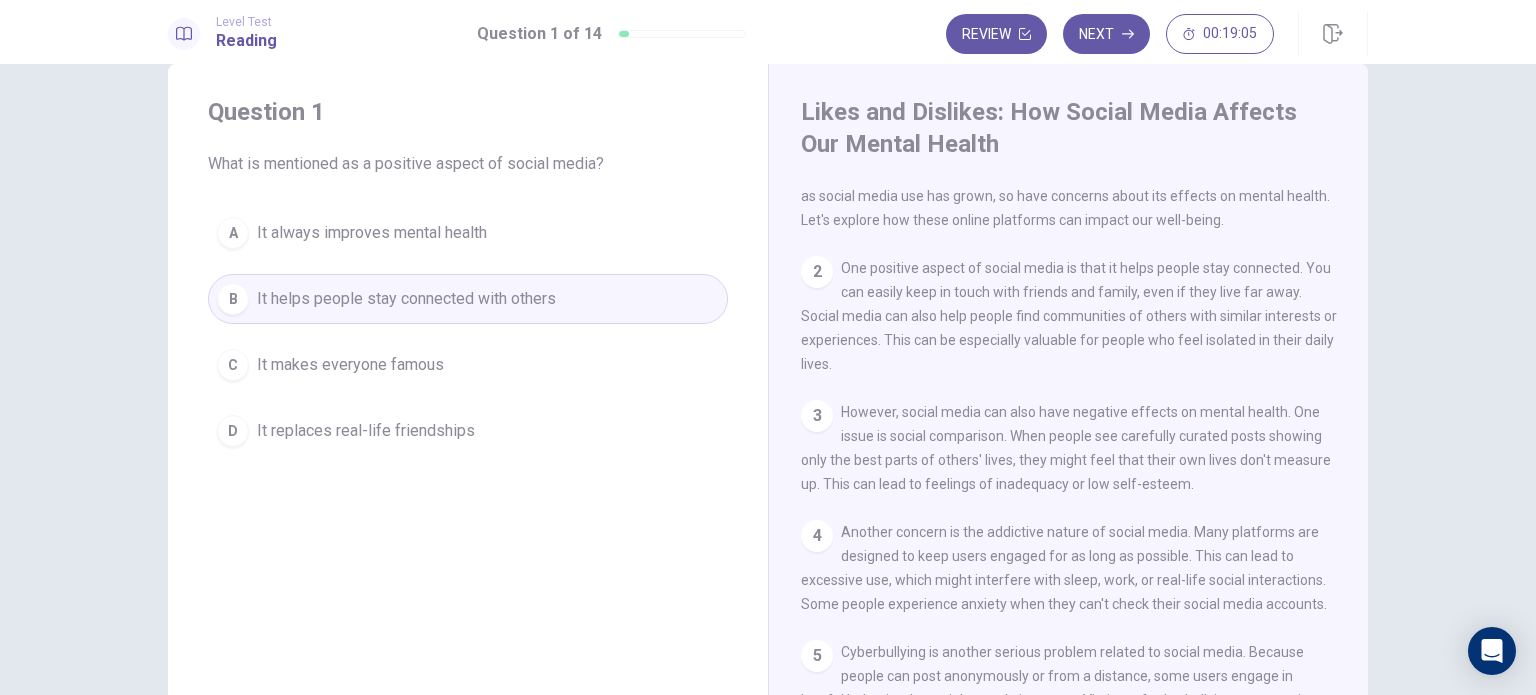 scroll, scrollTop: 39, scrollLeft: 0, axis: vertical 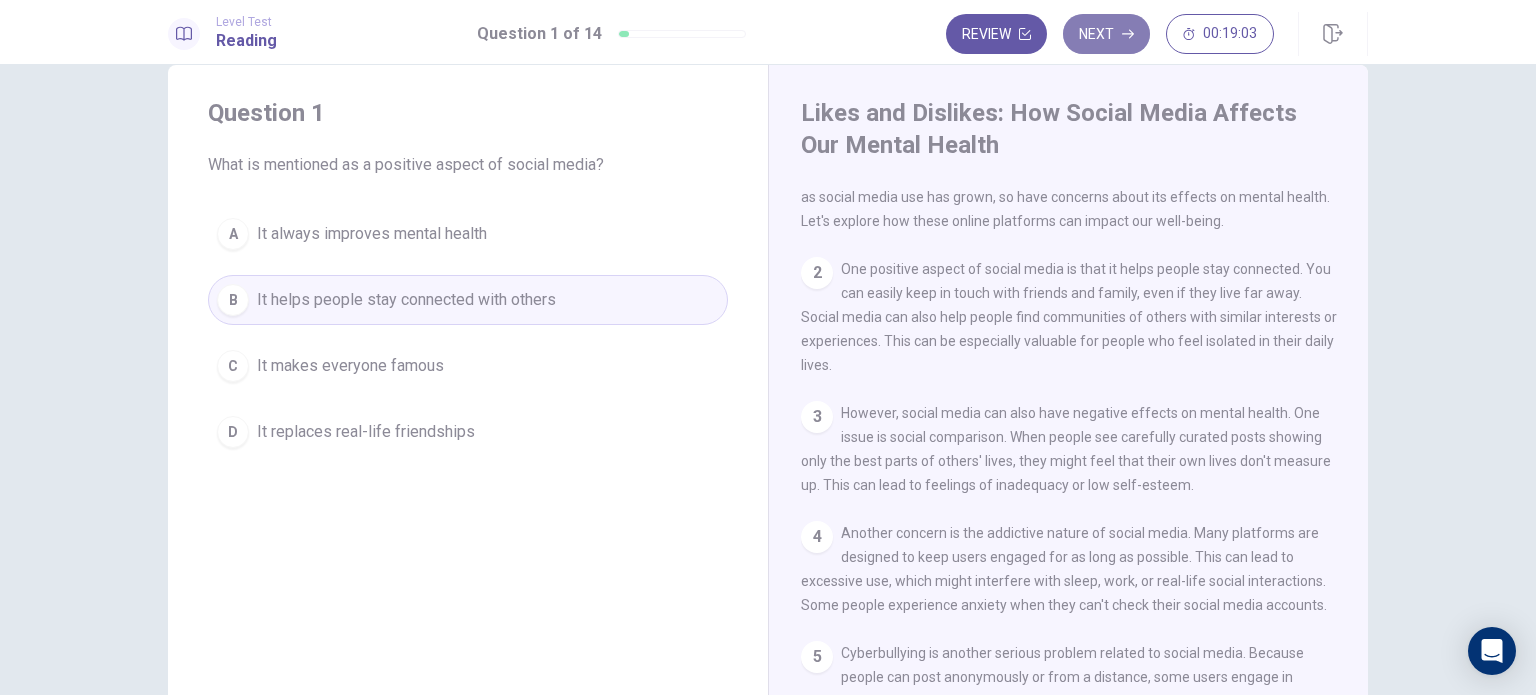 click on "Next" at bounding box center (1106, 34) 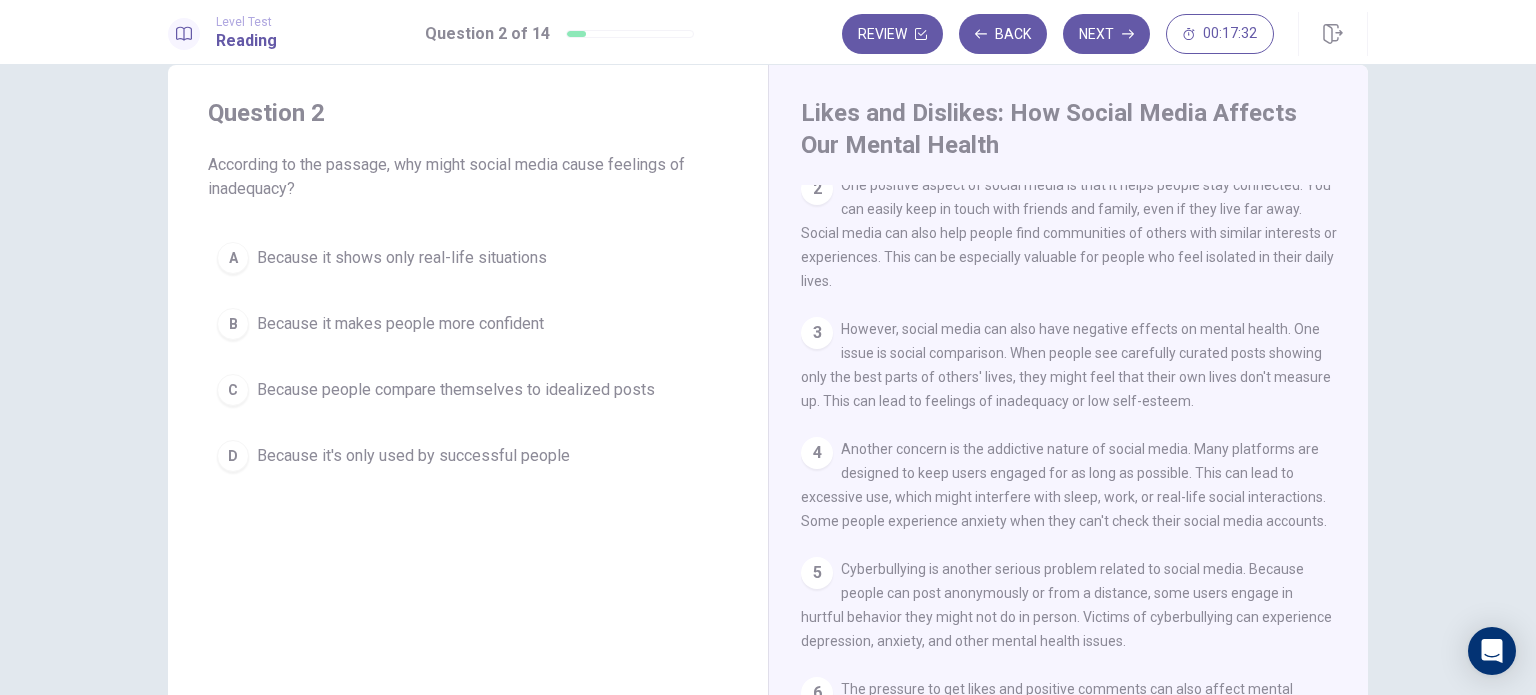 scroll, scrollTop: 135, scrollLeft: 0, axis: vertical 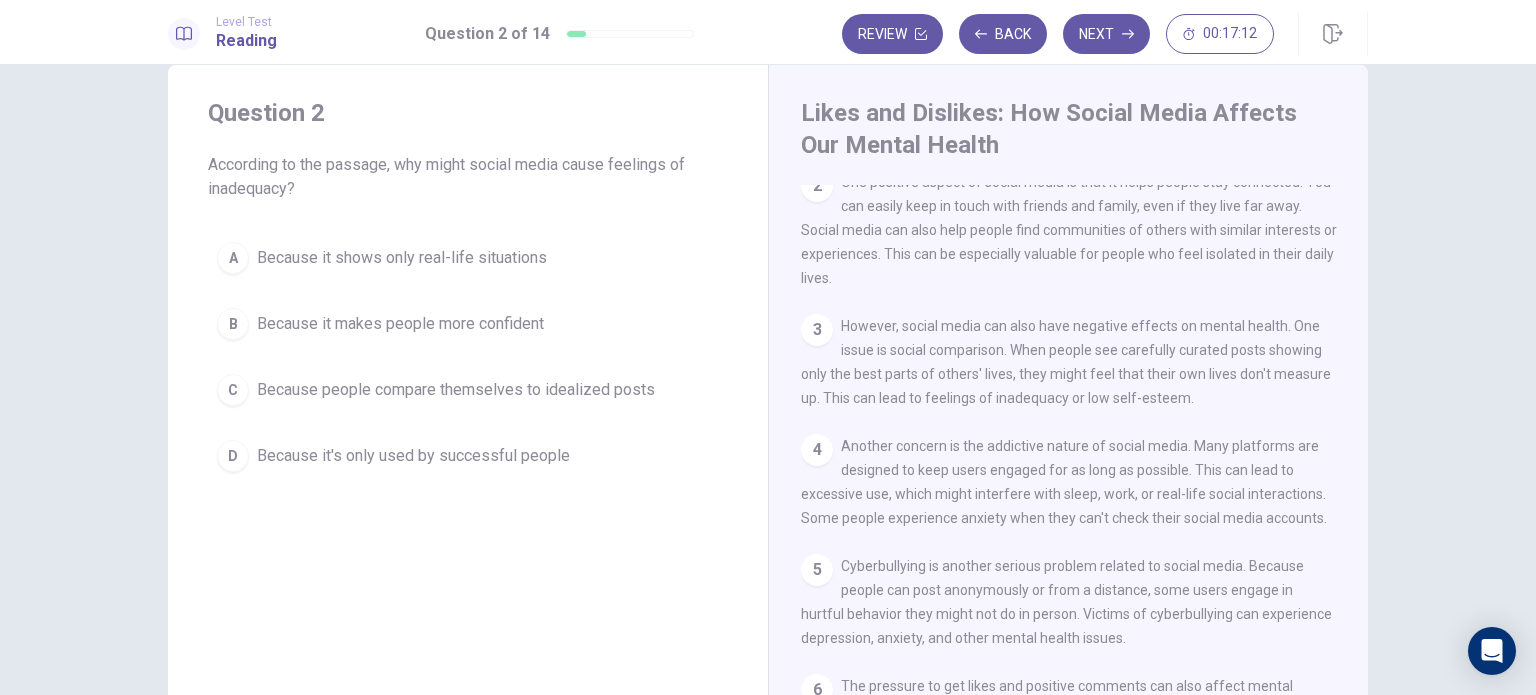 click on "Because people compare themselves to idealized posts" at bounding box center (402, 258) 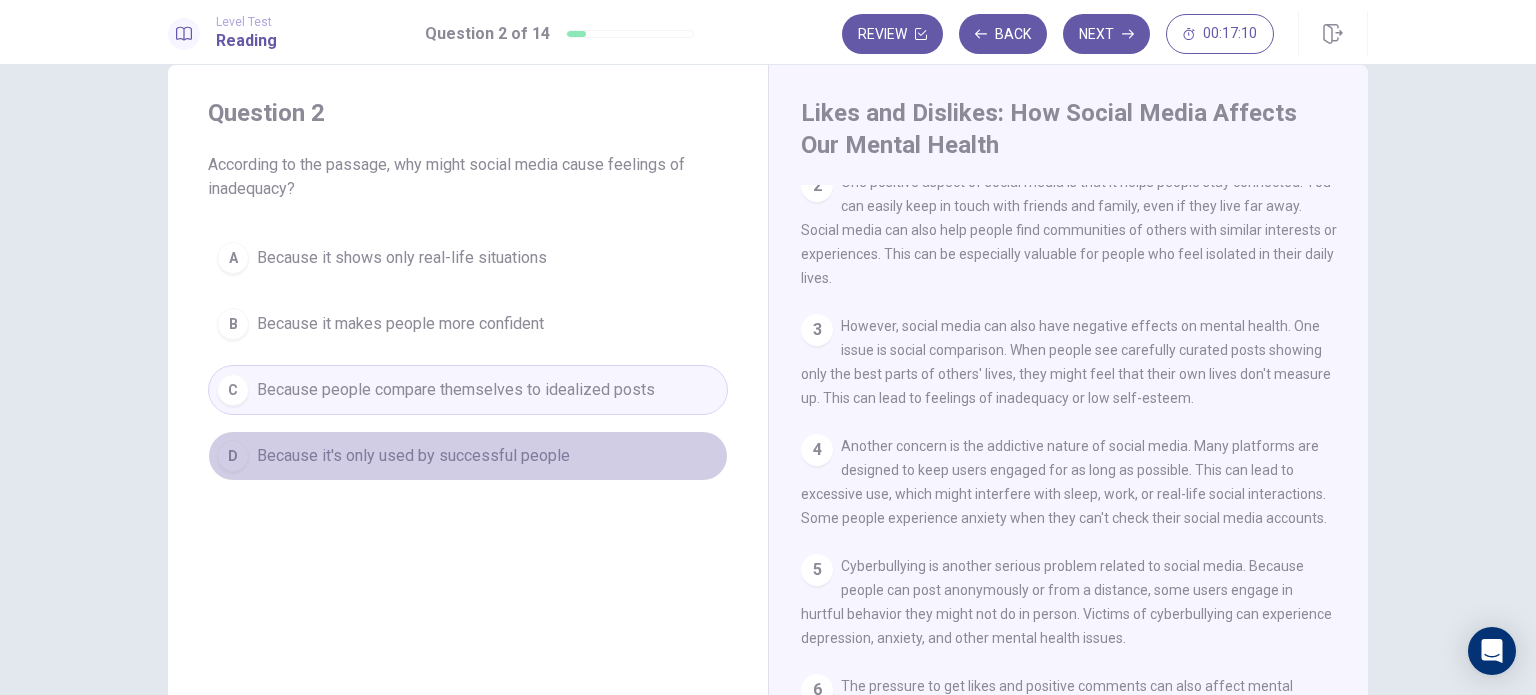 click on "Because it's only used by successful people" at bounding box center [402, 258] 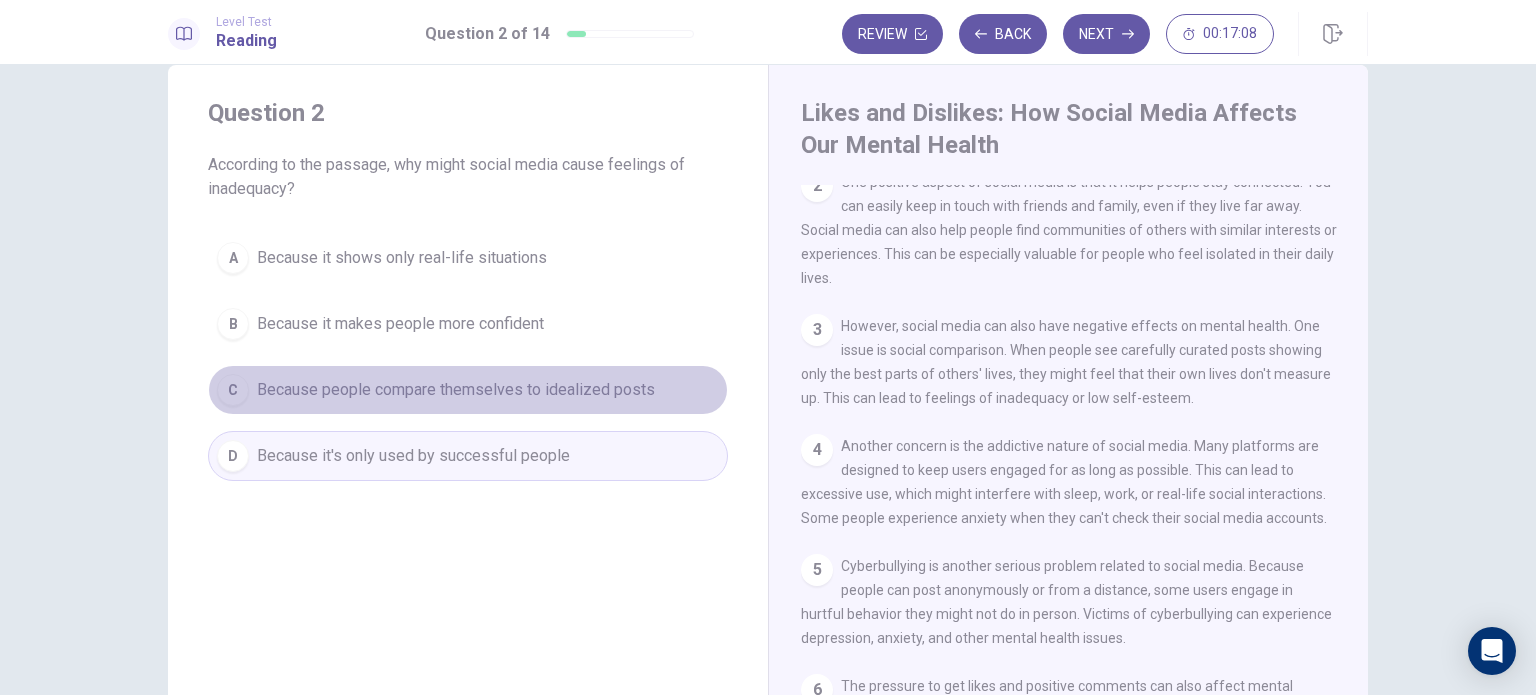 click on "Because people compare themselves to idealized posts" at bounding box center (402, 258) 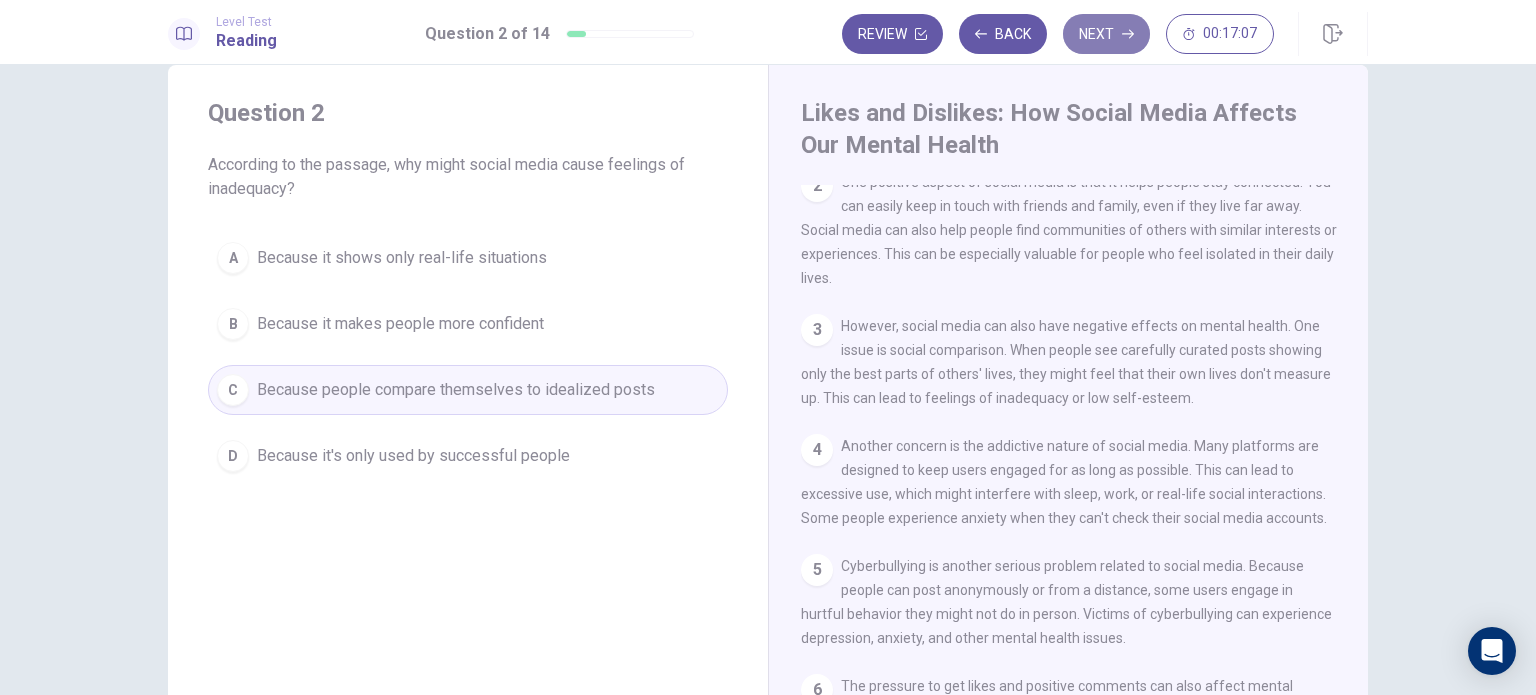 click on "Next" at bounding box center (1106, 34) 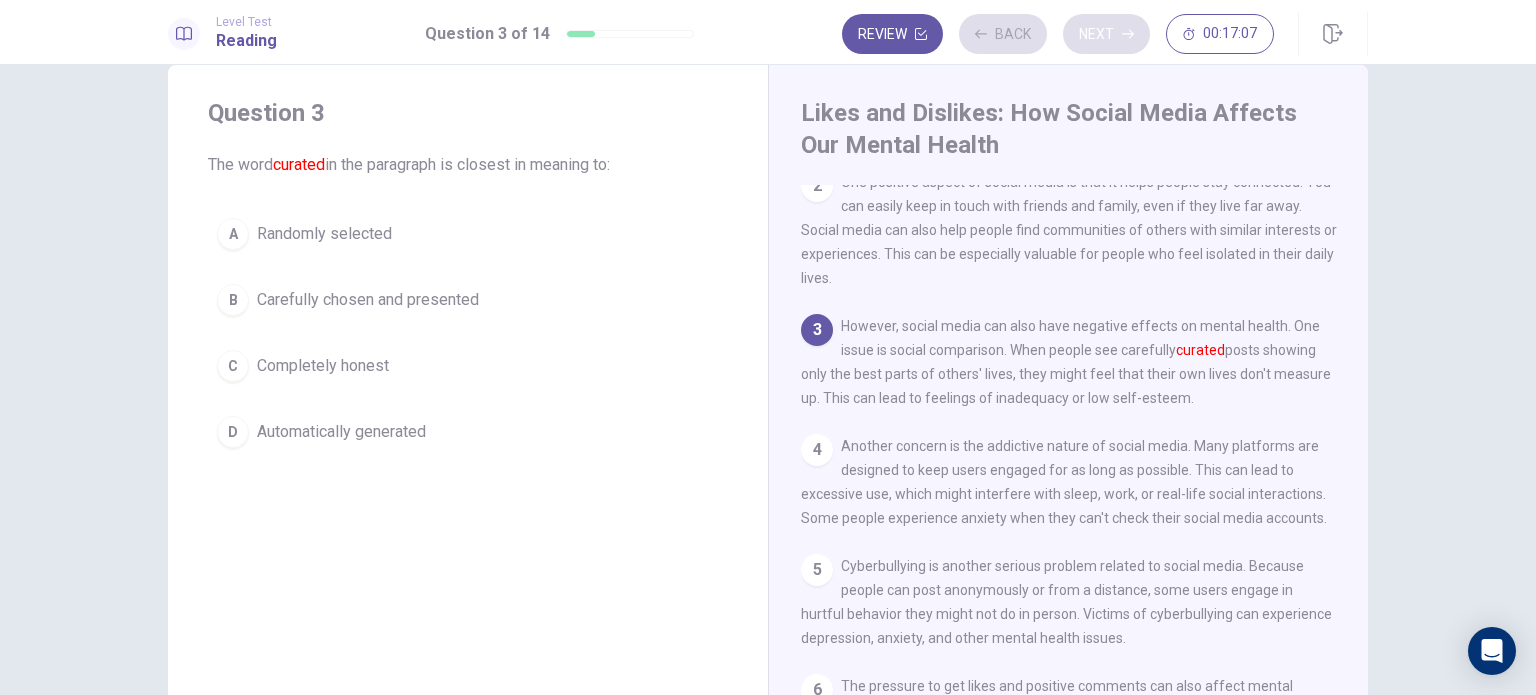scroll, scrollTop: 271, scrollLeft: 0, axis: vertical 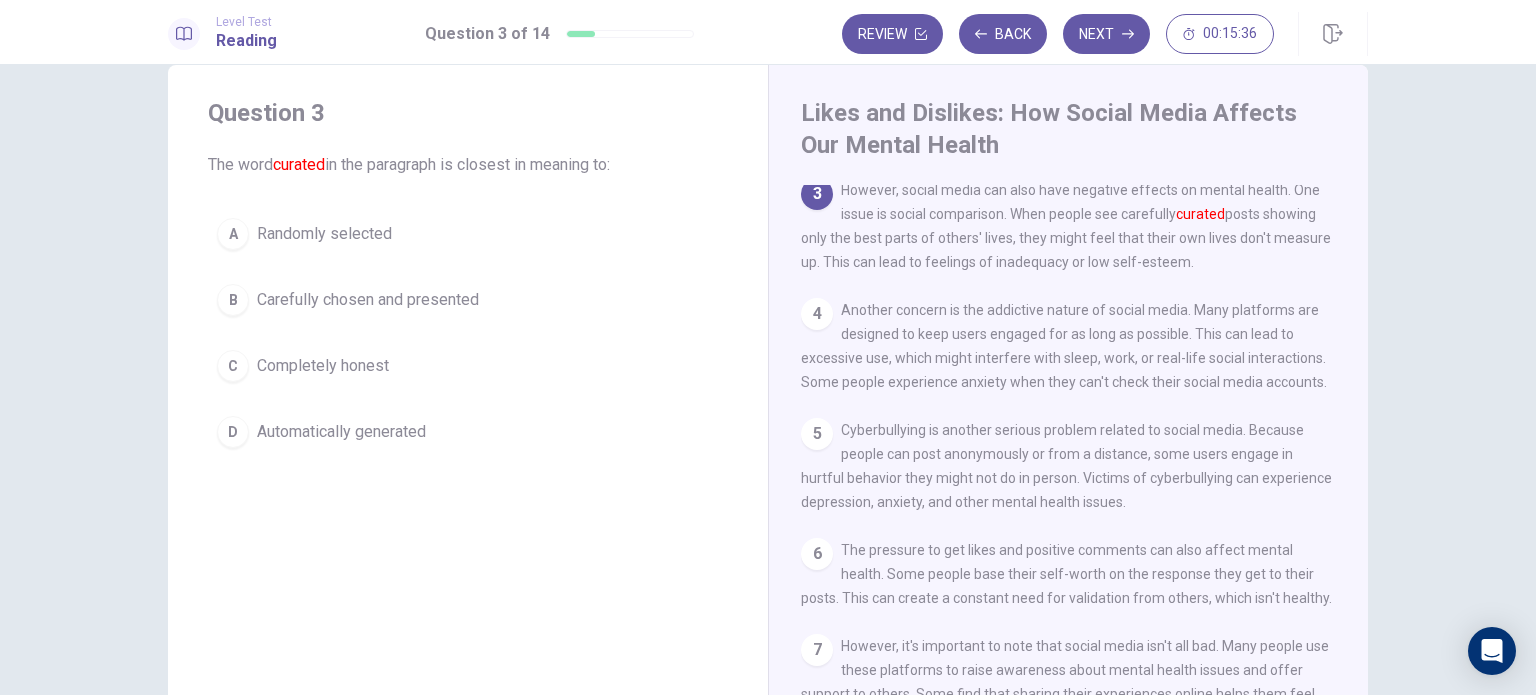 click on "The word  curated  in the paragraph is closest in meaning to:" at bounding box center (468, 165) 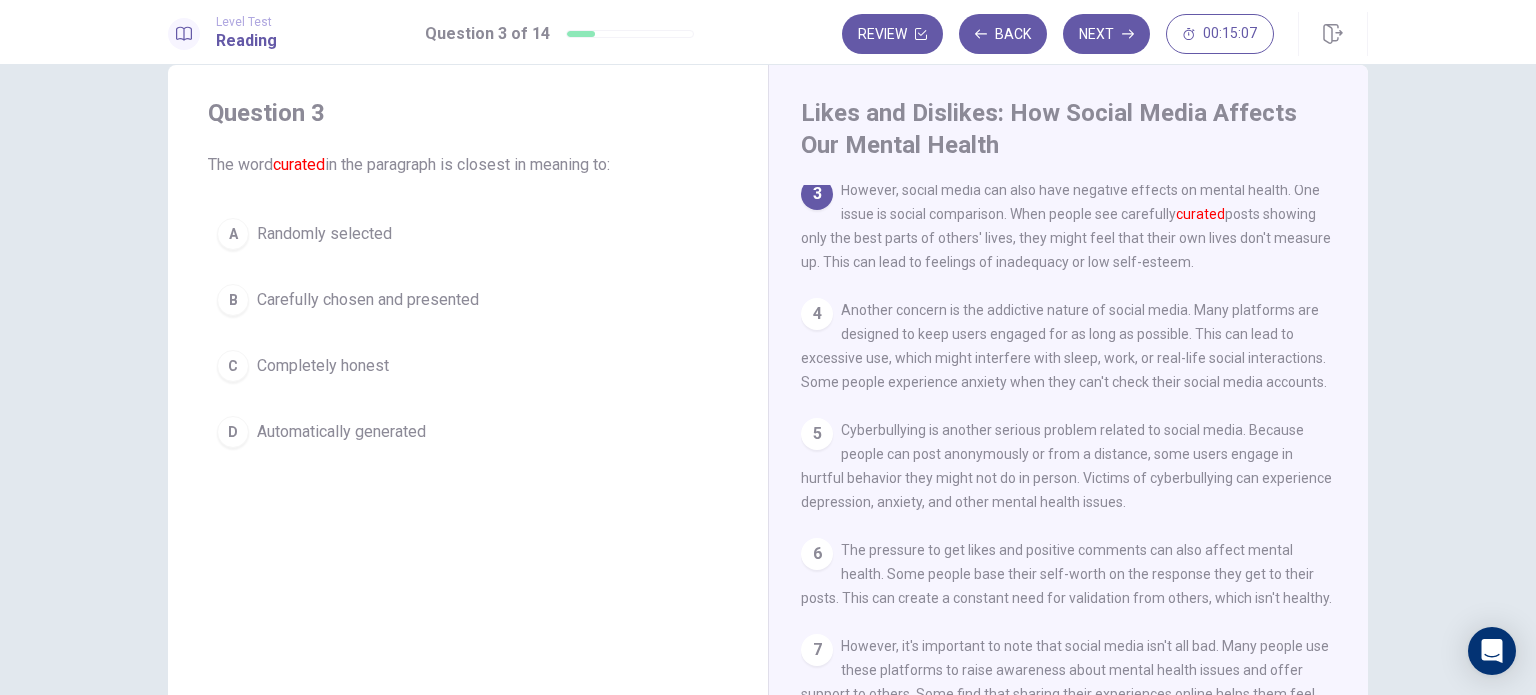 click on "Carefully chosen and presented" at bounding box center [324, 234] 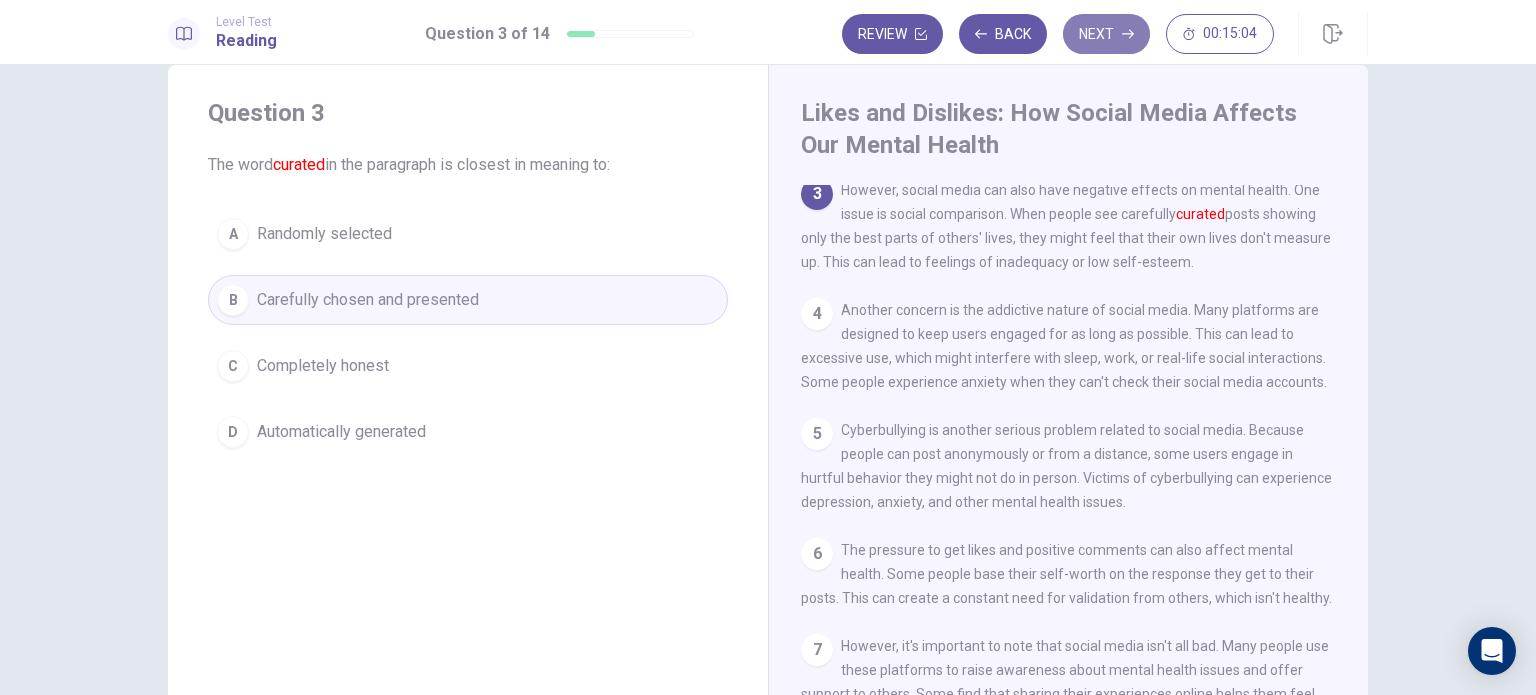 click on "Next" at bounding box center [1106, 34] 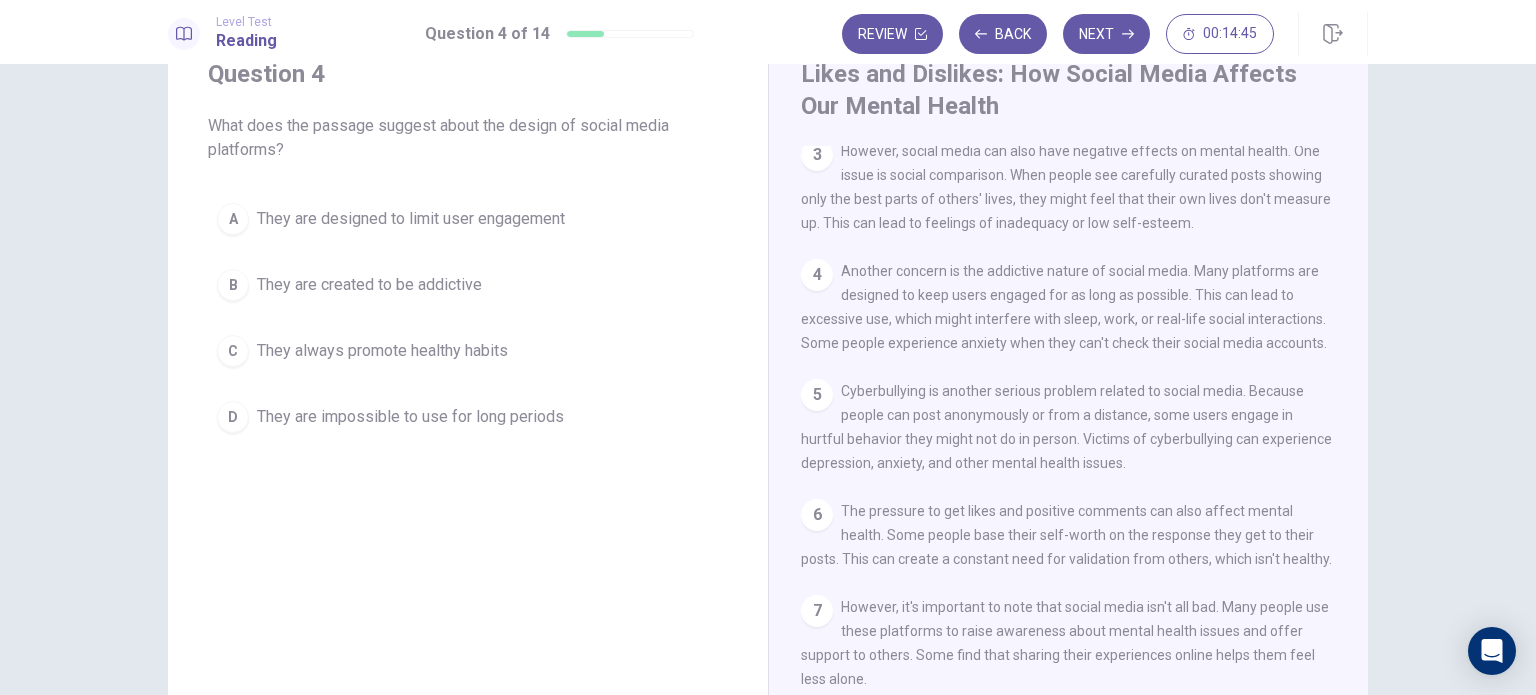scroll, scrollTop: 79, scrollLeft: 0, axis: vertical 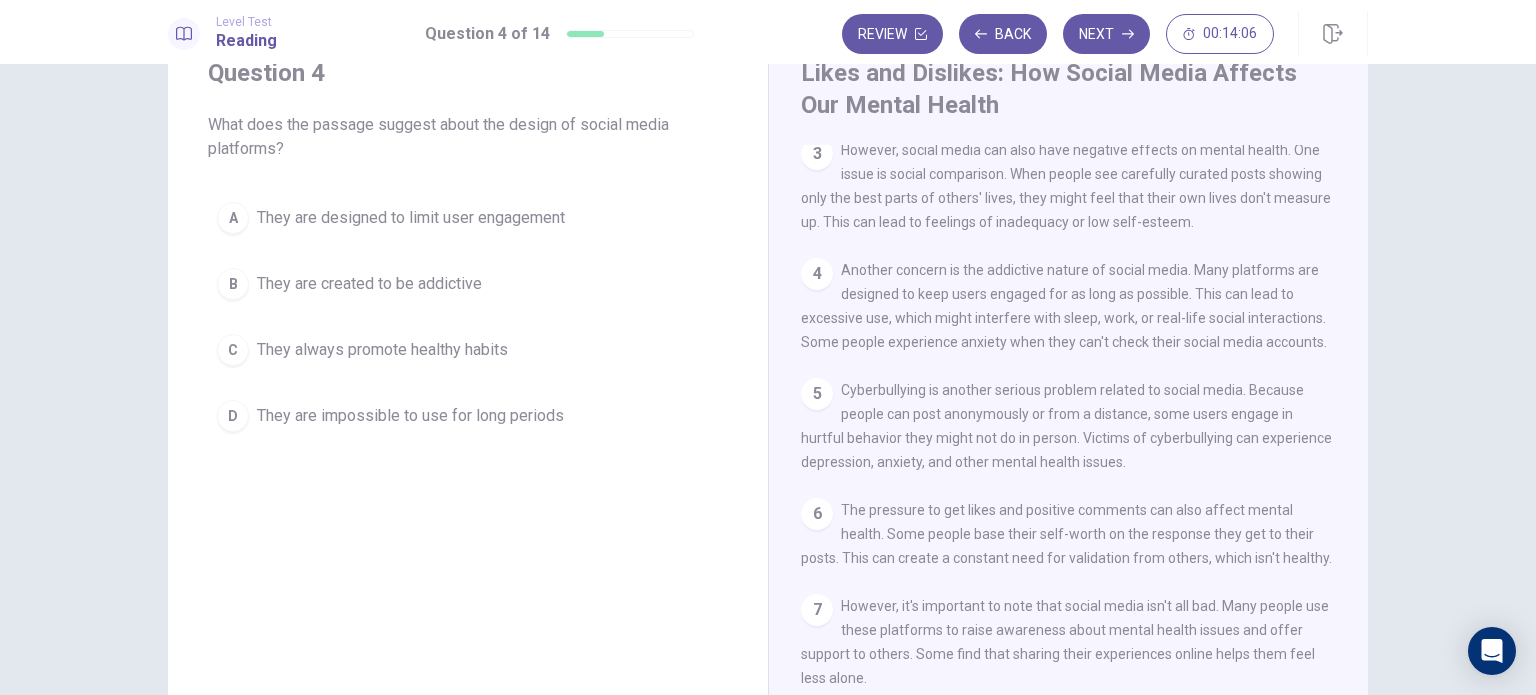 click on "They are created to be addictive" at bounding box center [411, 218] 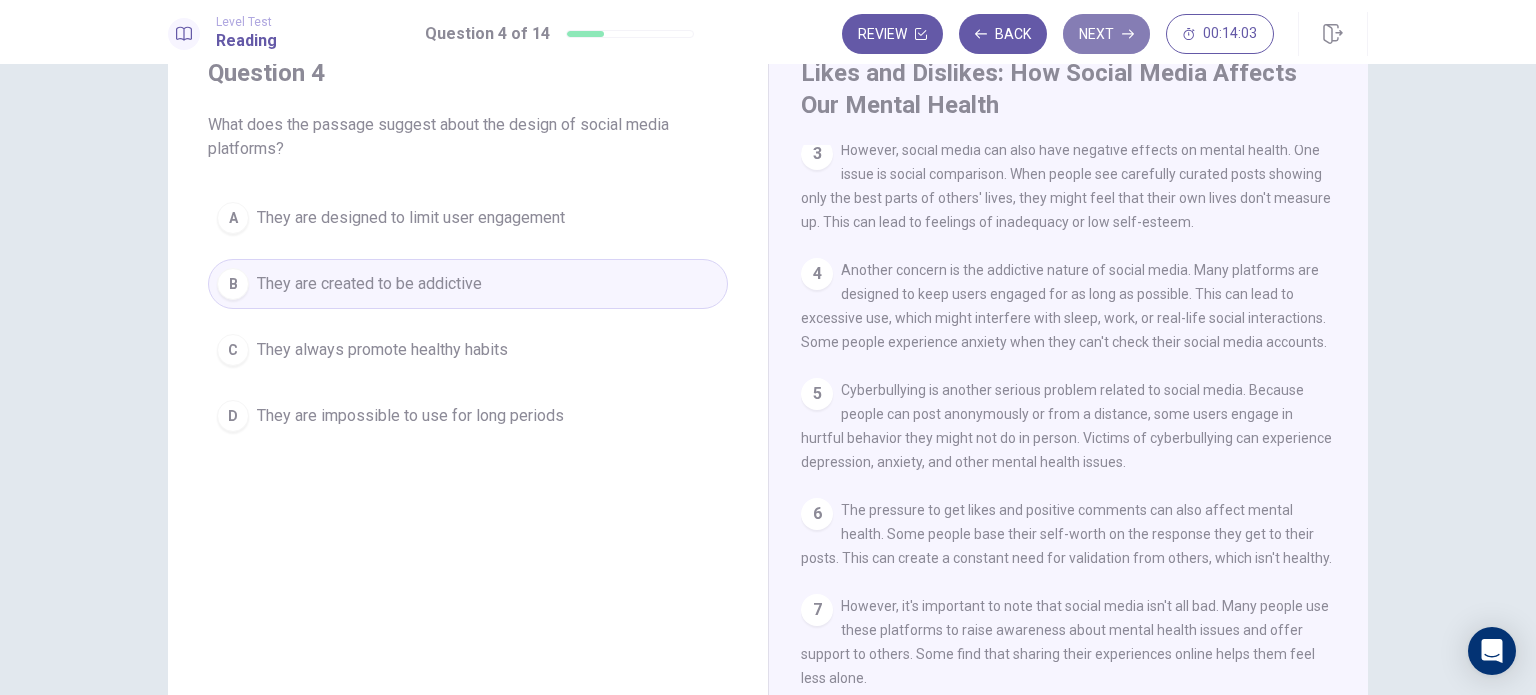 click on "Next" at bounding box center (1106, 34) 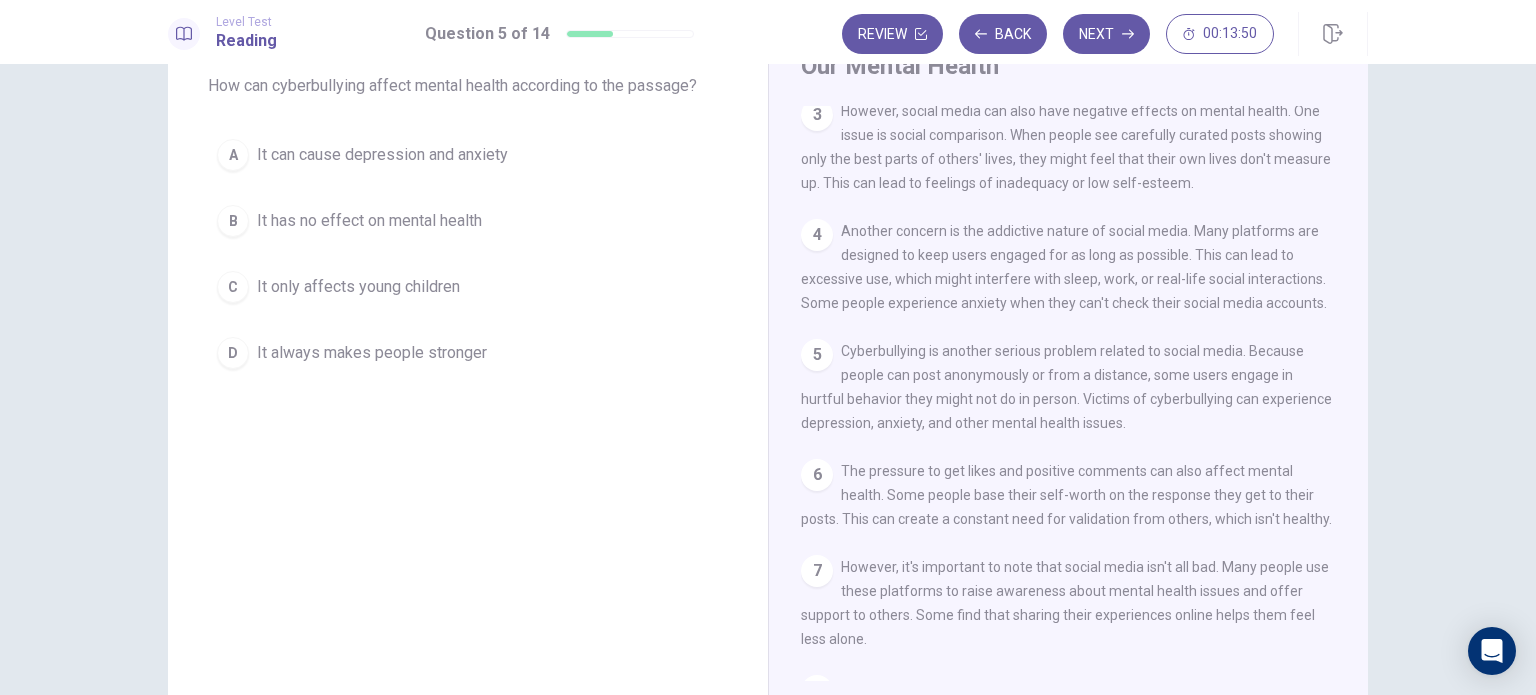scroll, scrollTop: 126, scrollLeft: 0, axis: vertical 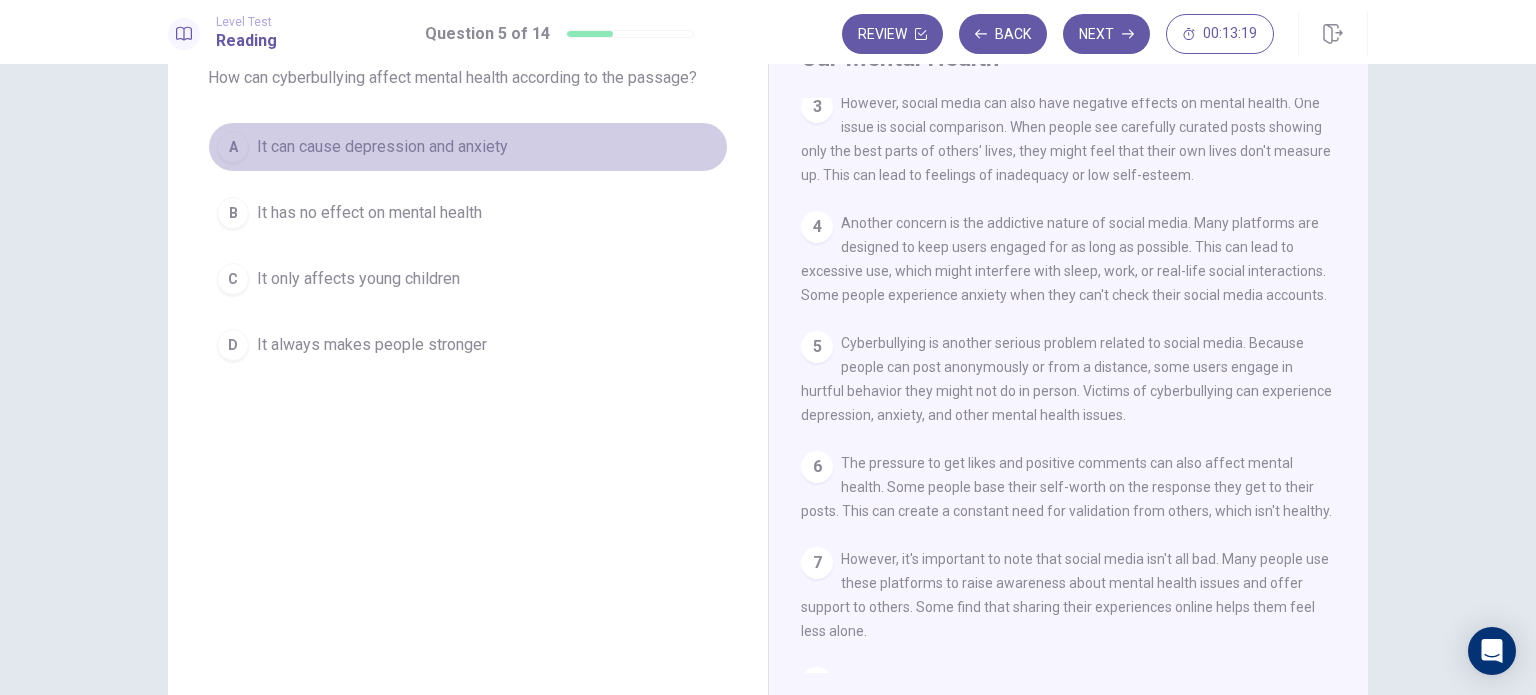 click on "It can cause depression and anxiety" at bounding box center [382, 147] 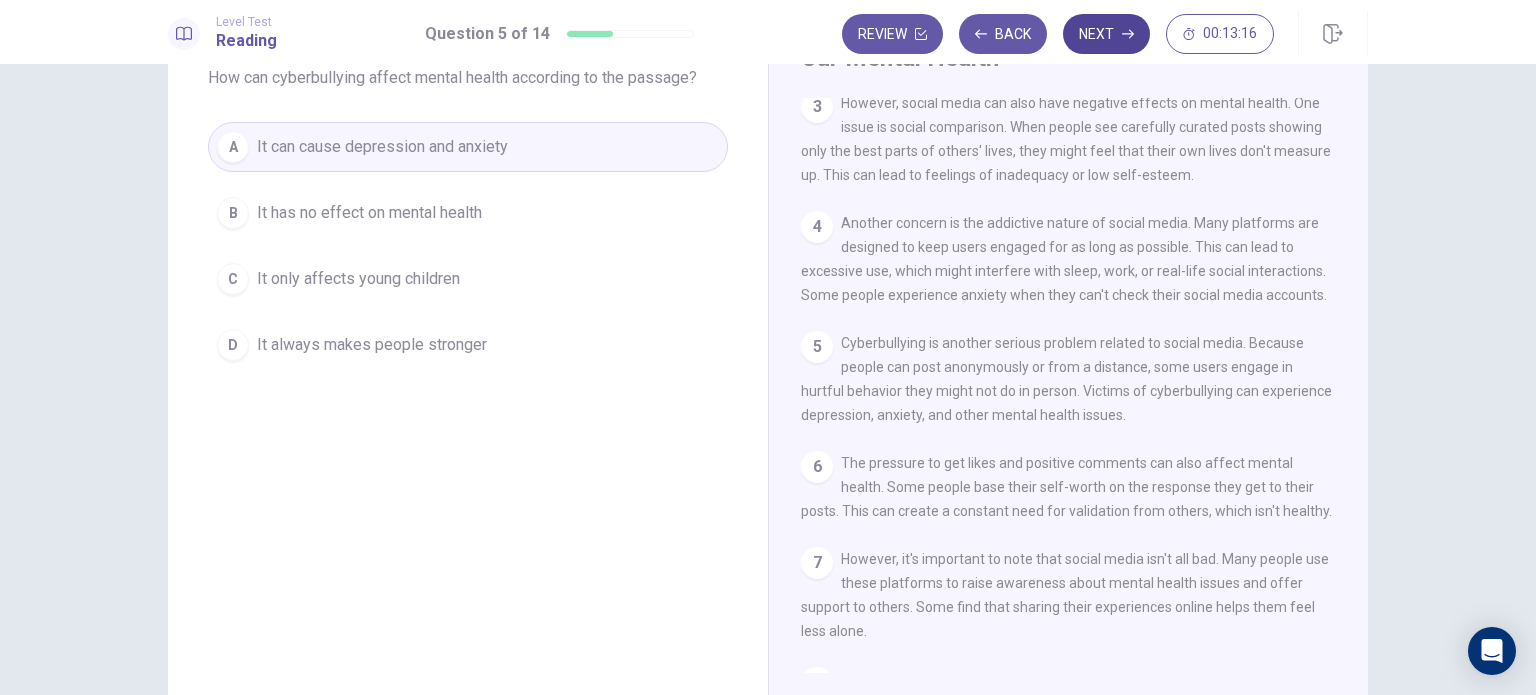 click on "Next" at bounding box center [1106, 34] 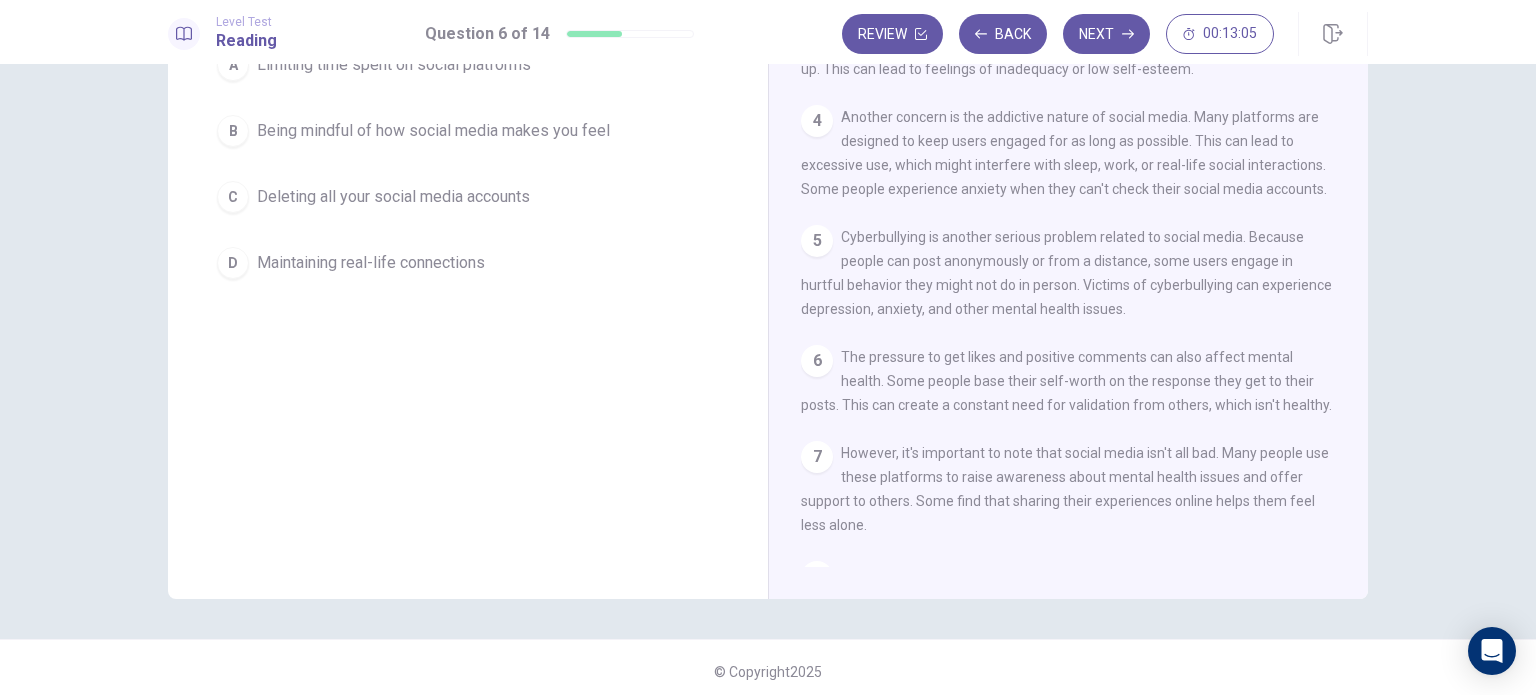 scroll, scrollTop: 236, scrollLeft: 0, axis: vertical 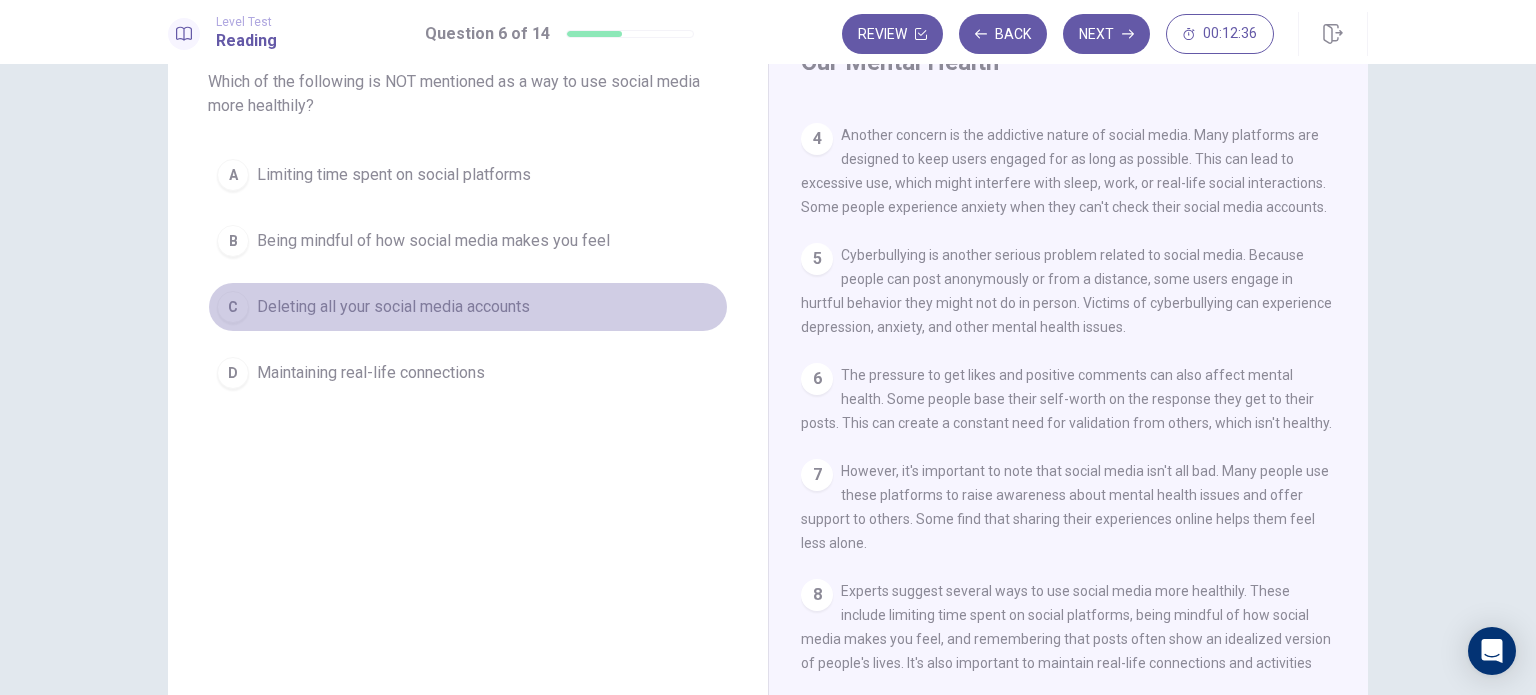 click on "C" at bounding box center [233, 175] 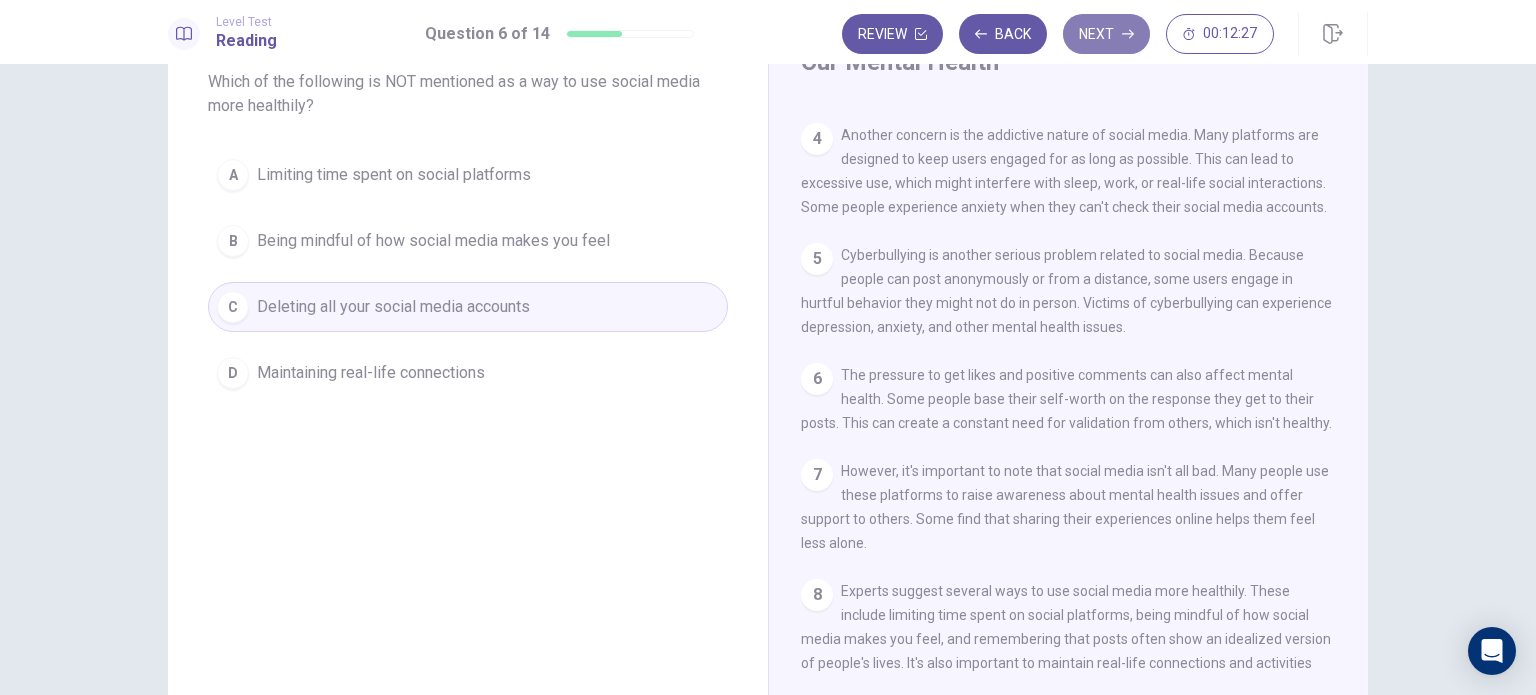 click on "Next" at bounding box center (1106, 34) 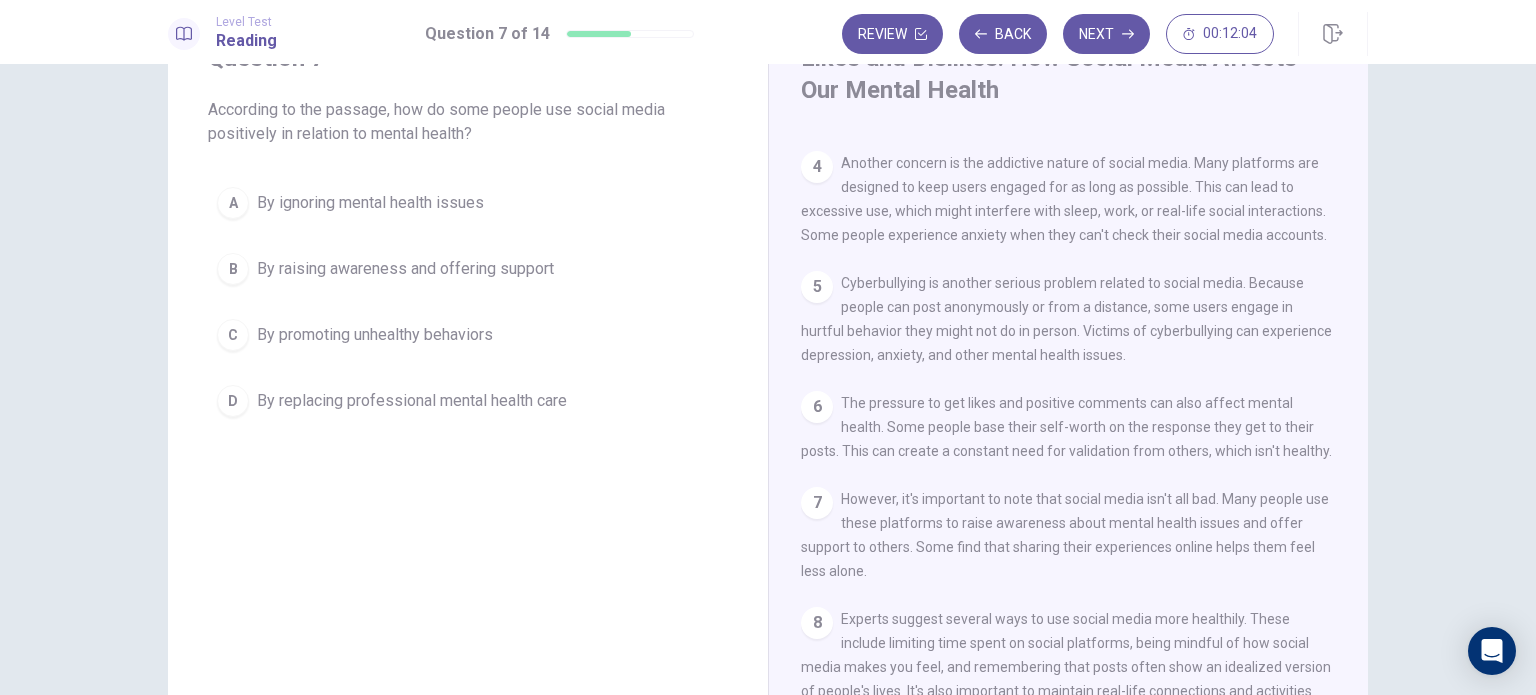 scroll, scrollTop: 100, scrollLeft: 0, axis: vertical 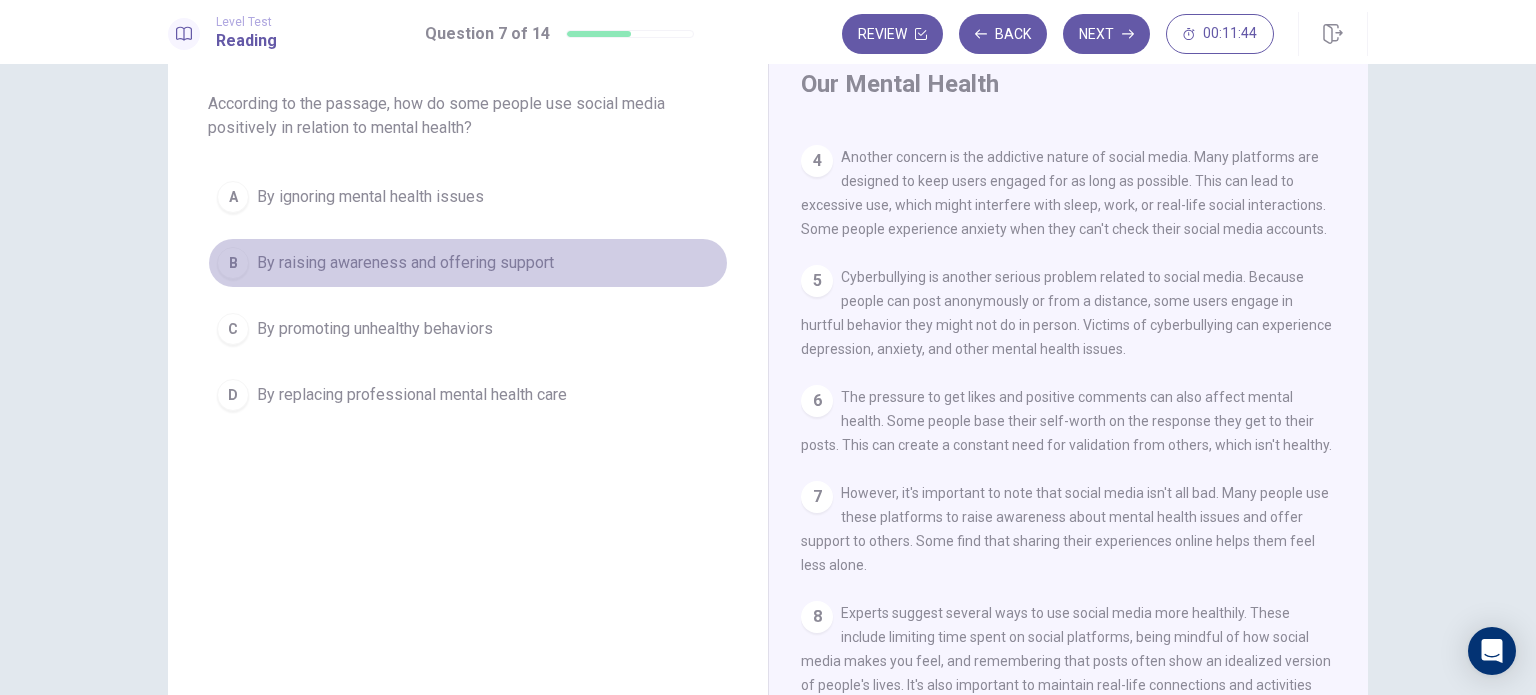 click on "By raising awareness and offering support" at bounding box center (370, 197) 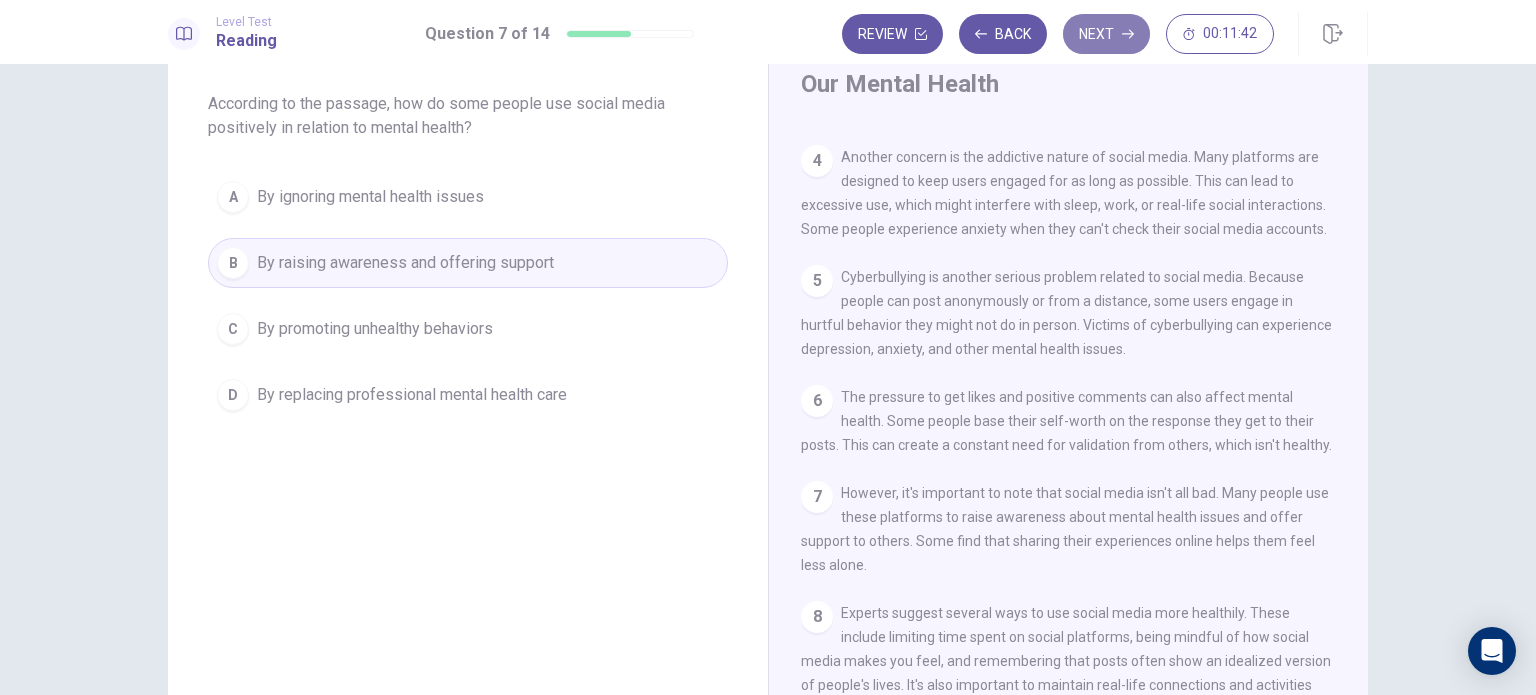 click on "Next" at bounding box center [1106, 34] 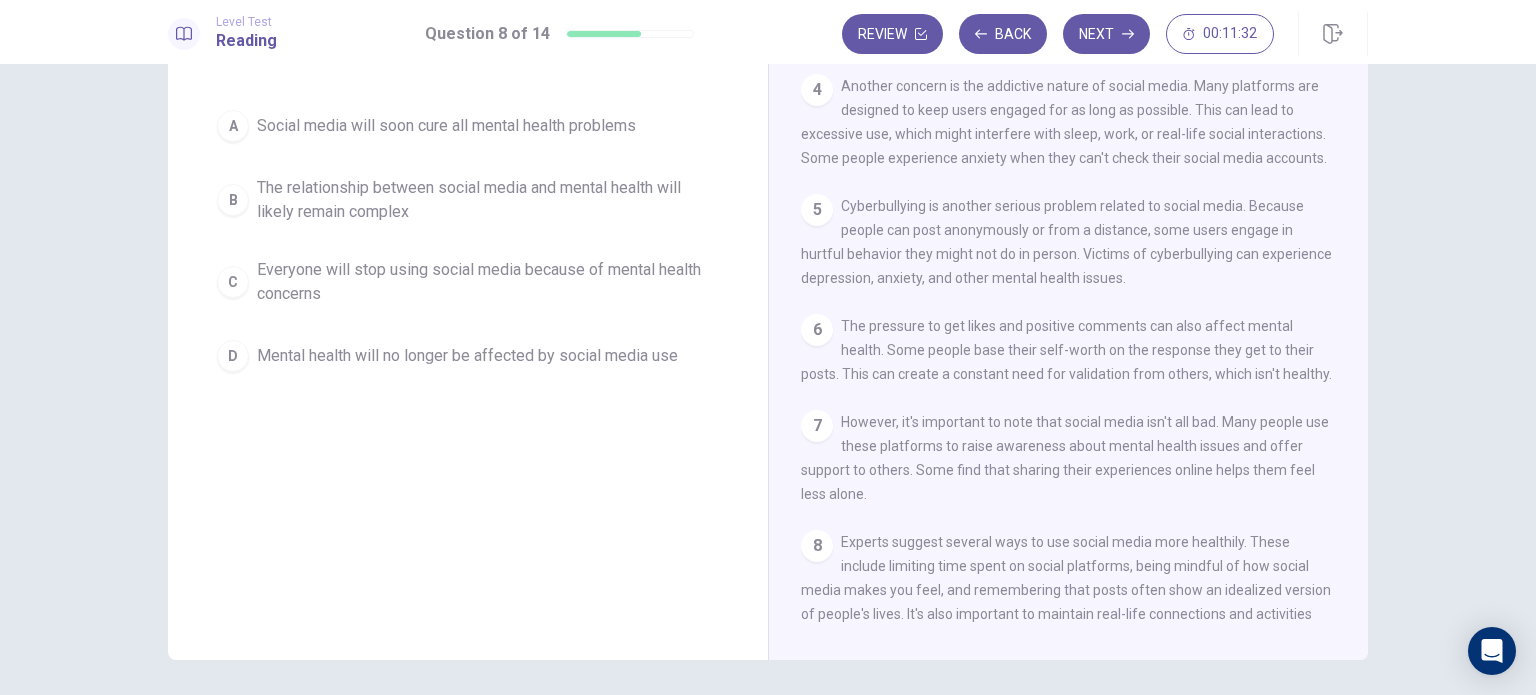 scroll, scrollTop: 172, scrollLeft: 0, axis: vertical 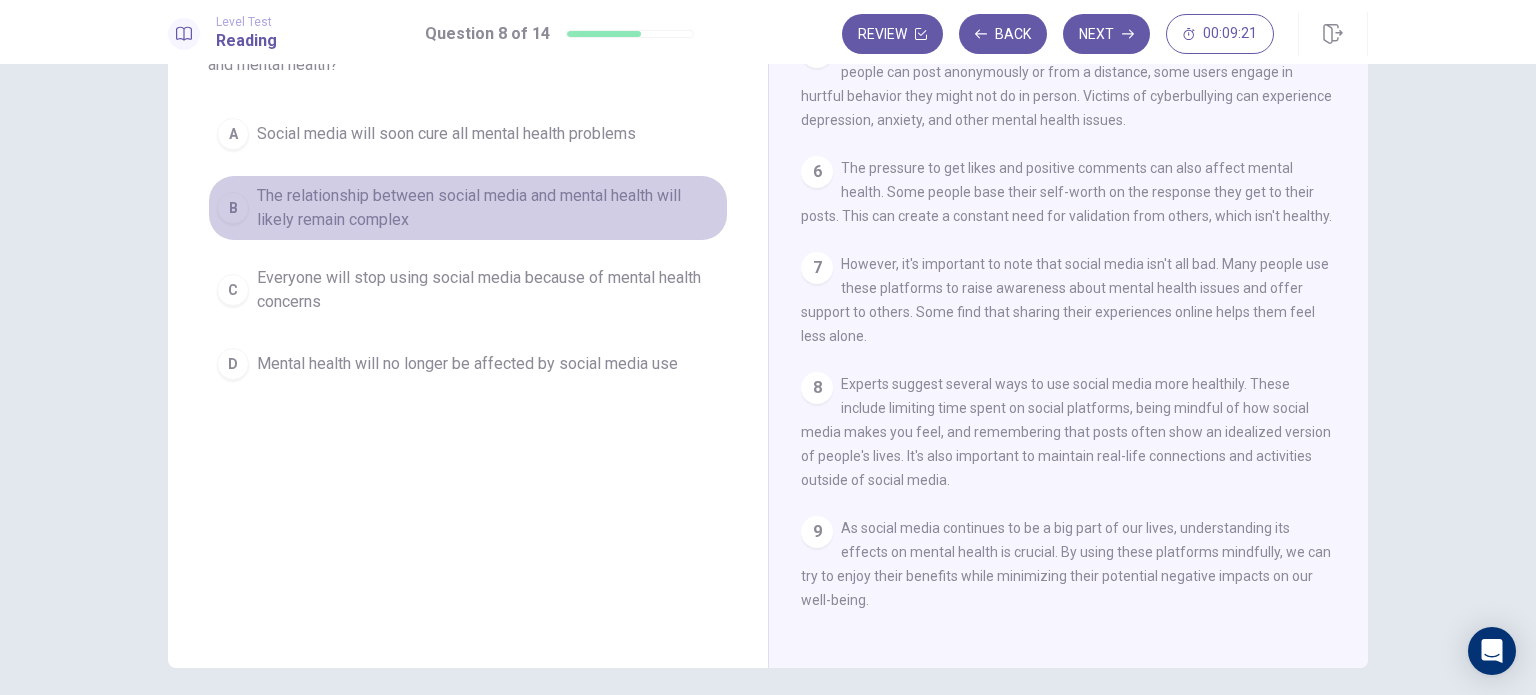 click on "The relationship between social media and mental health will likely remain complex" at bounding box center [446, 134] 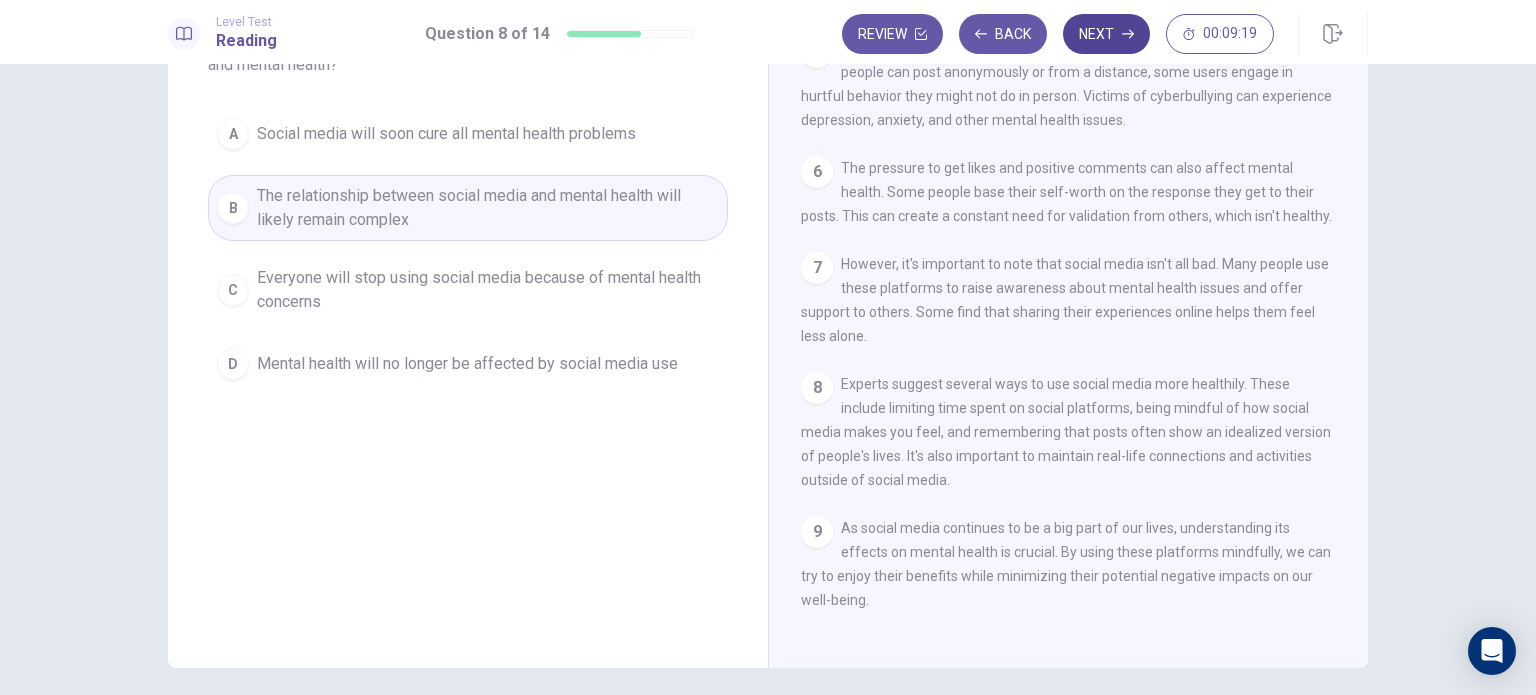 click on "Next" at bounding box center (1106, 34) 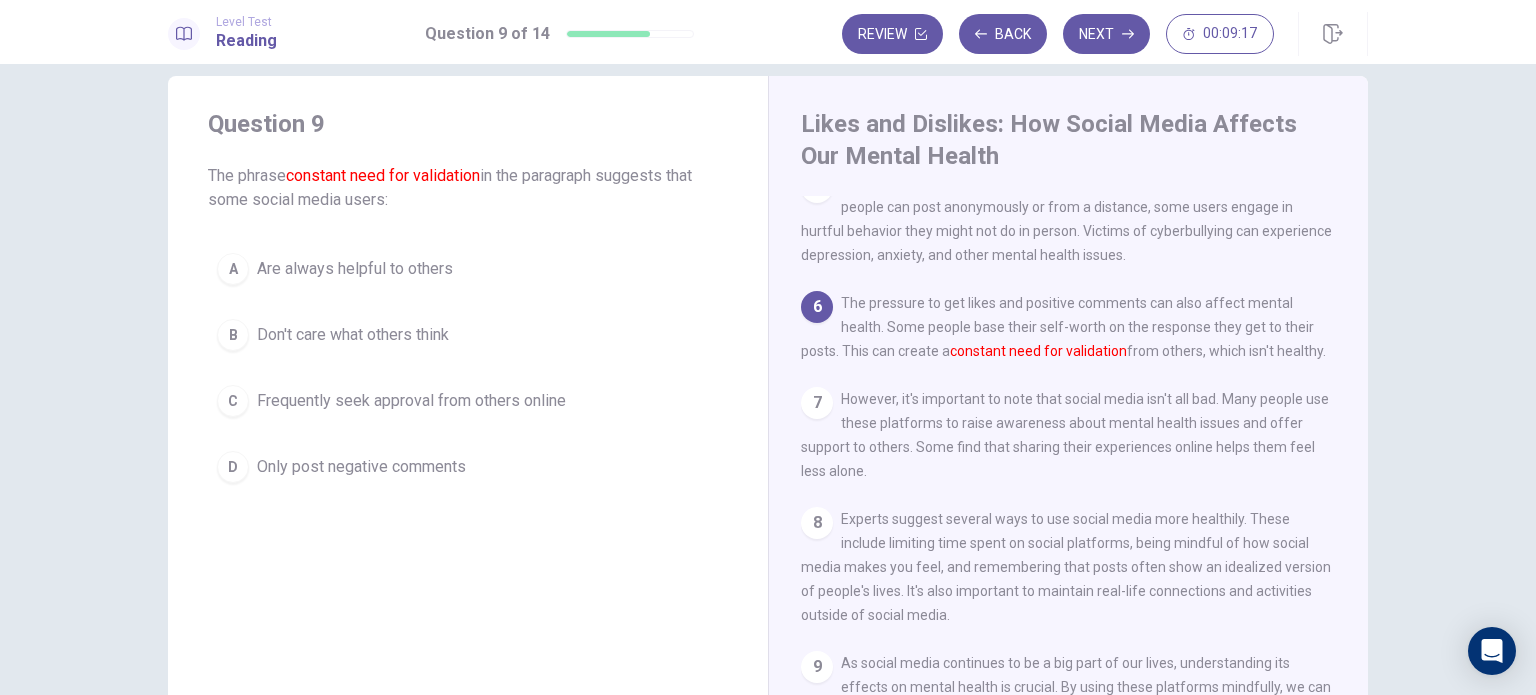 scroll, scrollTop: 4, scrollLeft: 0, axis: vertical 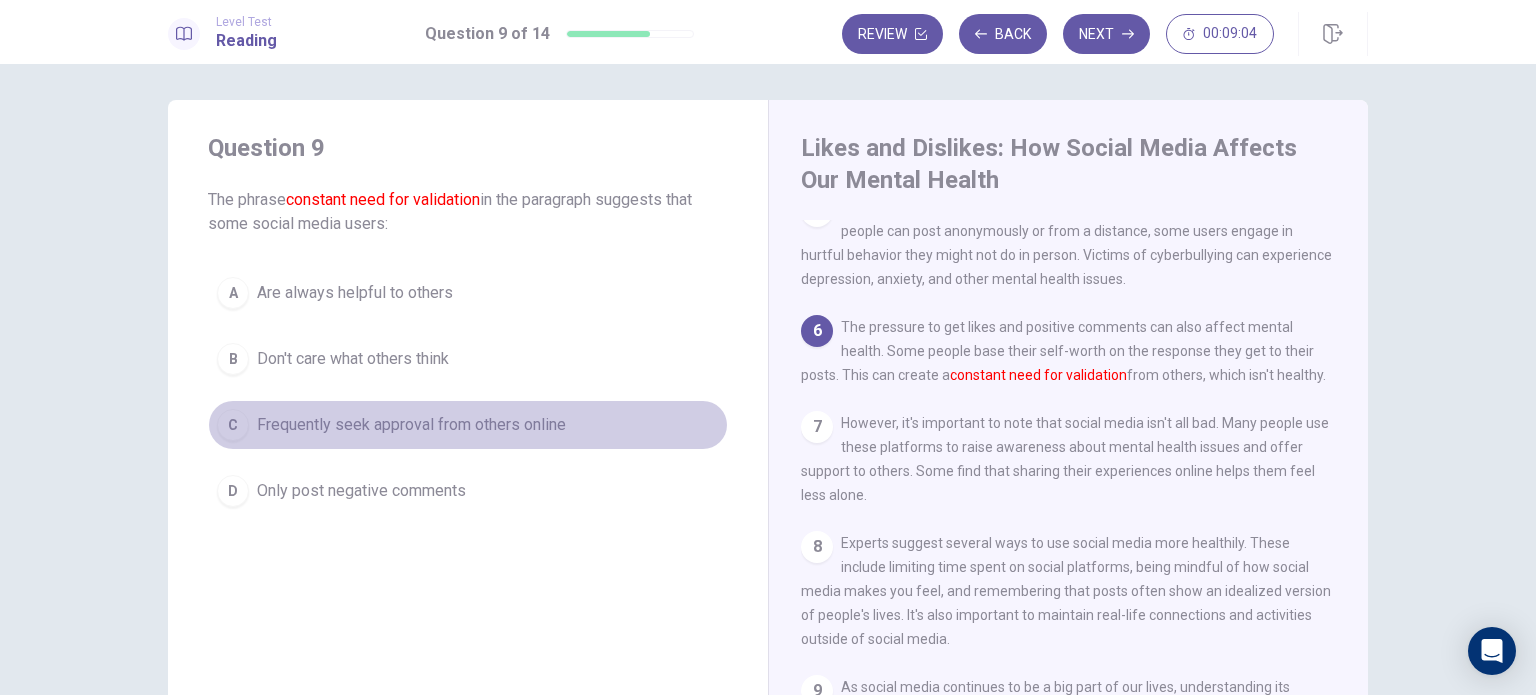 click on "Frequently seek approval from others online" at bounding box center (355, 293) 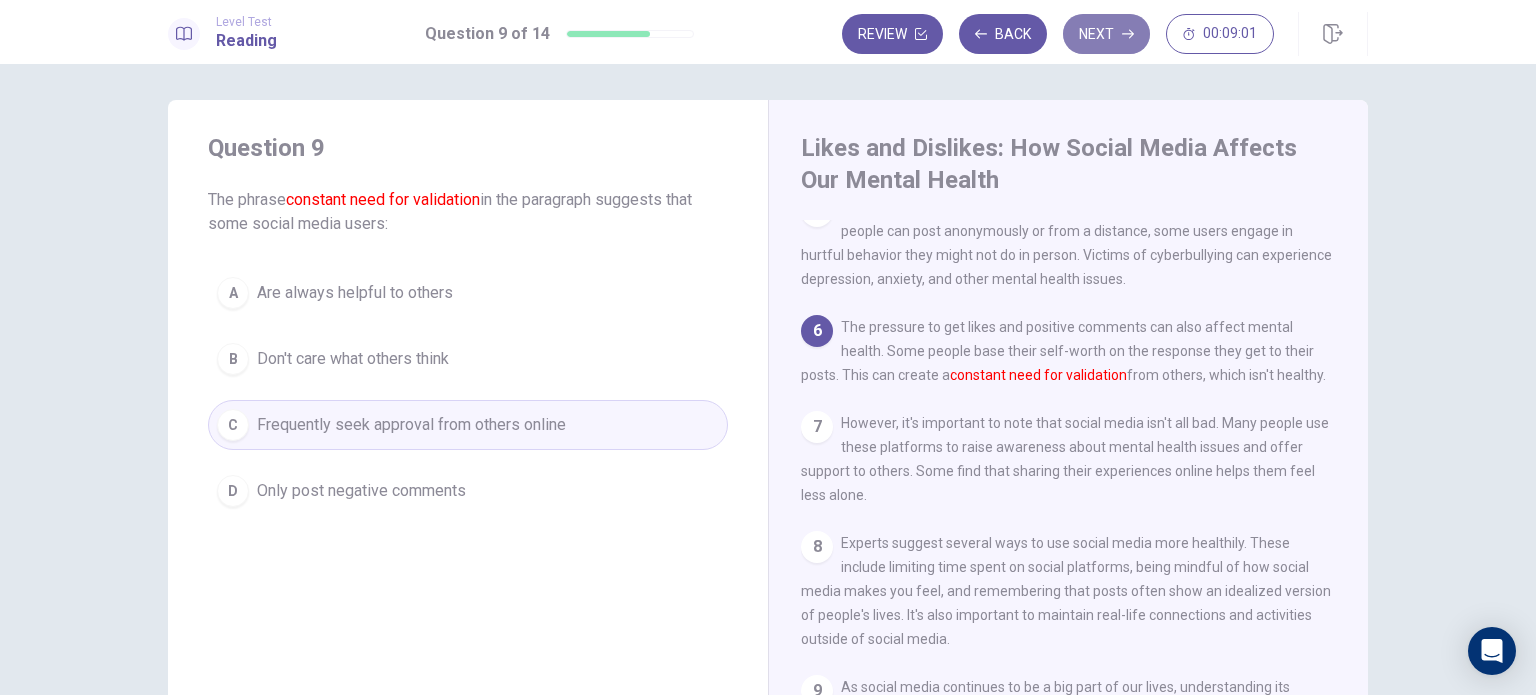 click on "Next" at bounding box center [1106, 34] 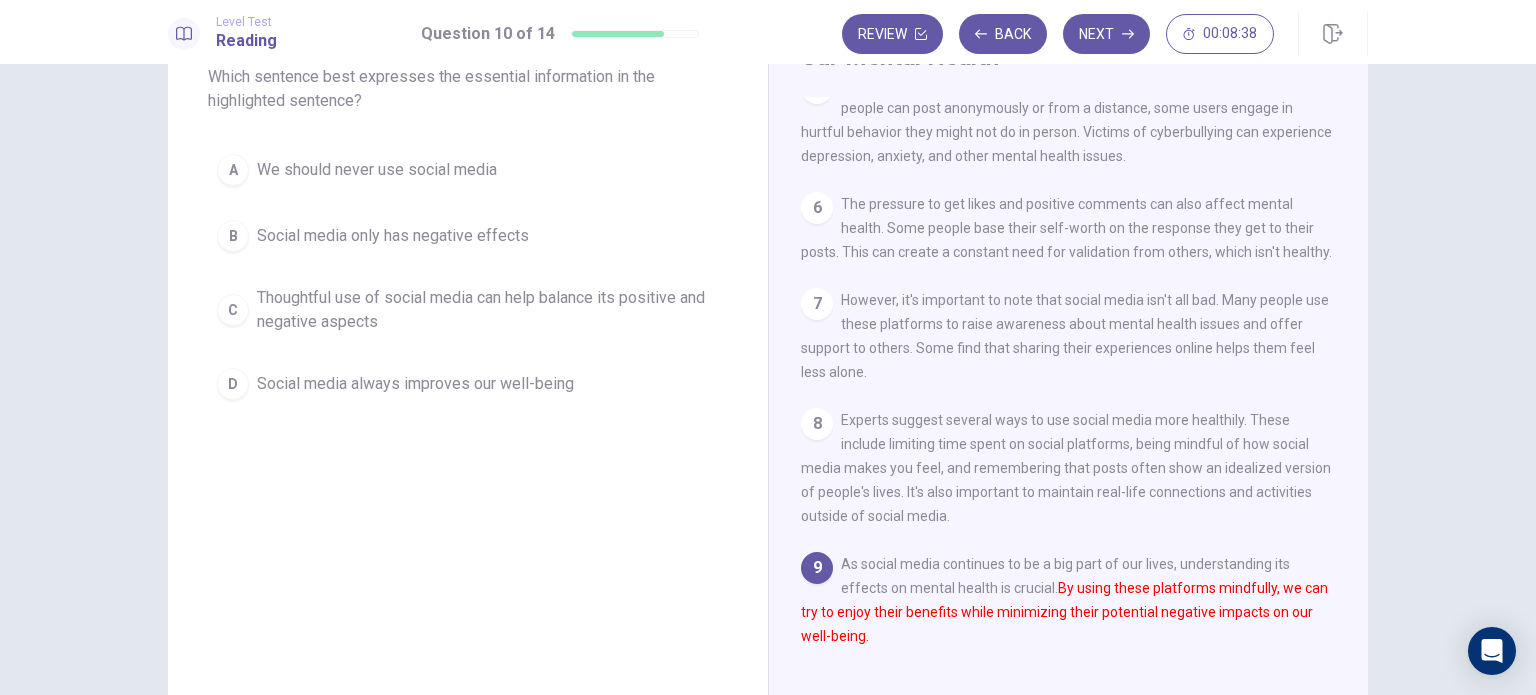 scroll, scrollTop: 128, scrollLeft: 0, axis: vertical 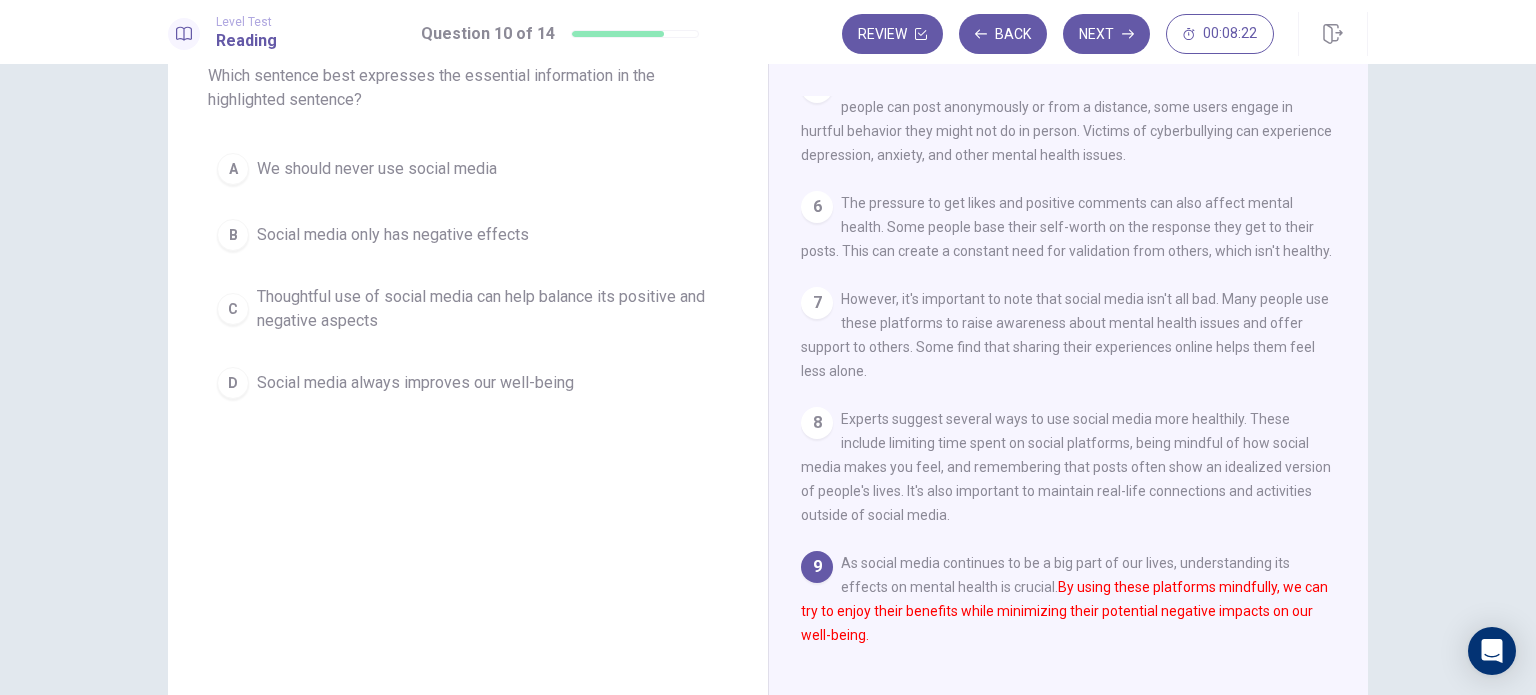 click on "Thoughtful use of social media can help balance its positive and negative aspects" at bounding box center [377, 169] 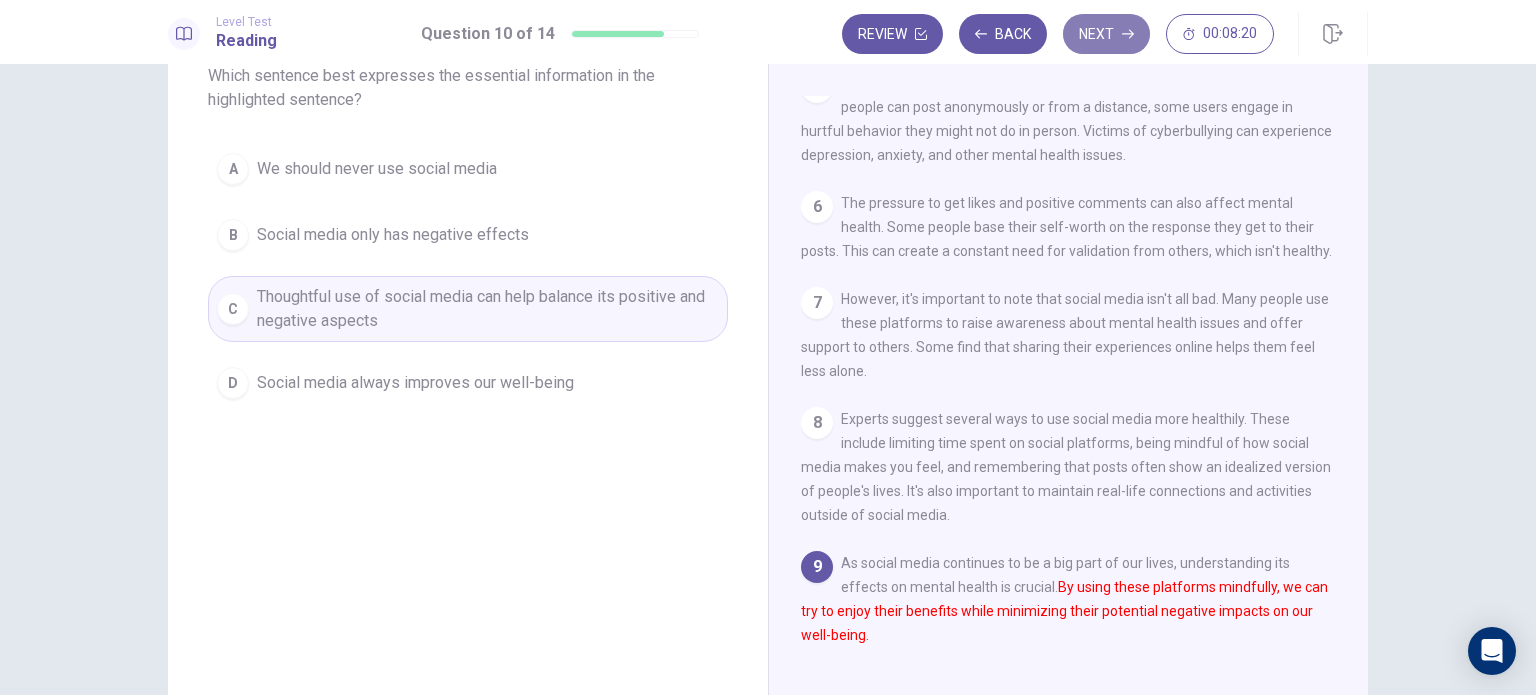 click on "Next" at bounding box center [1106, 34] 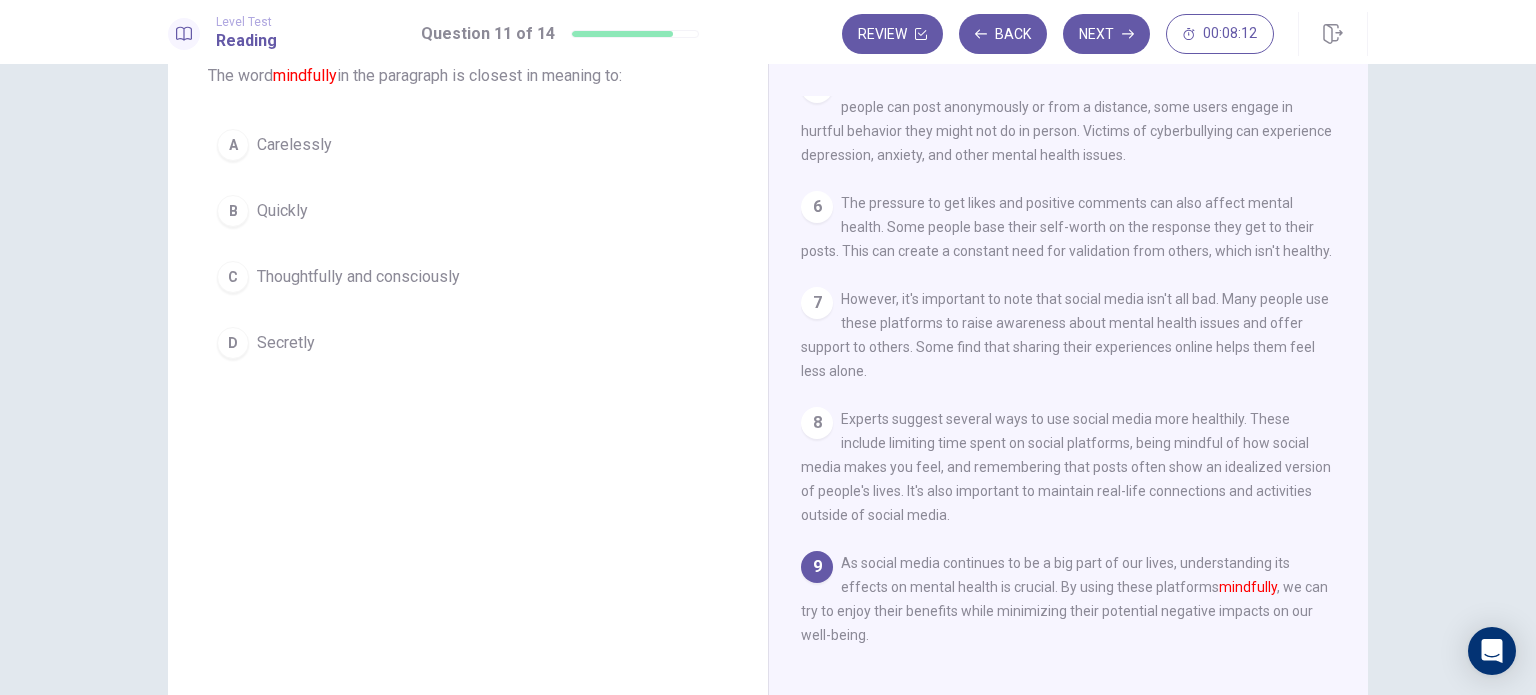 scroll, scrollTop: 132, scrollLeft: 0, axis: vertical 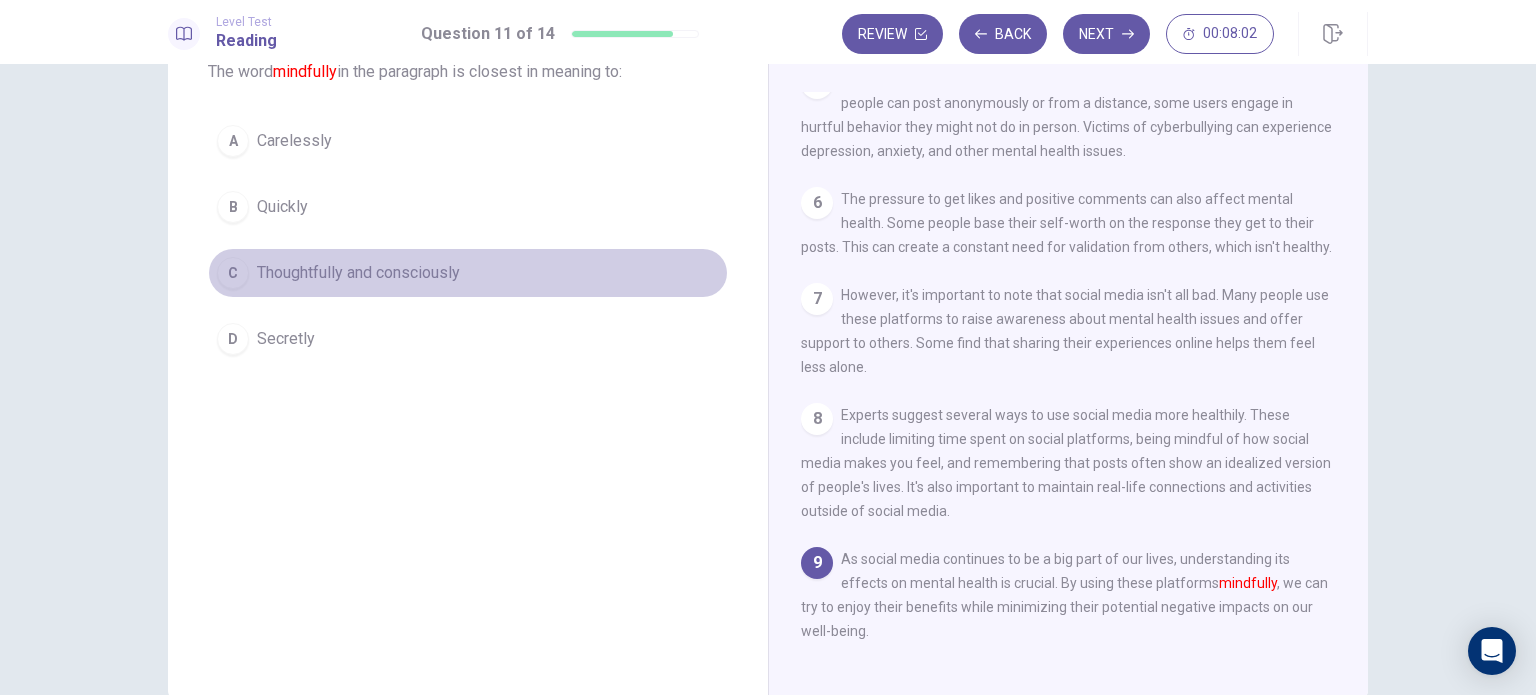 click on "Thoughtfully and consciously" at bounding box center (294, 141) 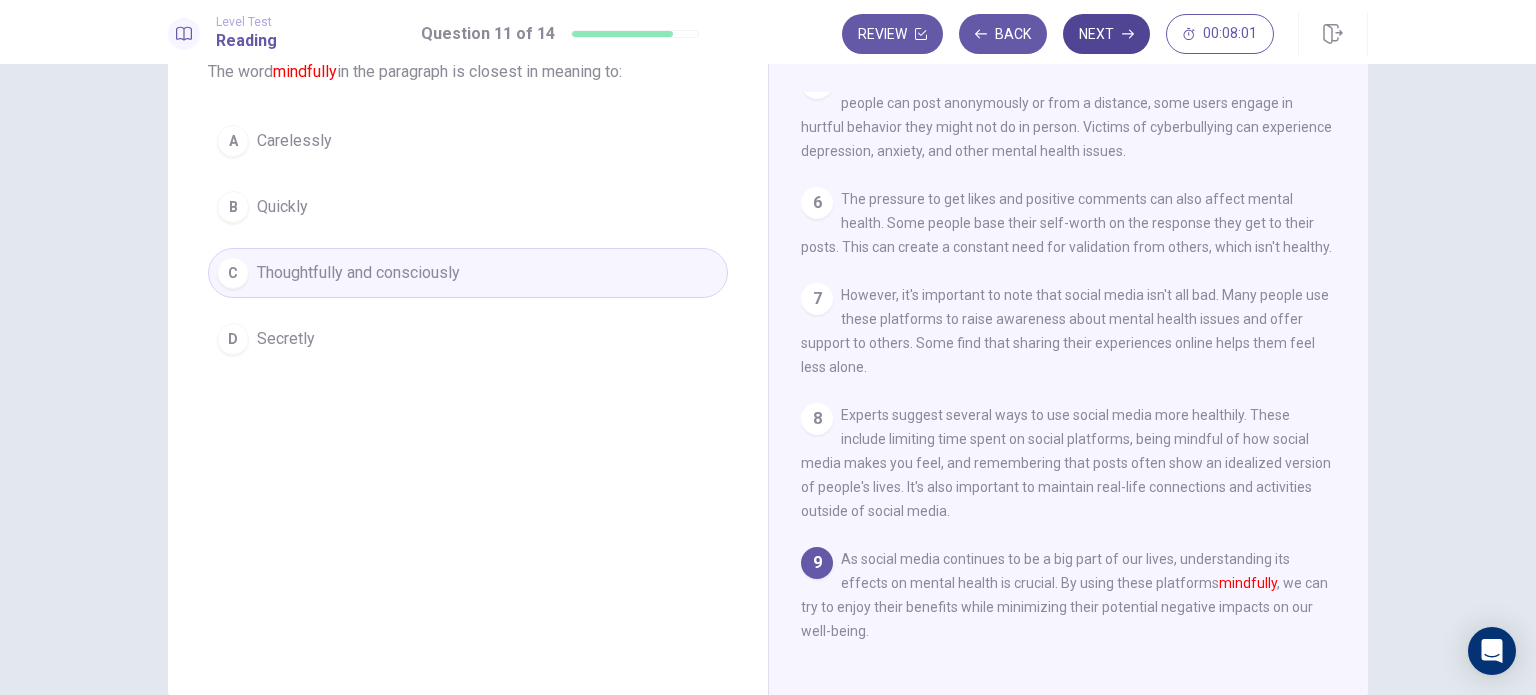click on "Next" at bounding box center [1106, 34] 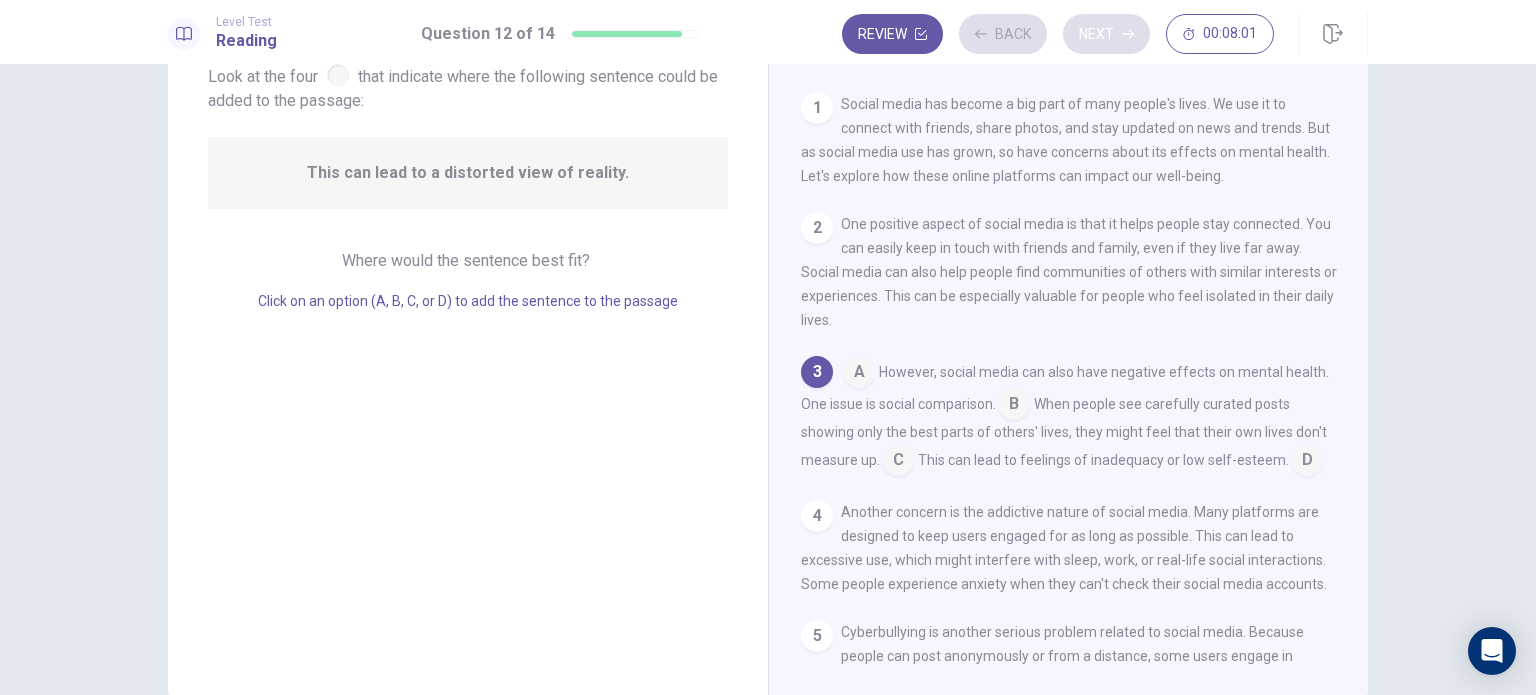 scroll, scrollTop: 40, scrollLeft: 0, axis: vertical 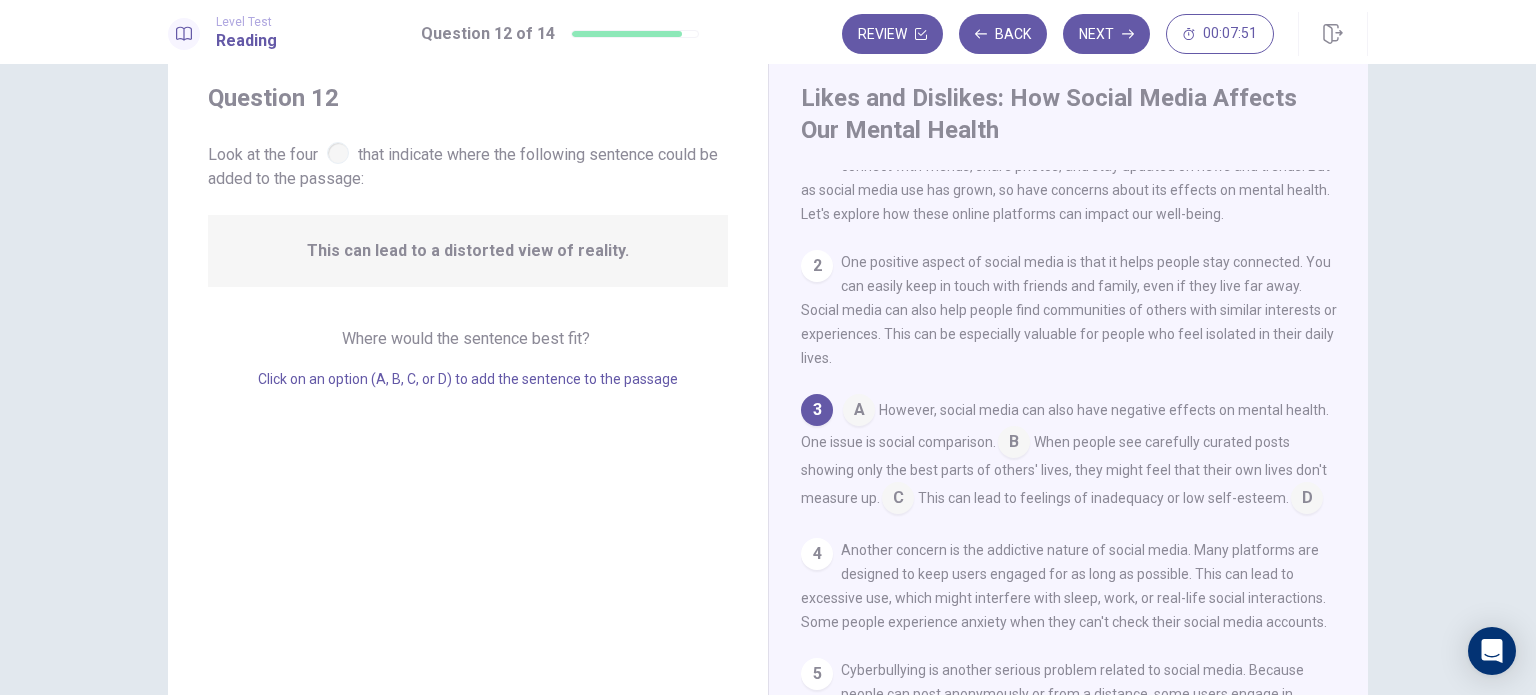 click at bounding box center (338, 153) 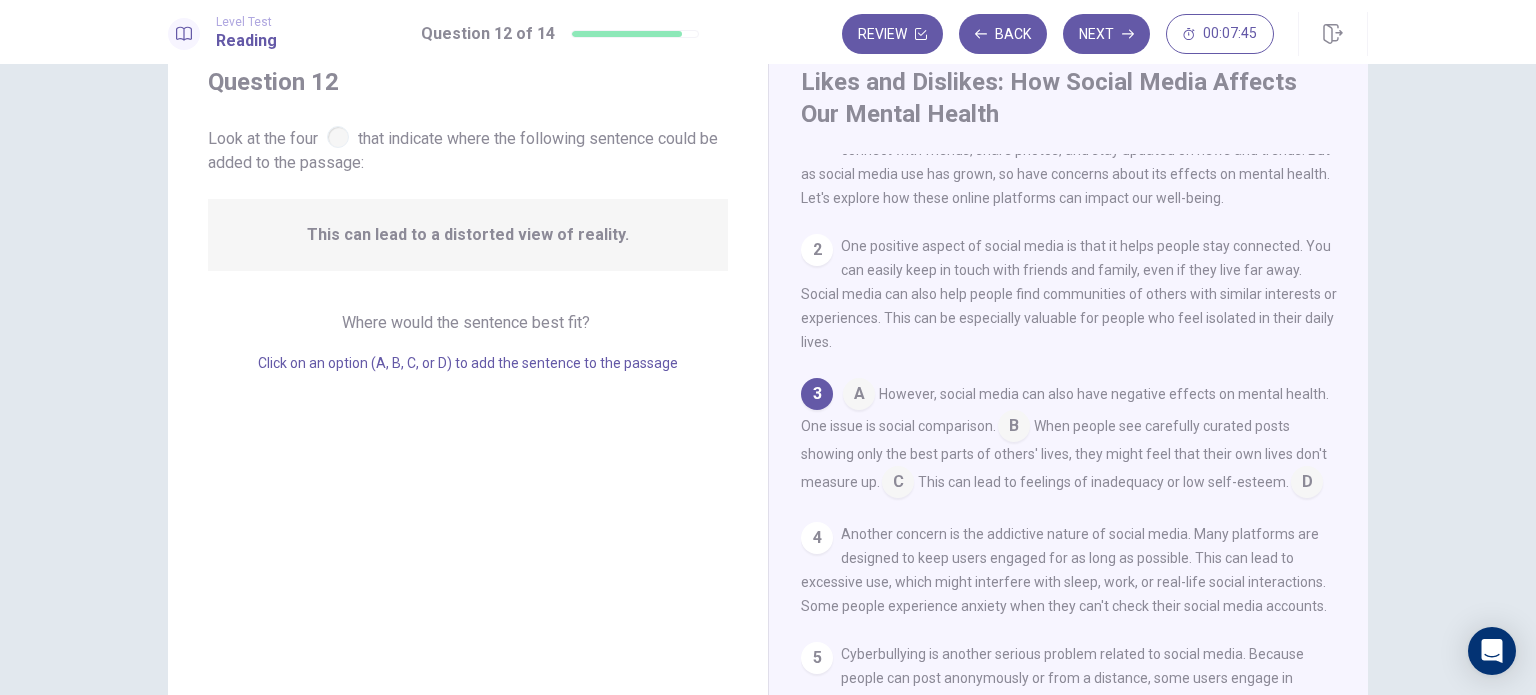 scroll, scrollTop: 67, scrollLeft: 0, axis: vertical 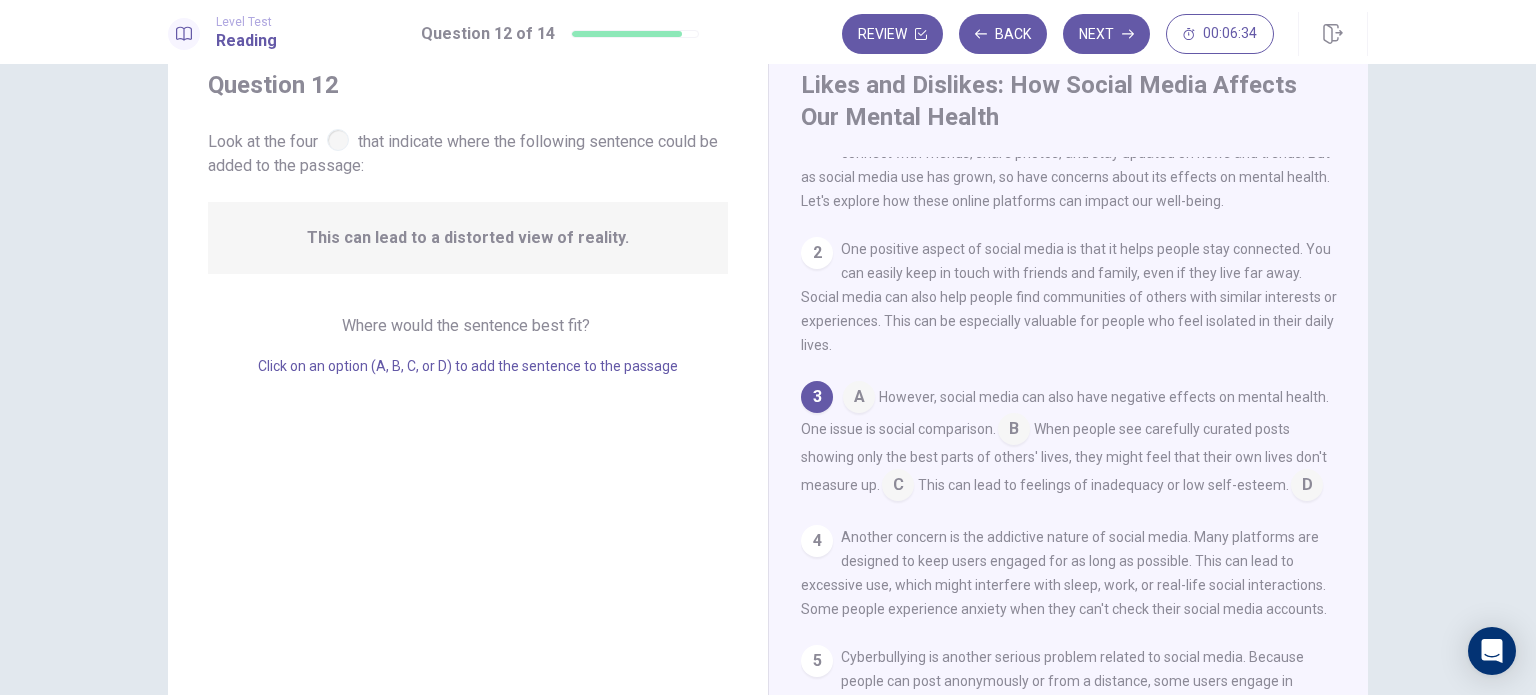 click at bounding box center [859, 399] 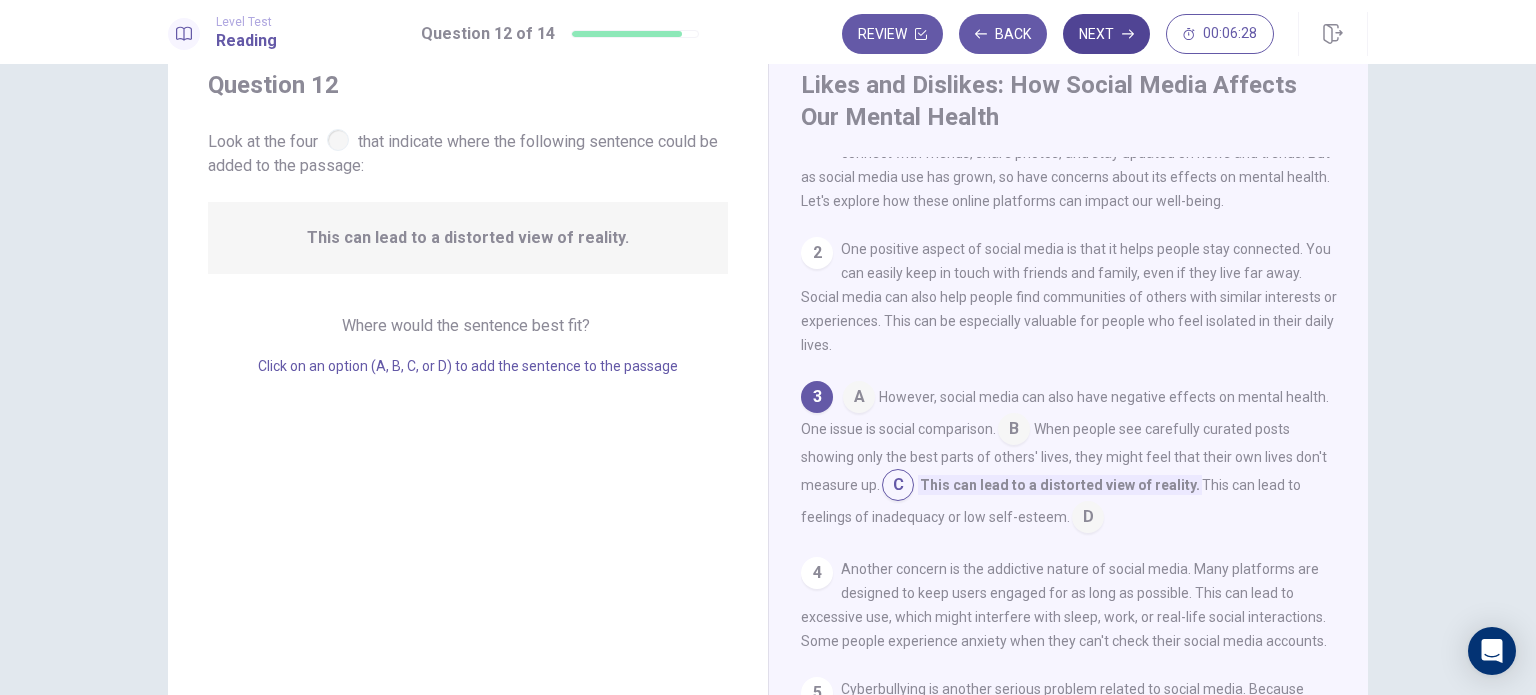 drag, startPoint x: 1107, startPoint y: 91, endPoint x: 1097, endPoint y: 35, distance: 56.88585 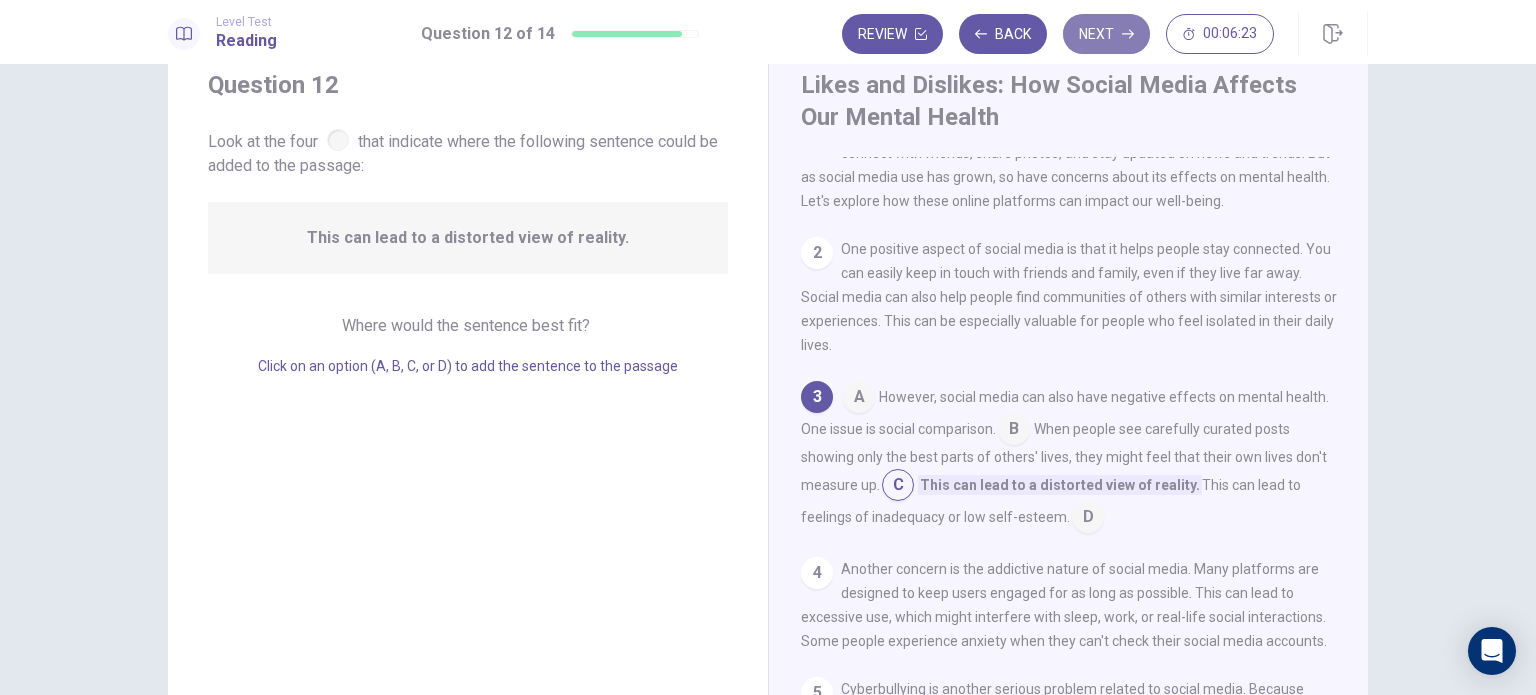 click on "Next" at bounding box center (1106, 34) 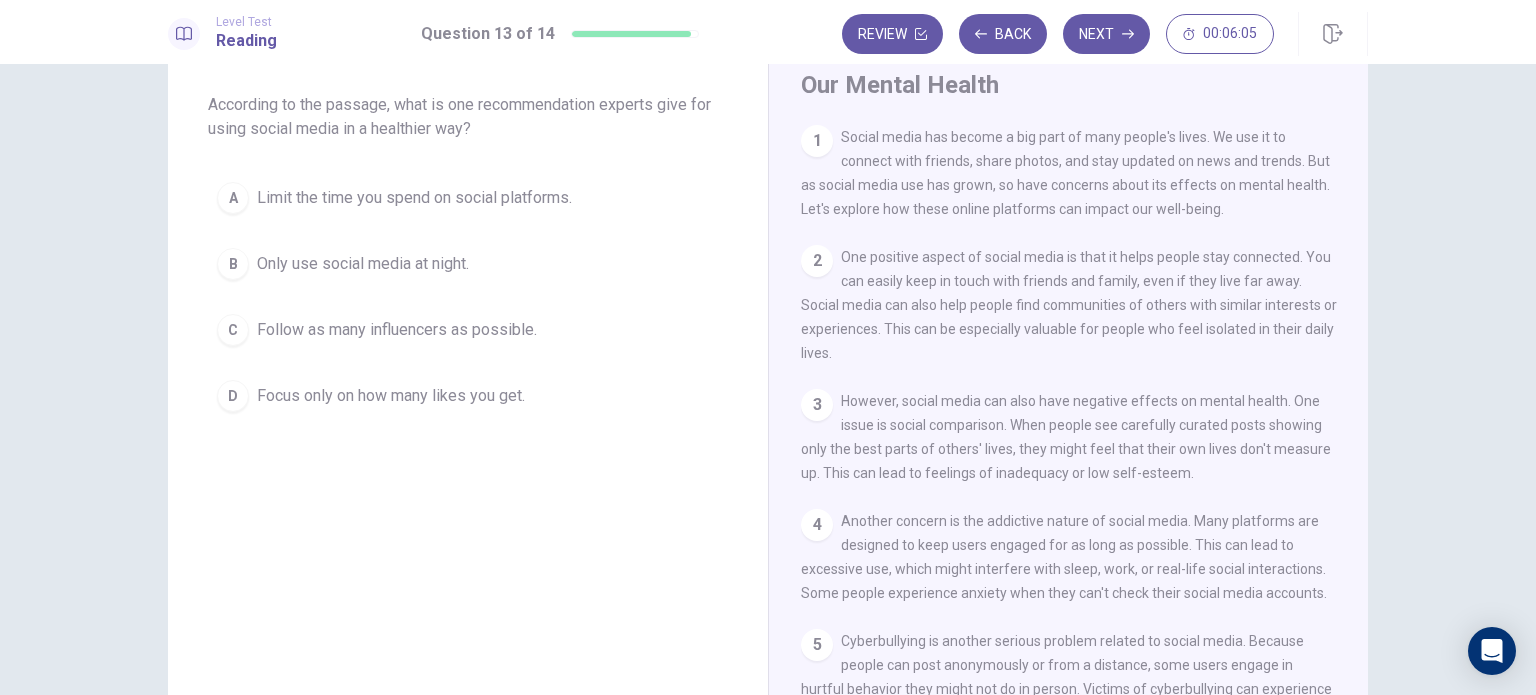 scroll, scrollTop: 100, scrollLeft: 0, axis: vertical 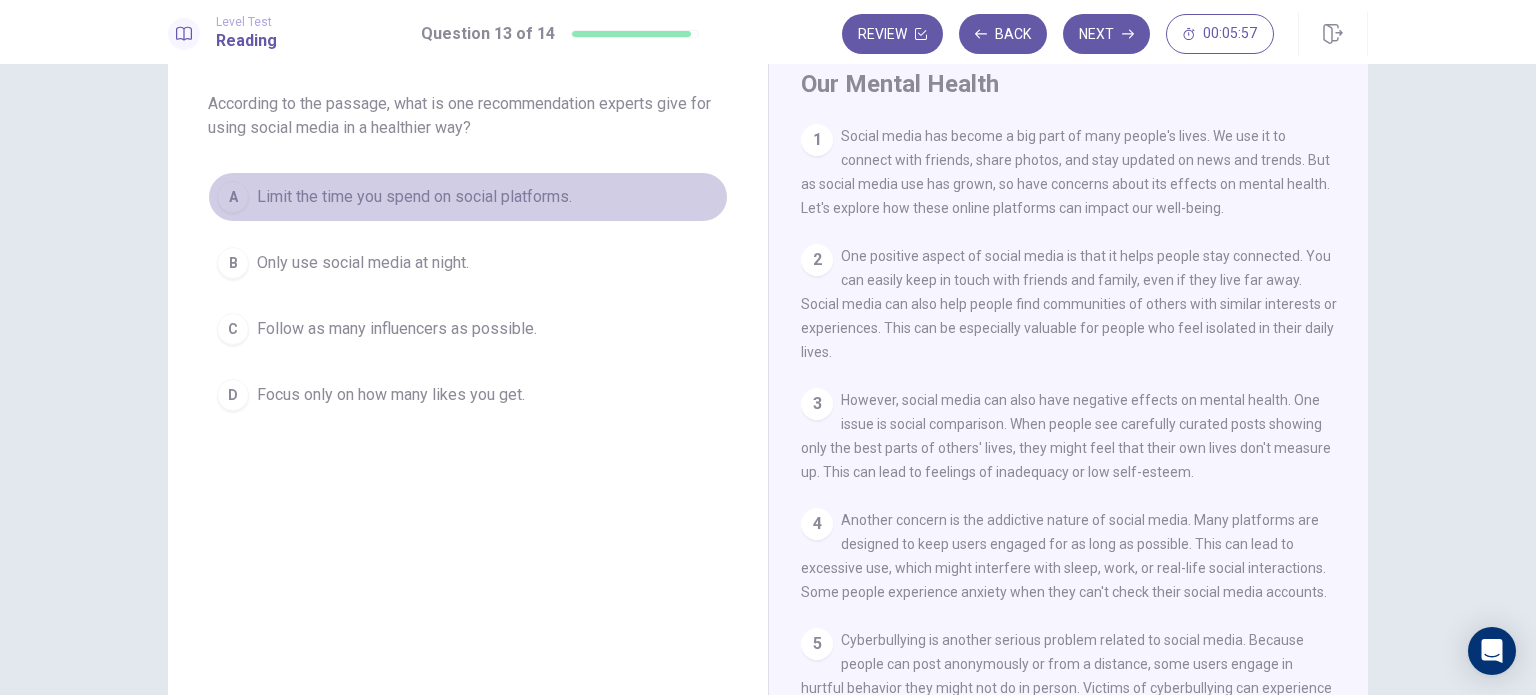 click on "A" at bounding box center [233, 197] 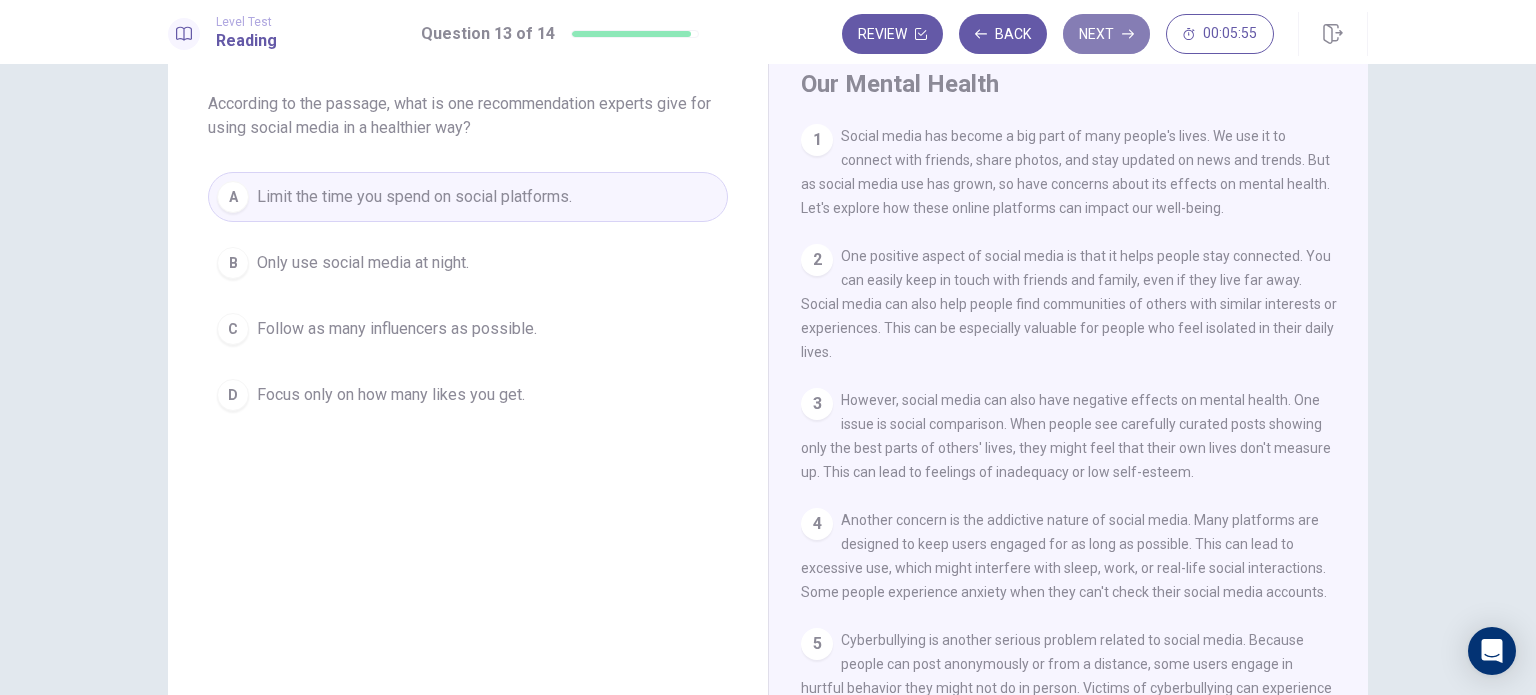 click on "Next" at bounding box center (1106, 34) 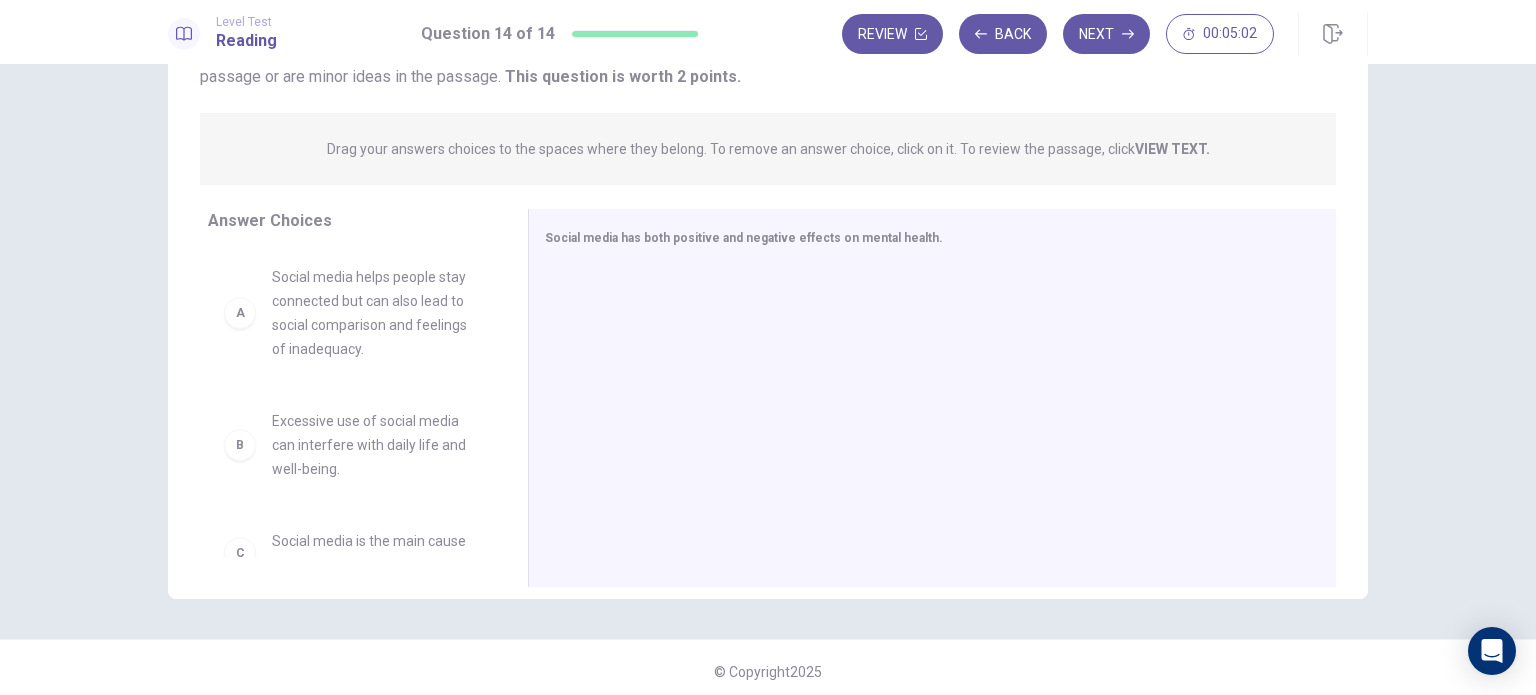 scroll, scrollTop: 204, scrollLeft: 0, axis: vertical 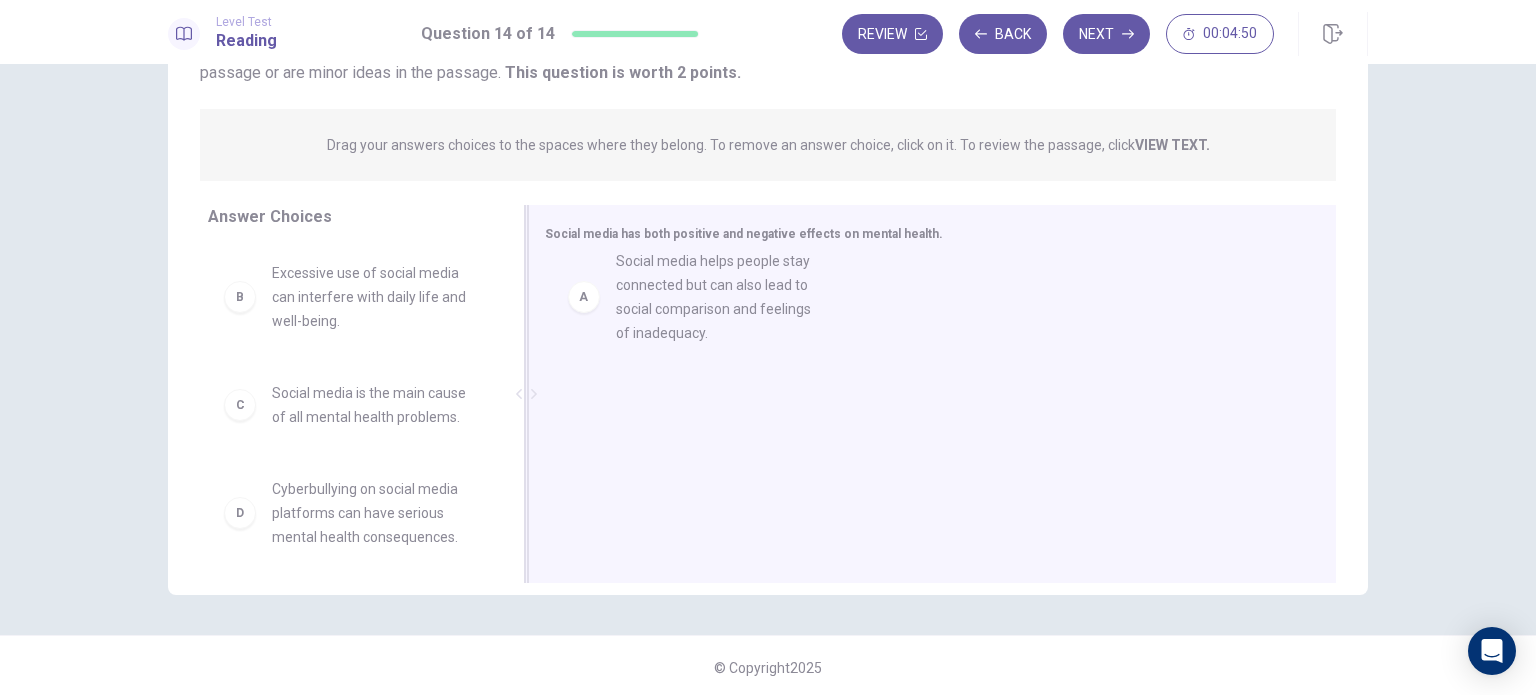 drag, startPoint x: 233, startPoint y: 319, endPoint x: 587, endPoint y: 308, distance: 354.17087 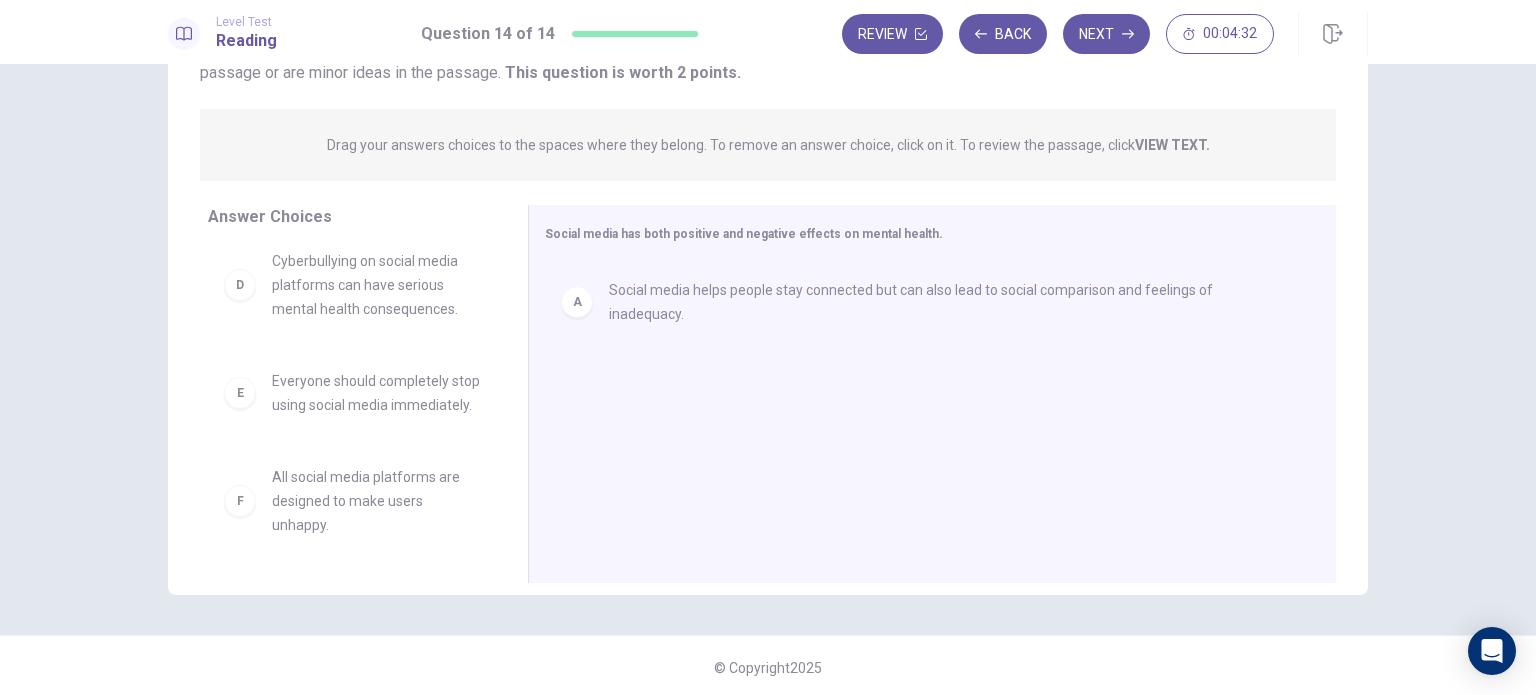 scroll, scrollTop: 252, scrollLeft: 0, axis: vertical 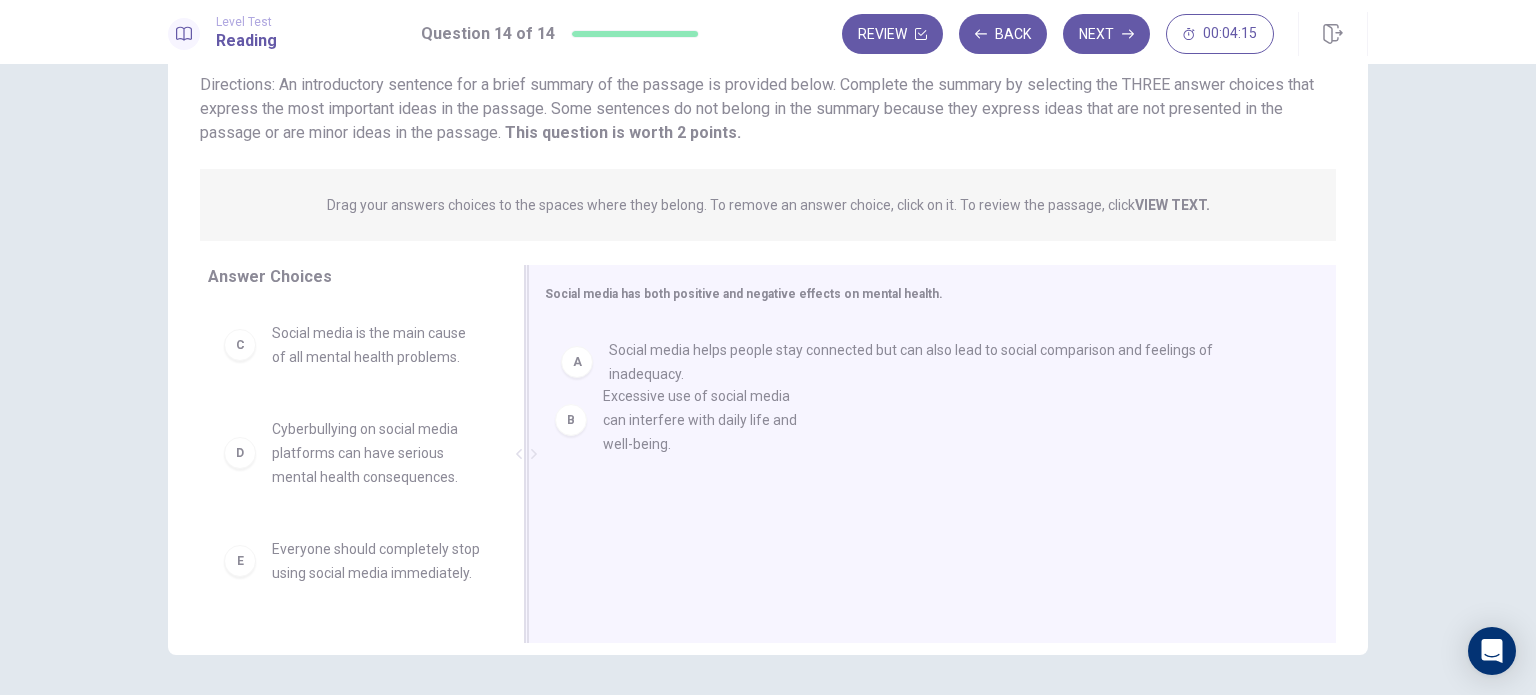 drag, startPoint x: 328, startPoint y: 344, endPoint x: 676, endPoint y: 415, distance: 355.16898 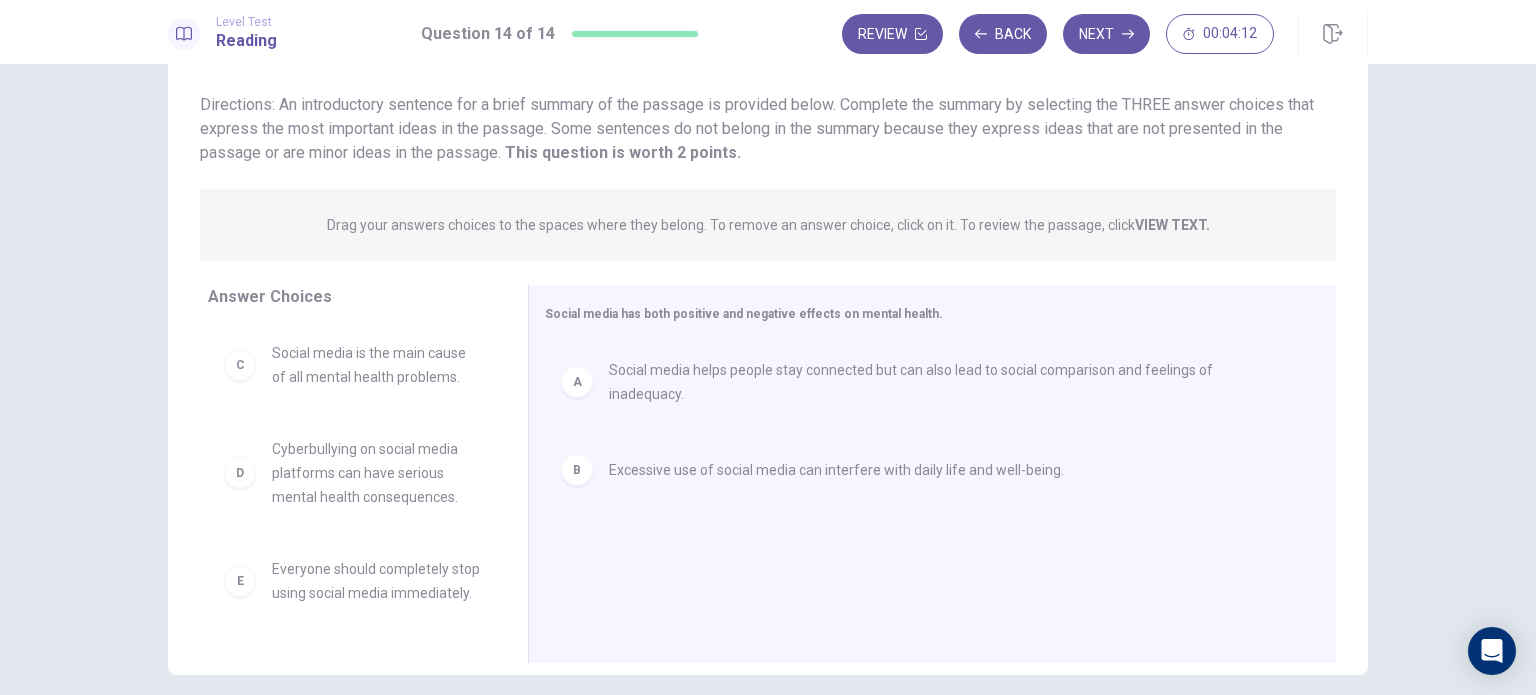 scroll, scrollTop: 128, scrollLeft: 0, axis: vertical 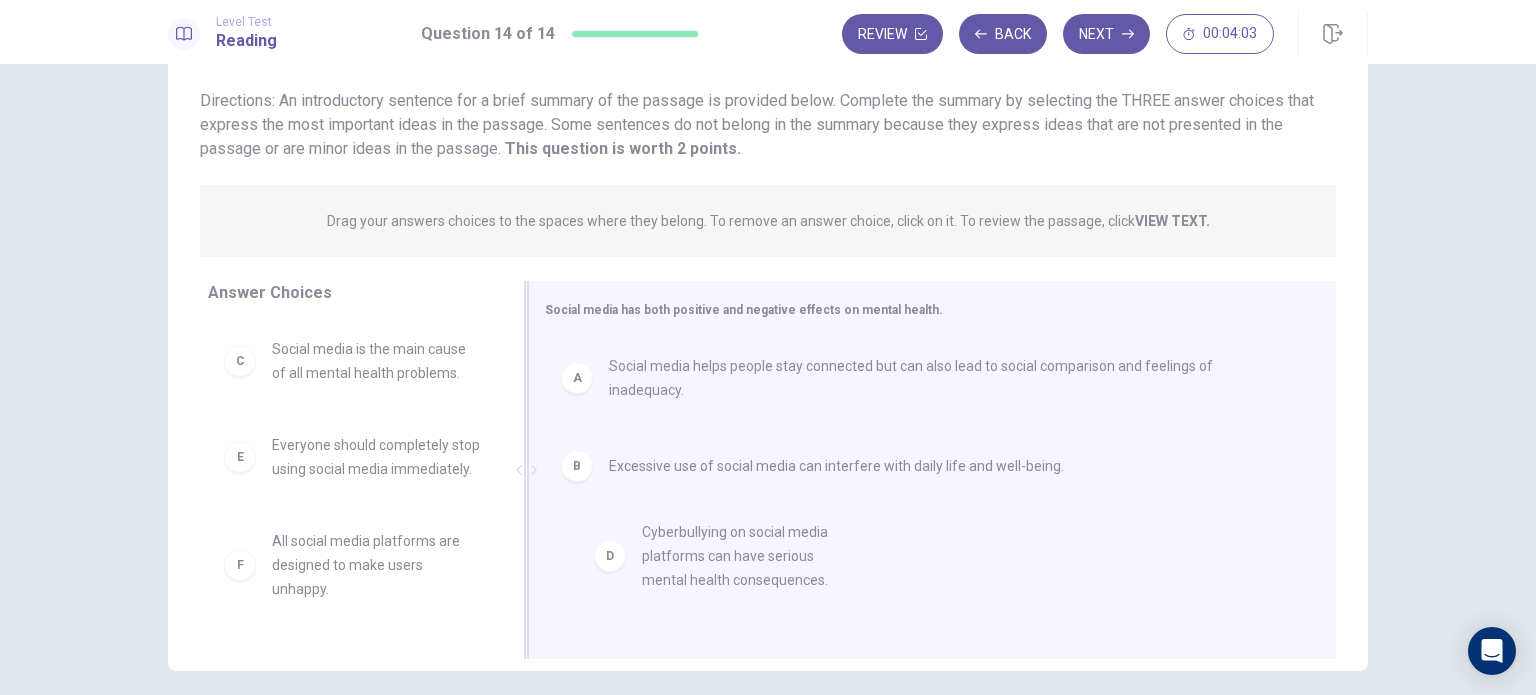 drag, startPoint x: 321, startPoint y: 483, endPoint x: 707, endPoint y: 579, distance: 397.75873 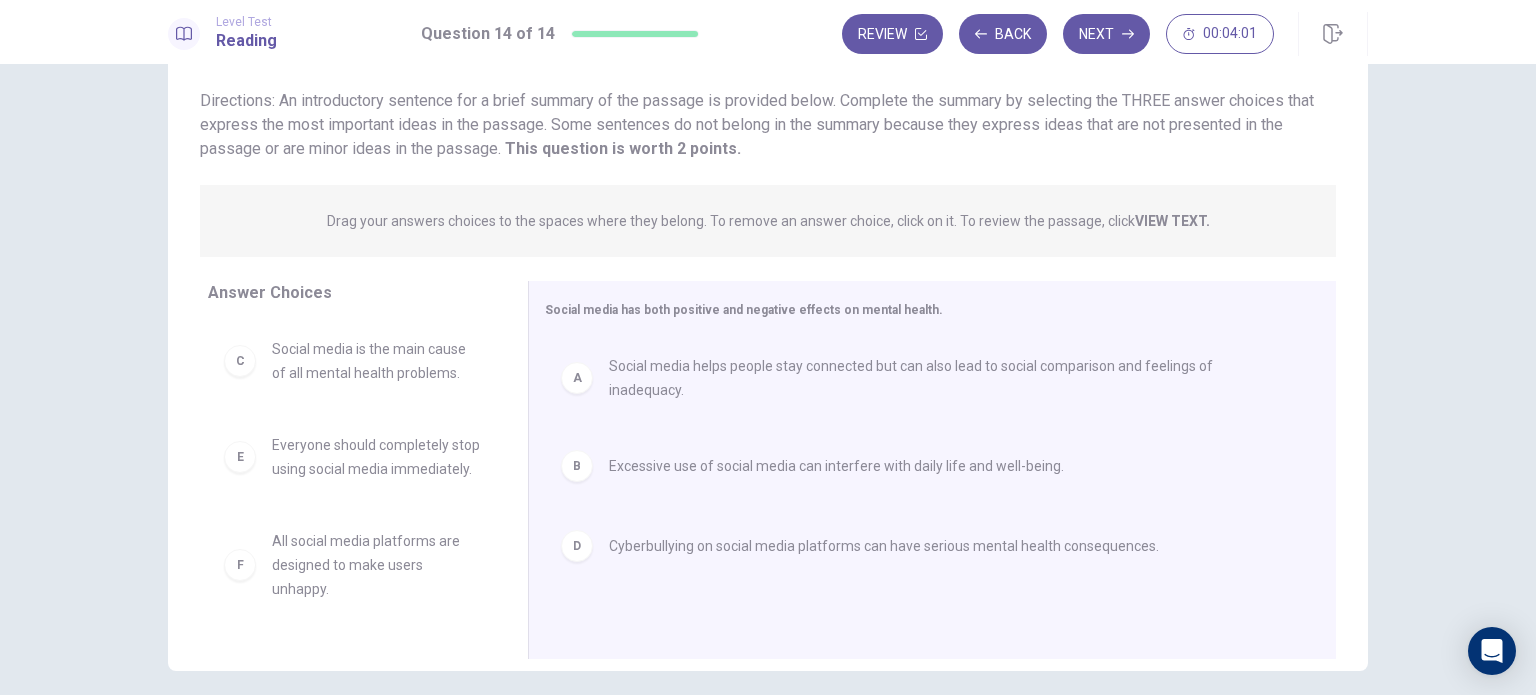 scroll, scrollTop: 0, scrollLeft: 0, axis: both 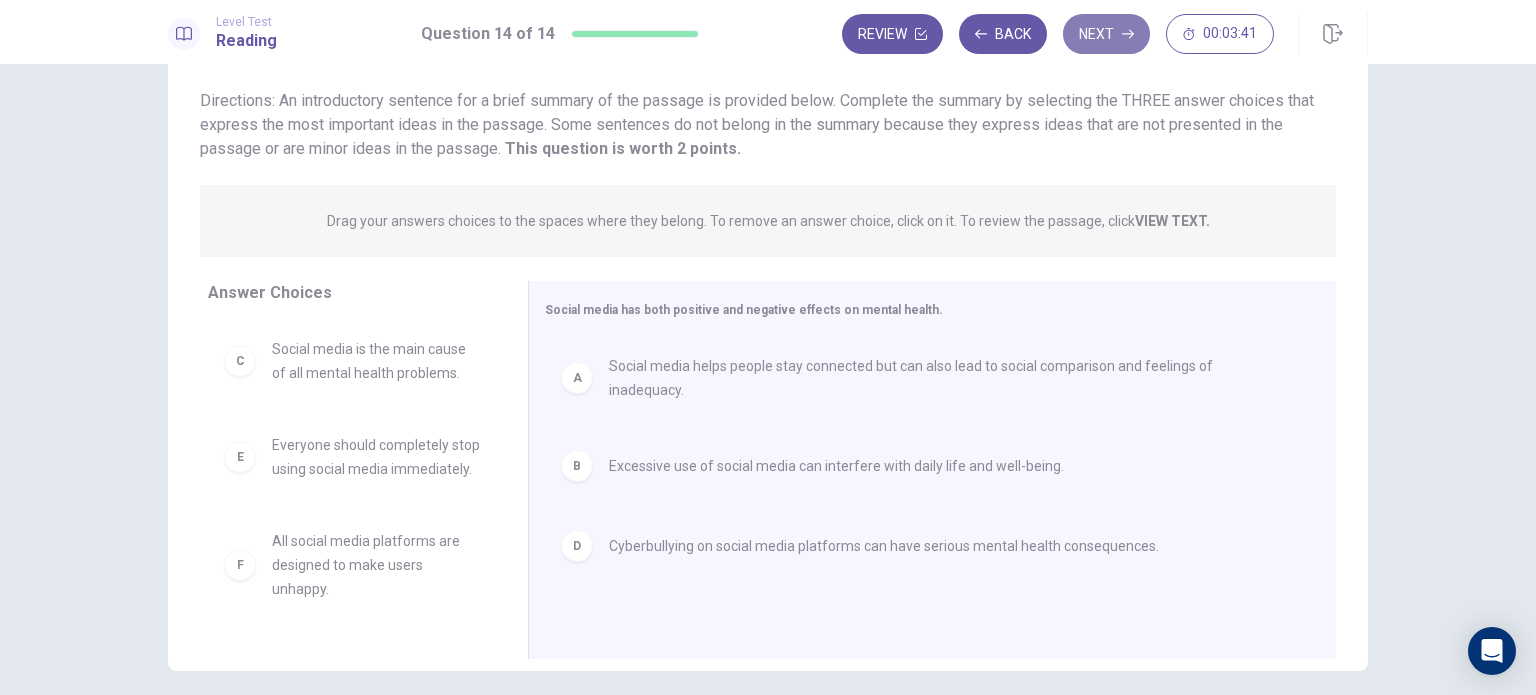 click on "Next" at bounding box center [1106, 34] 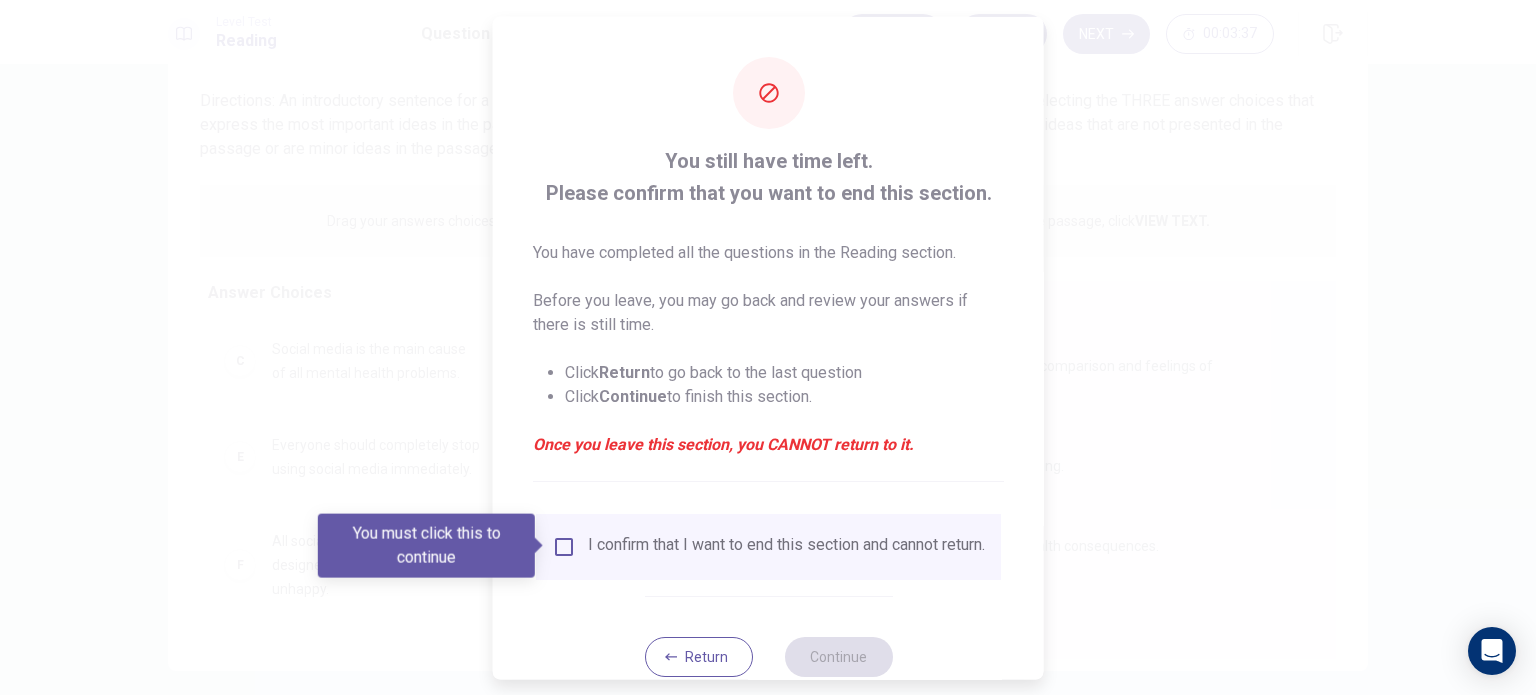 scroll, scrollTop: 50, scrollLeft: 0, axis: vertical 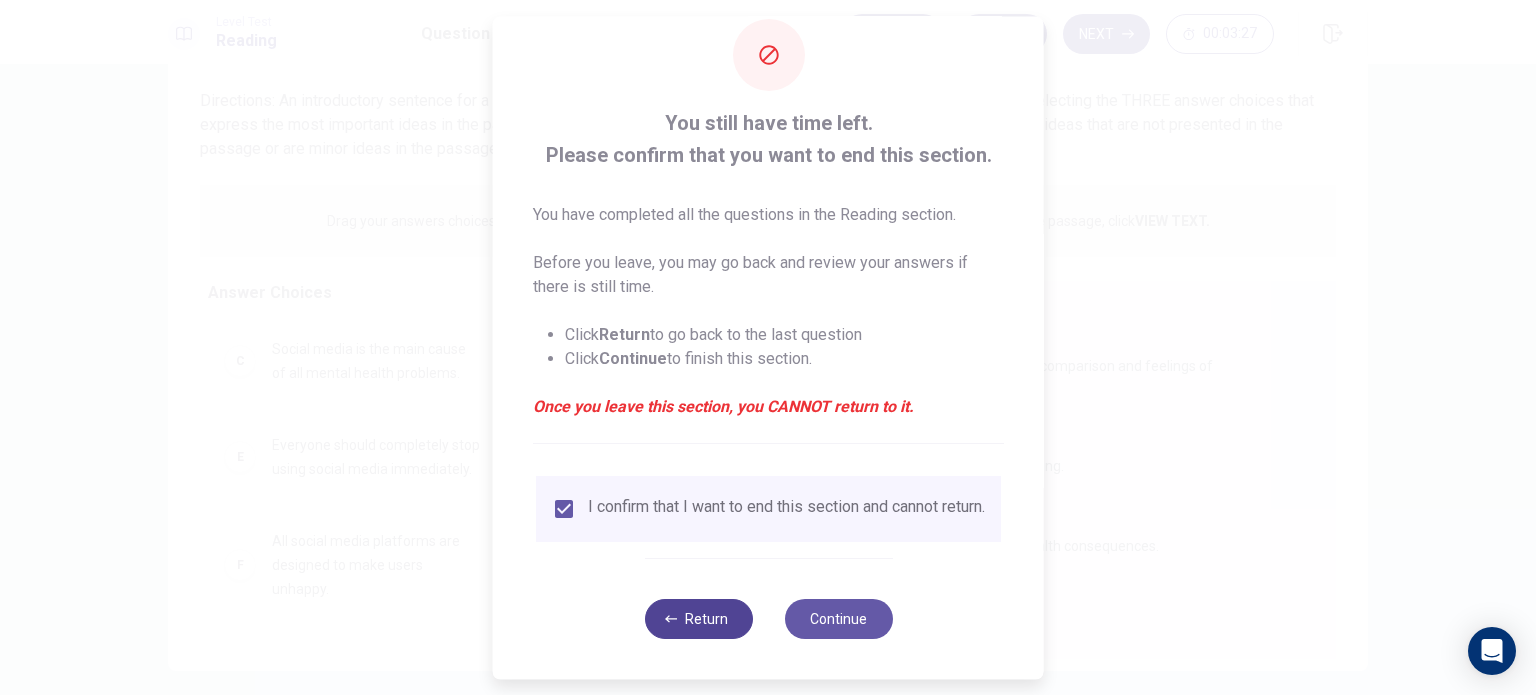 click on "Return" at bounding box center (698, 619) 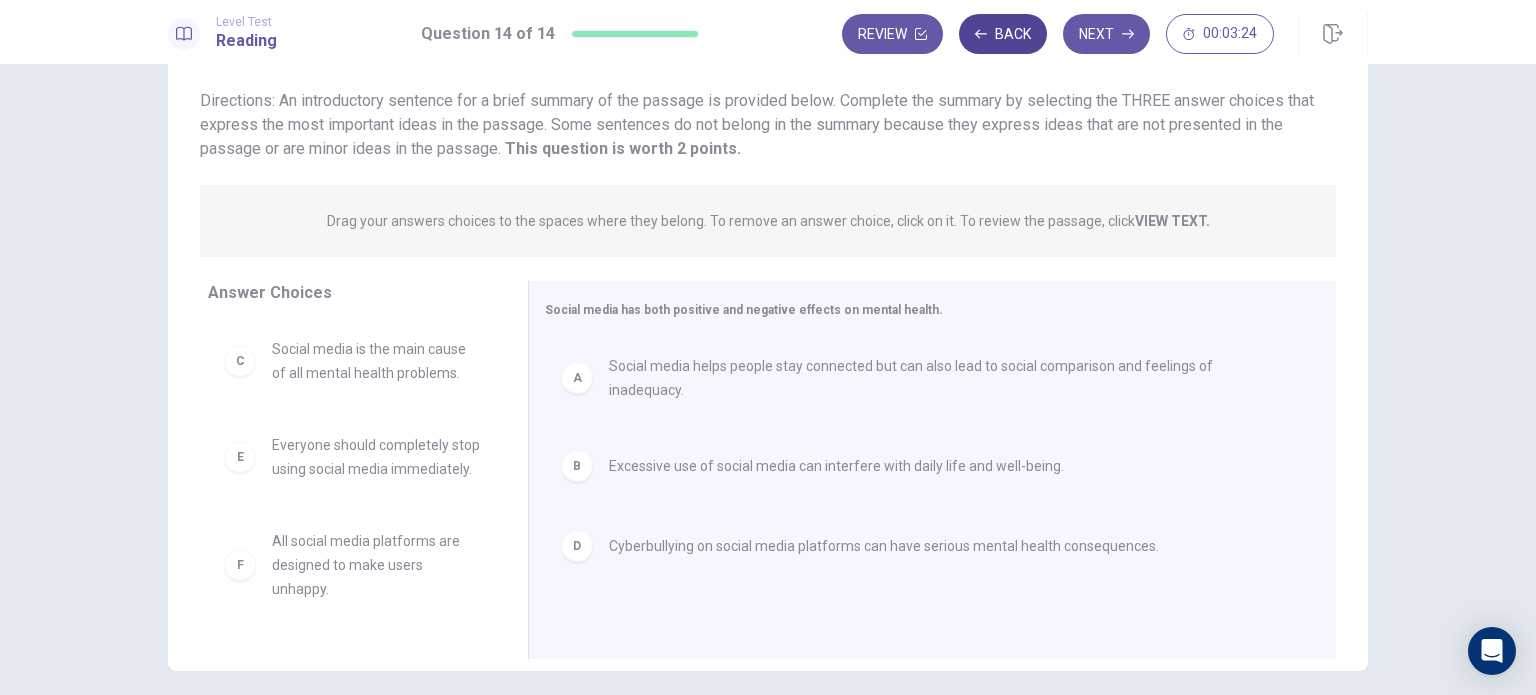 click on "Back" at bounding box center (1003, 34) 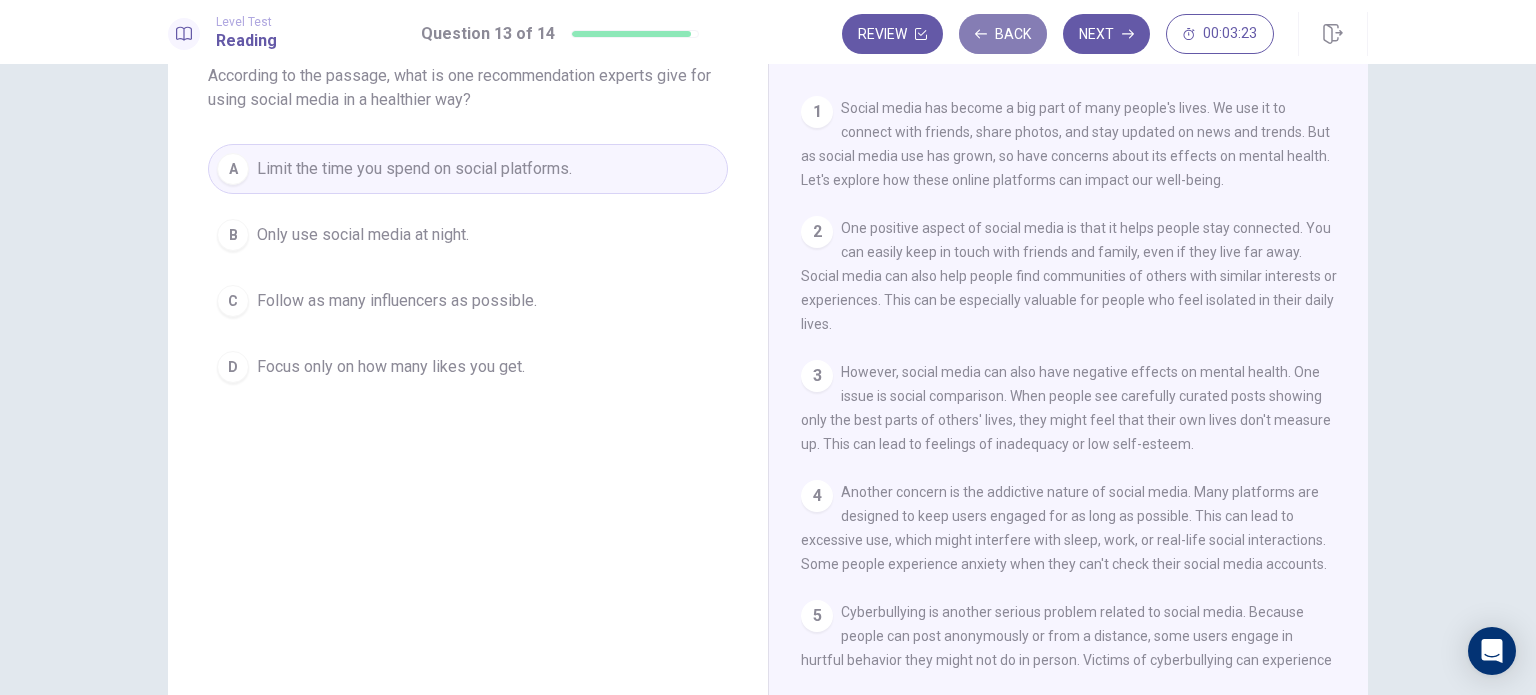 click on "Back" at bounding box center [1003, 34] 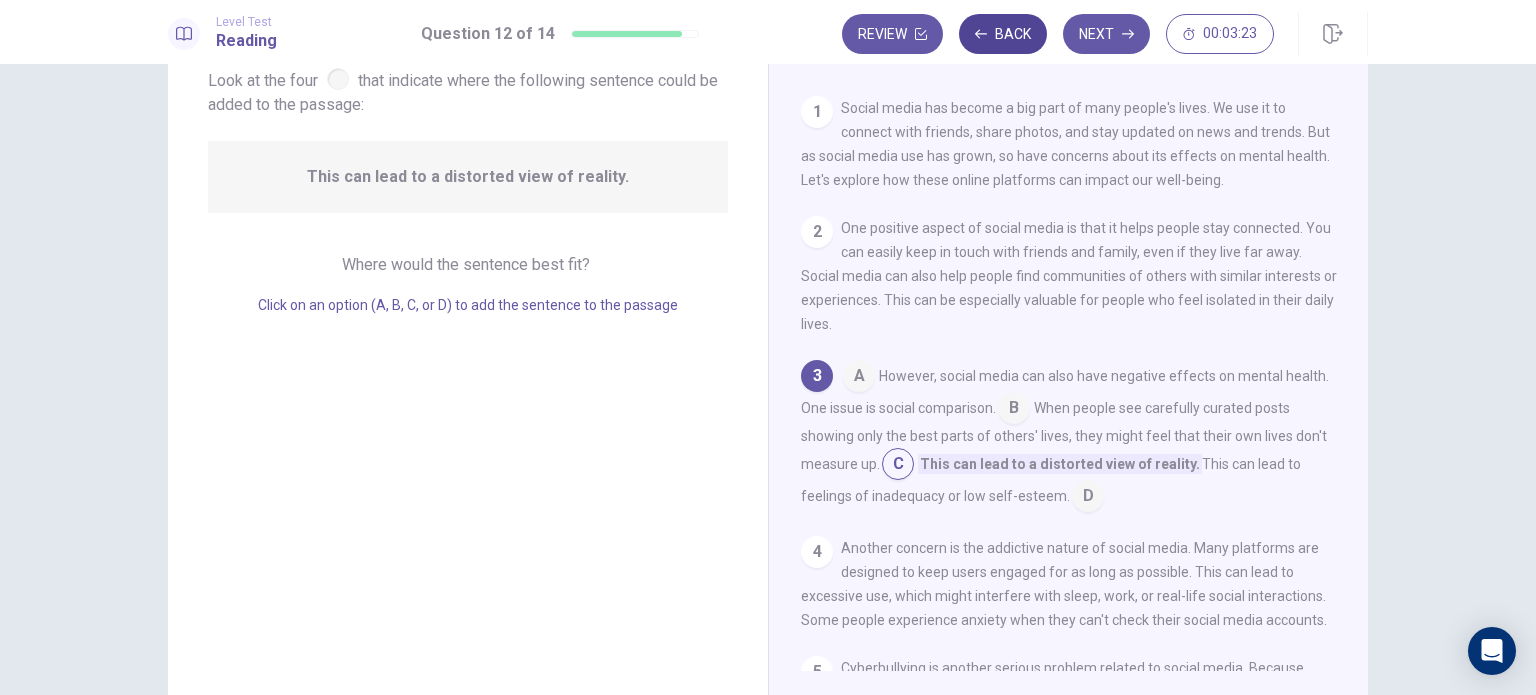 scroll, scrollTop: 48, scrollLeft: 0, axis: vertical 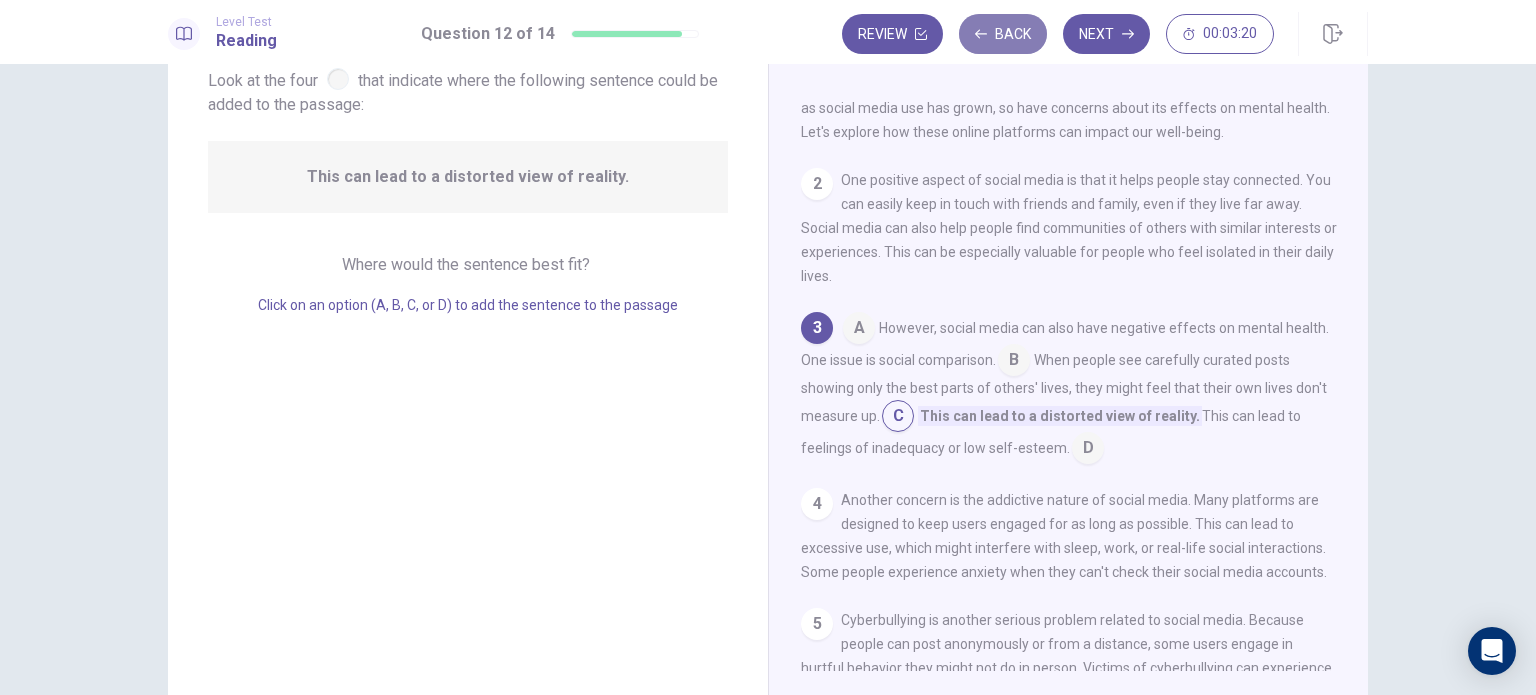 click on "Back" at bounding box center (1003, 34) 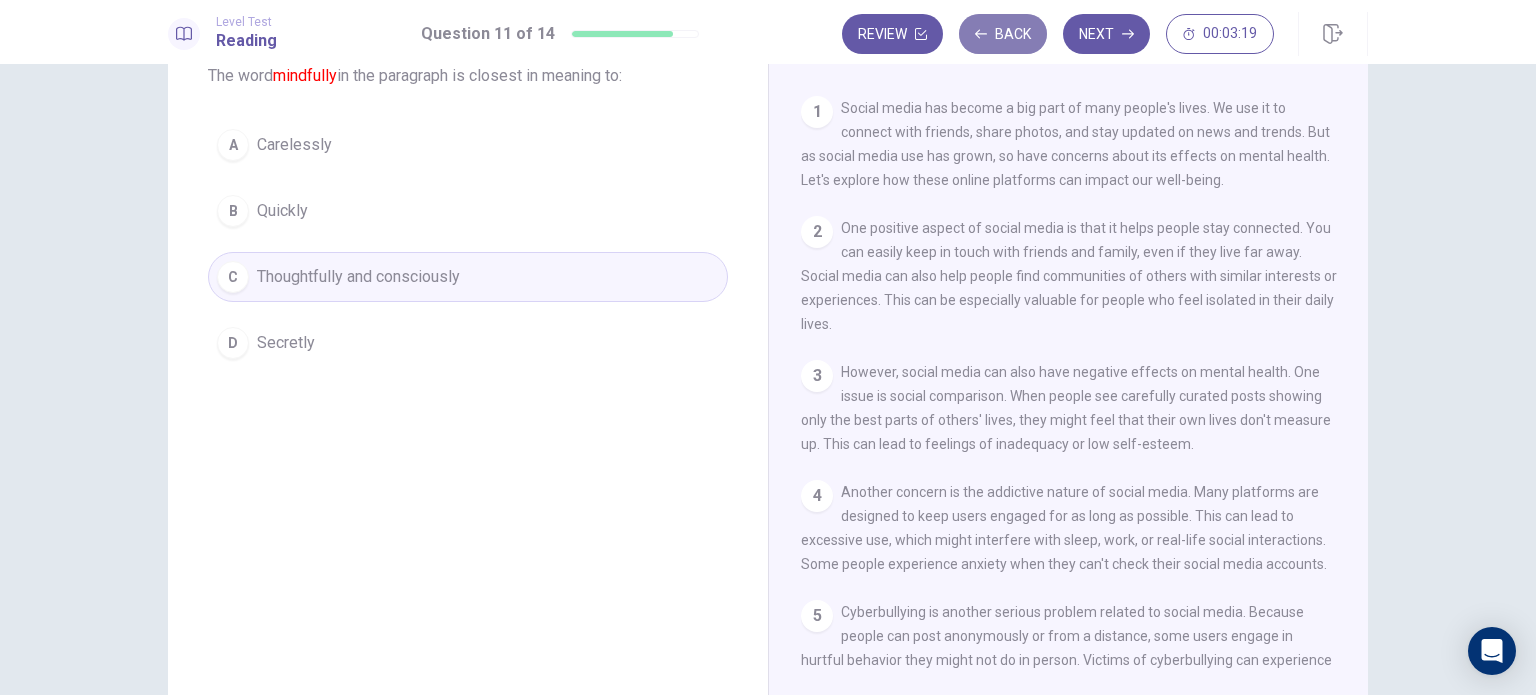 click on "Back" at bounding box center (1003, 34) 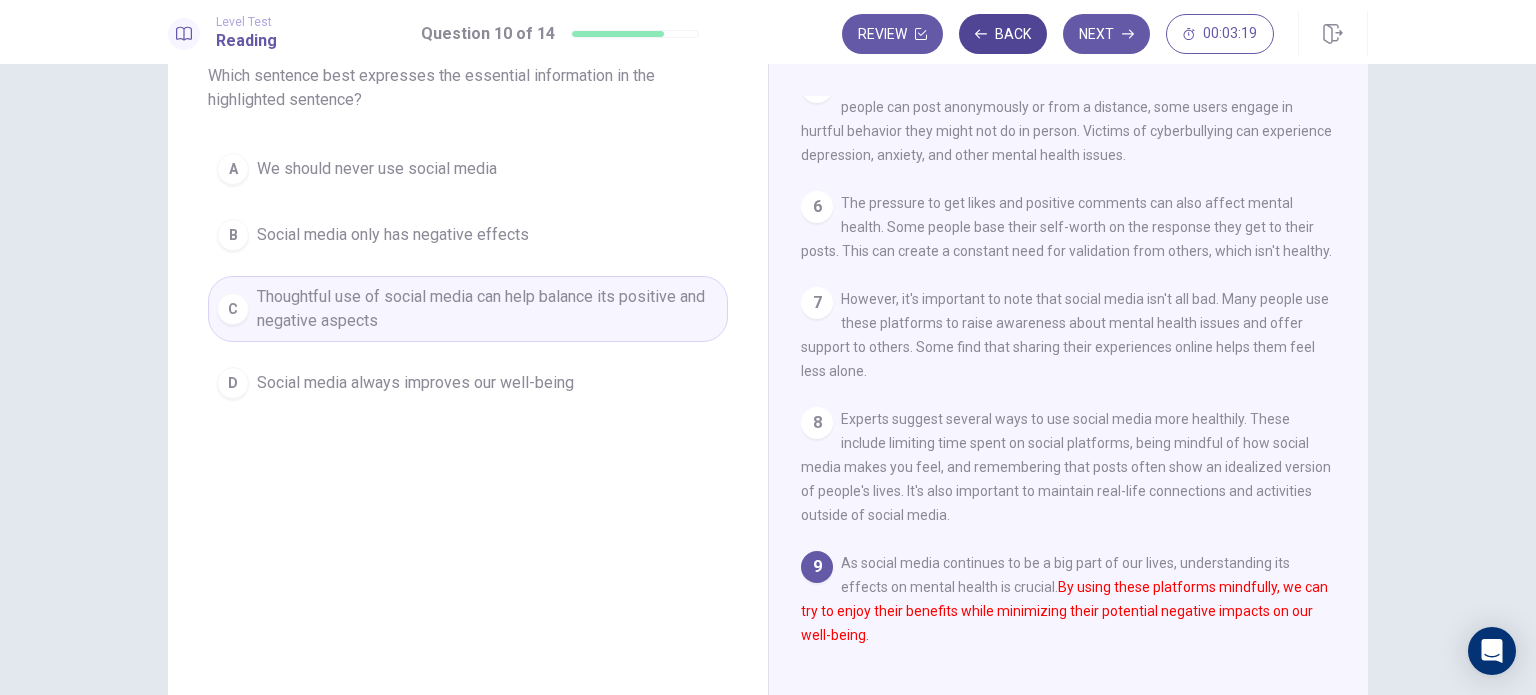 scroll, scrollTop: 558, scrollLeft: 0, axis: vertical 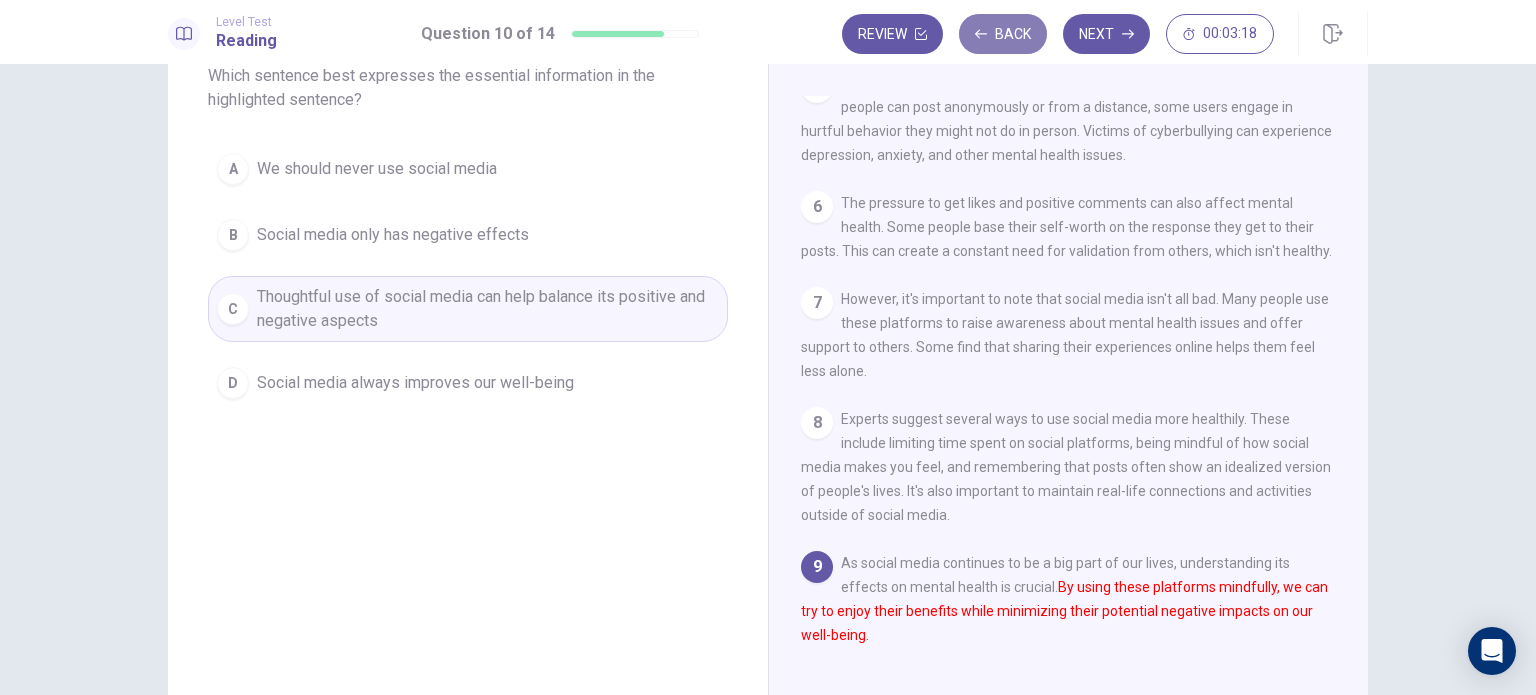 click on "Back" at bounding box center (1003, 34) 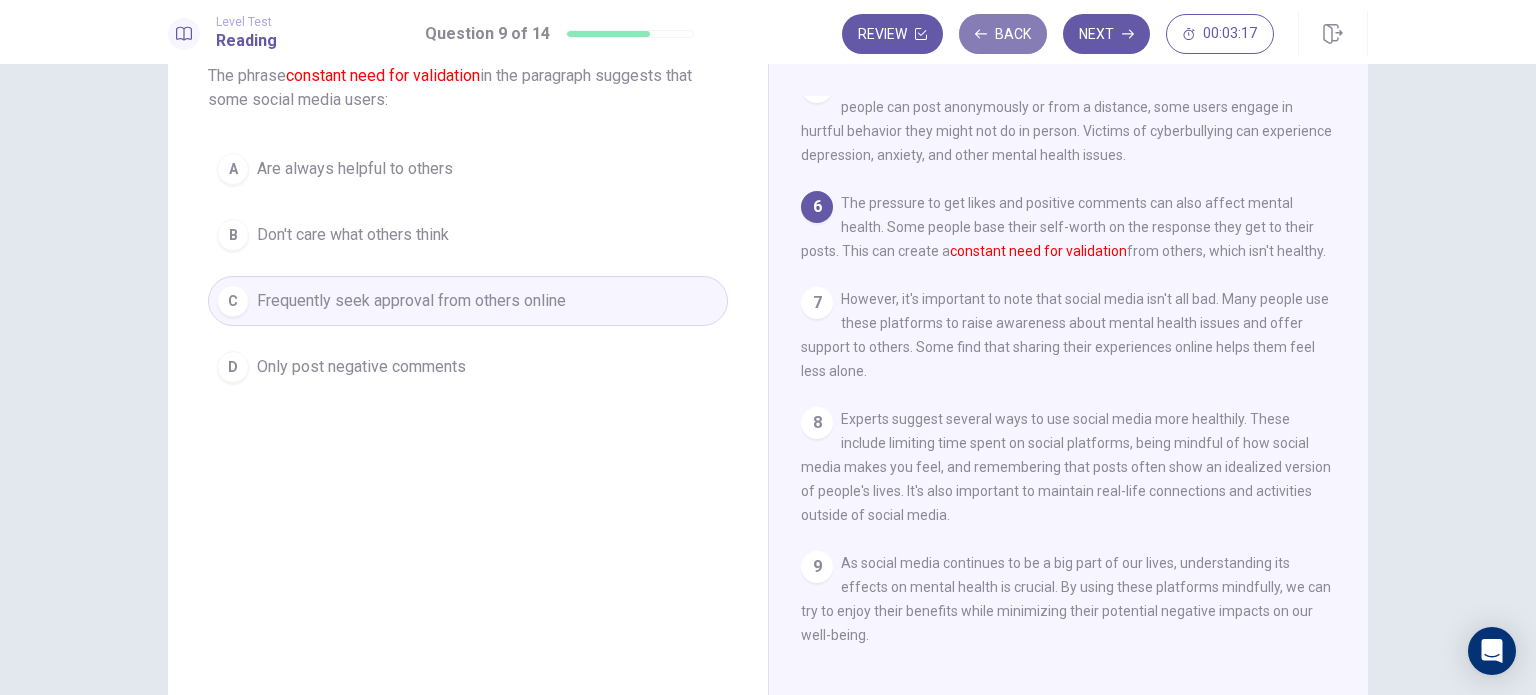 click on "Back" at bounding box center (1003, 34) 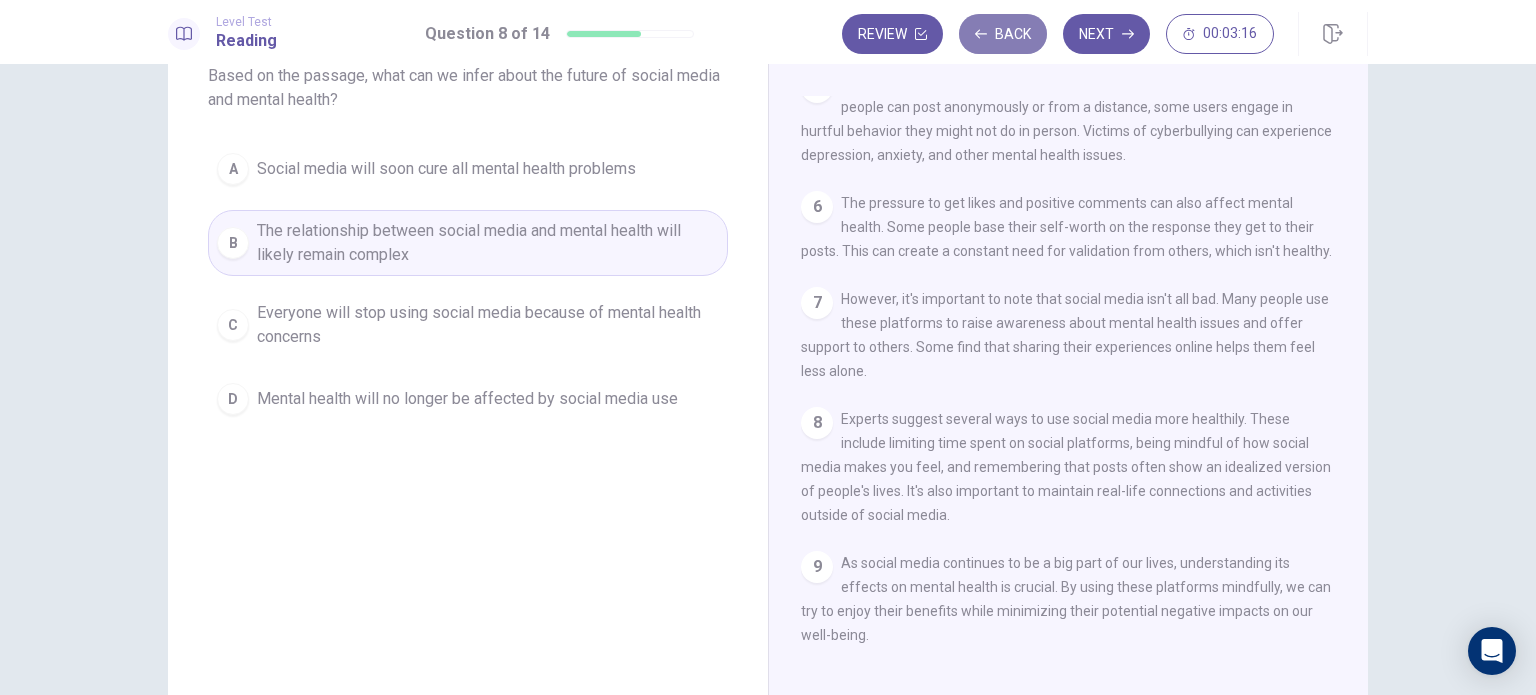 click on "Back" at bounding box center [1003, 34] 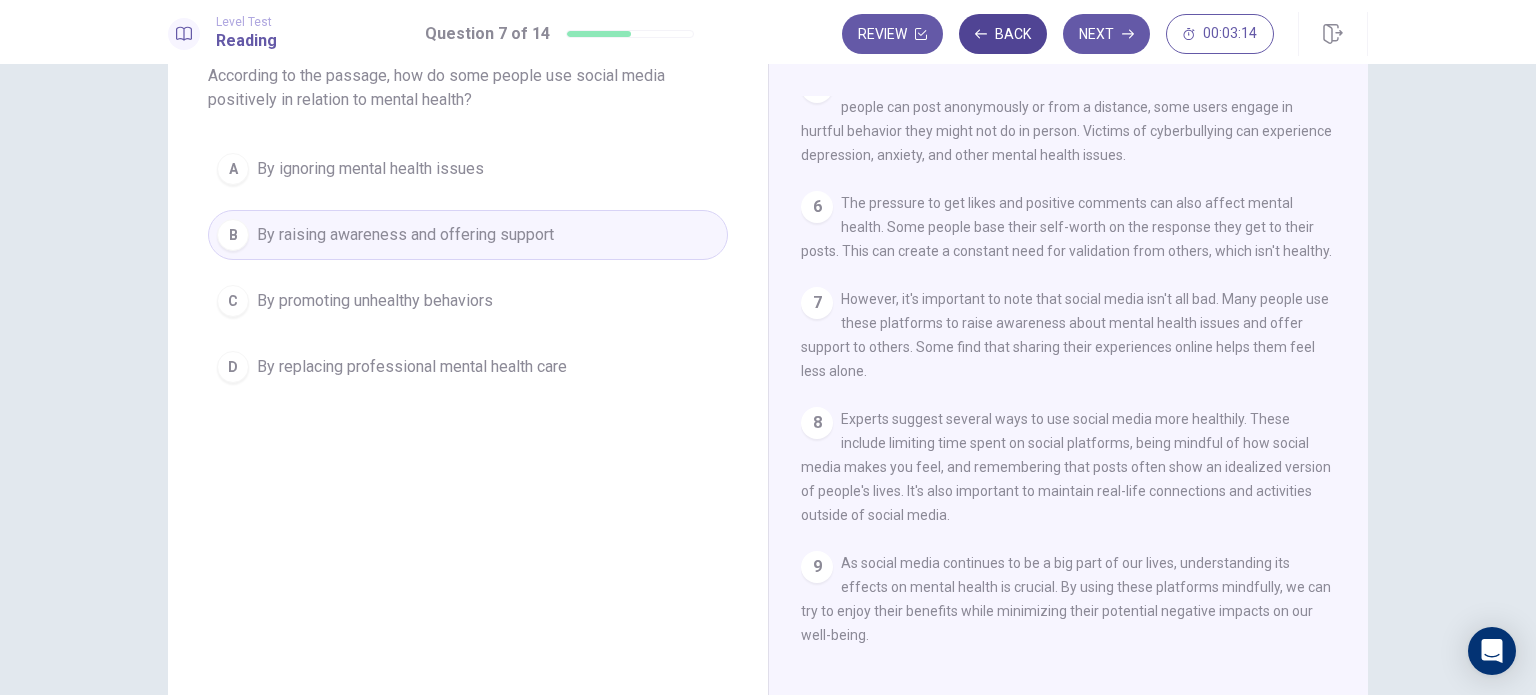 click on "Back" at bounding box center [1003, 34] 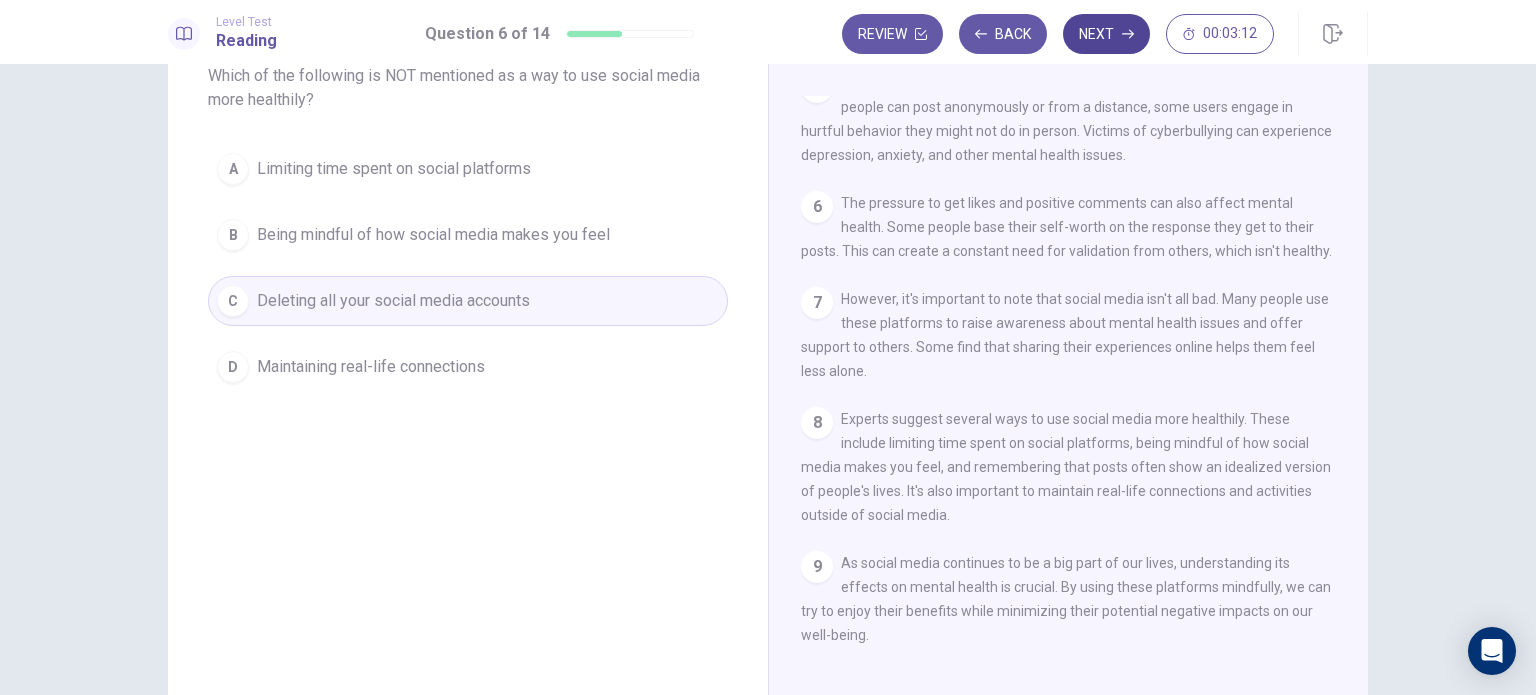 click on "Next" at bounding box center (1106, 34) 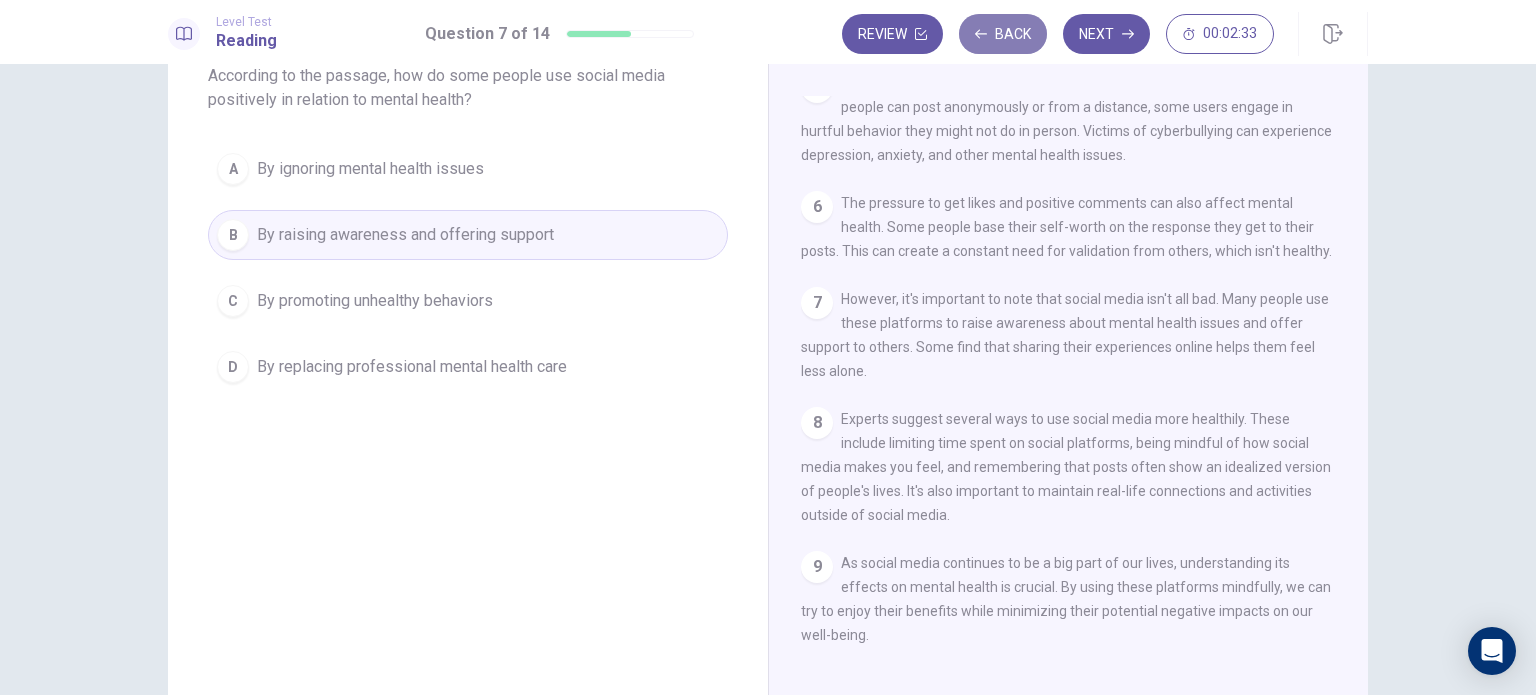 click at bounding box center [981, 34] 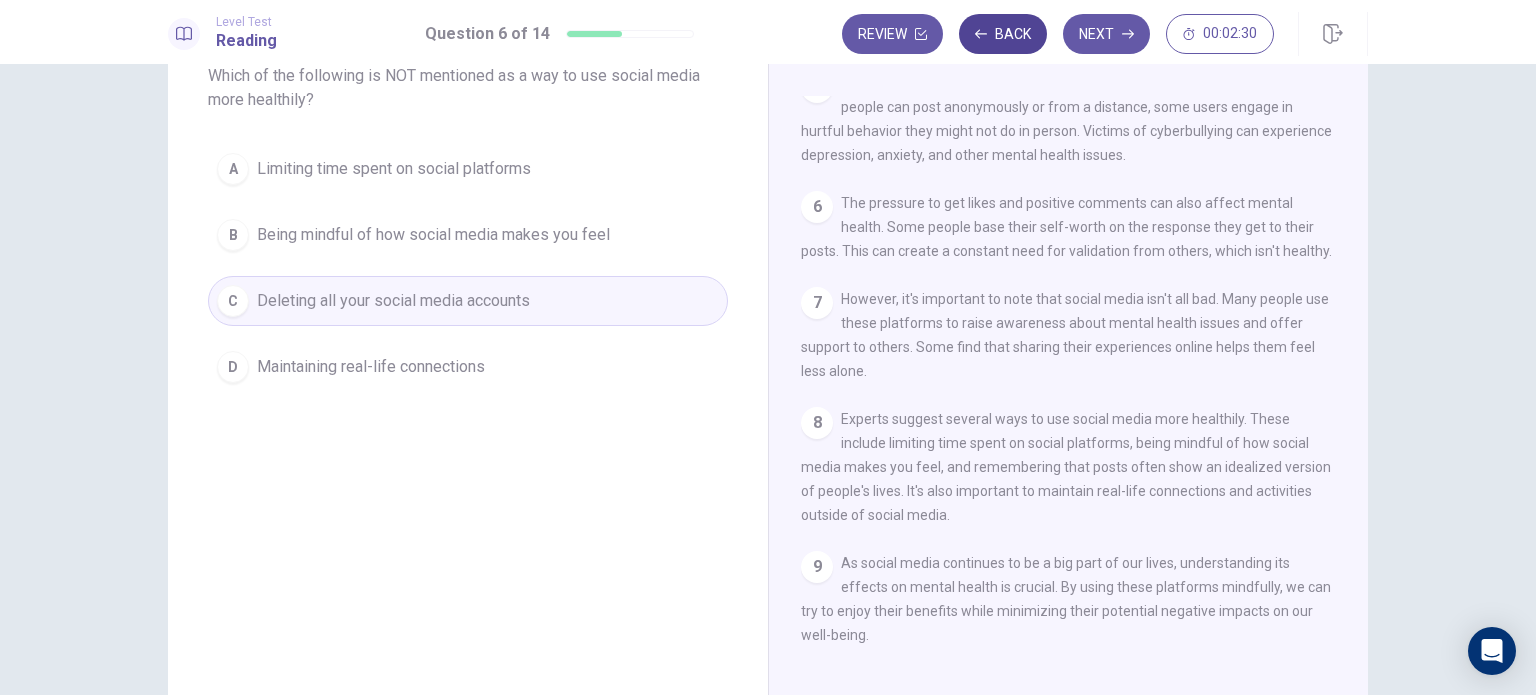 click at bounding box center [981, 34] 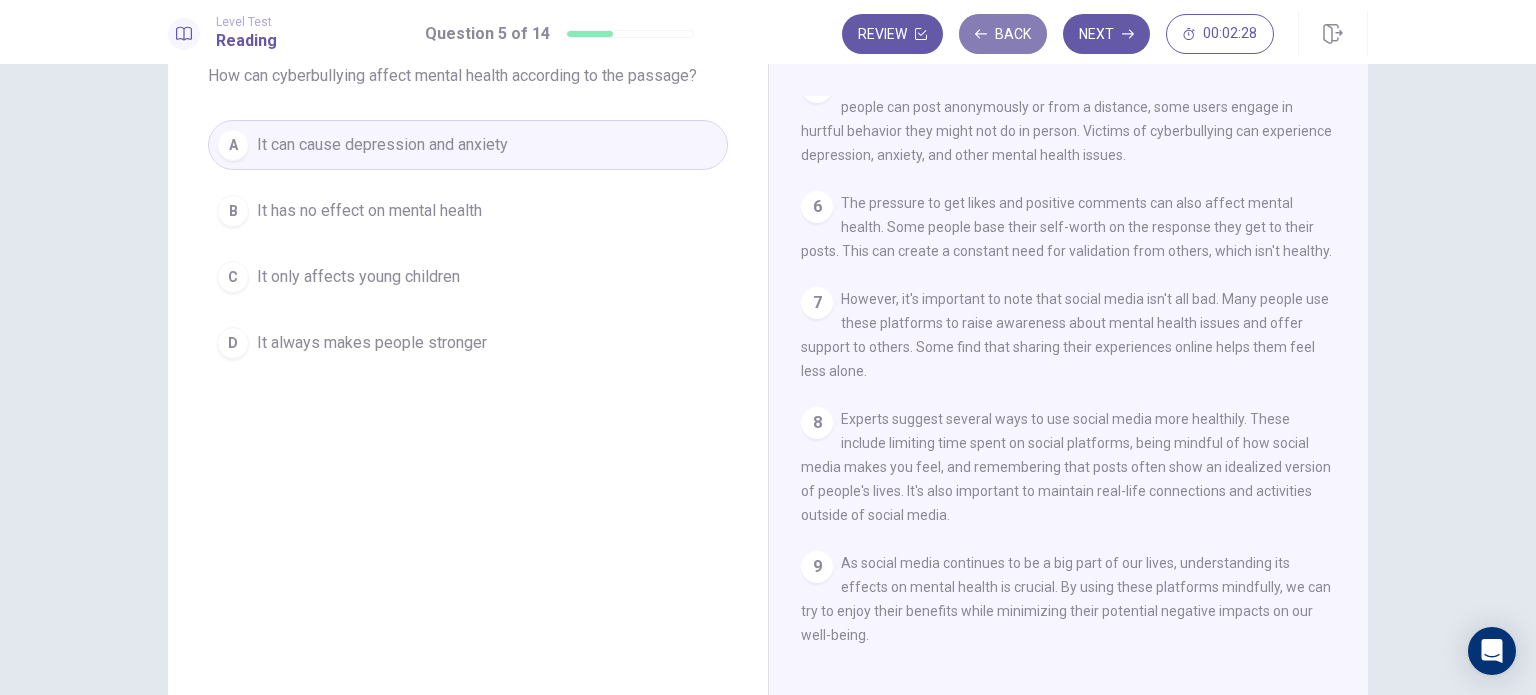 click at bounding box center (981, 34) 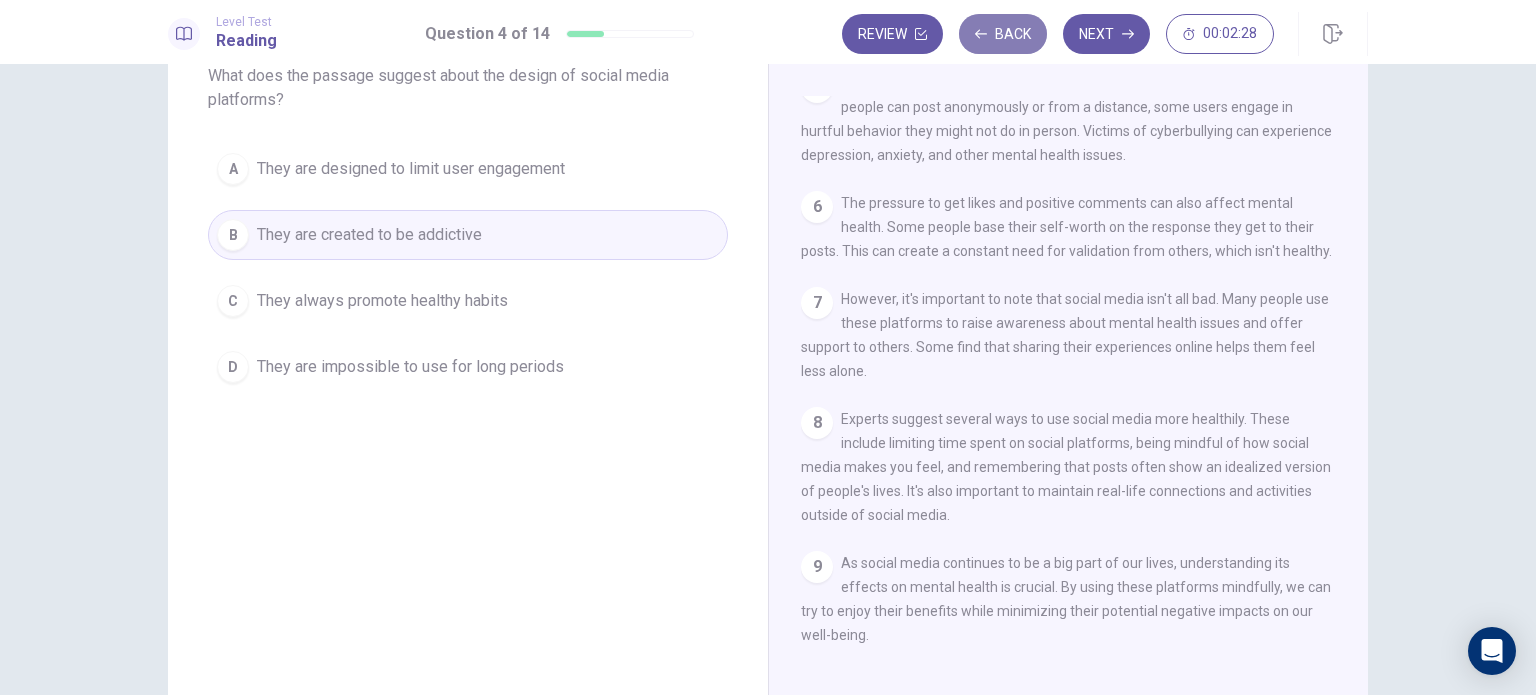 click at bounding box center [981, 34] 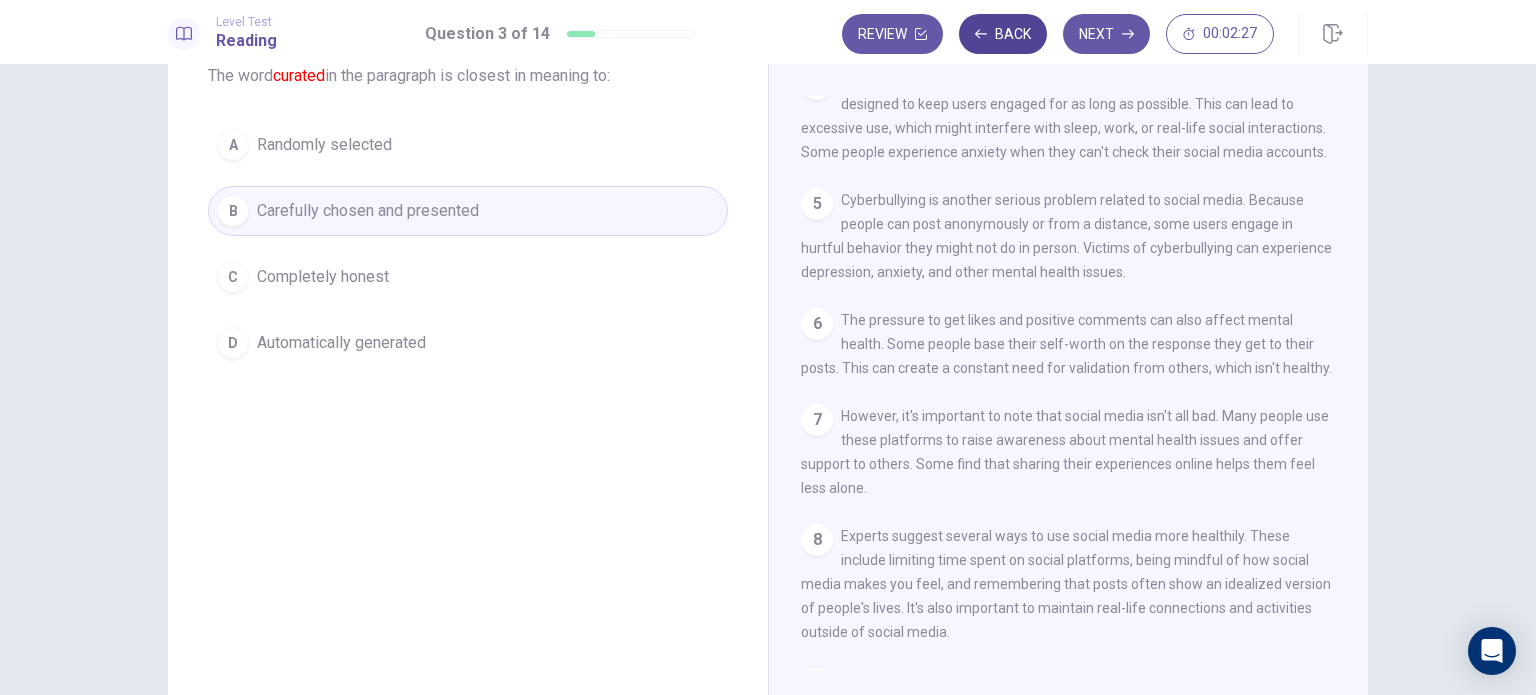 scroll, scrollTop: 271, scrollLeft: 0, axis: vertical 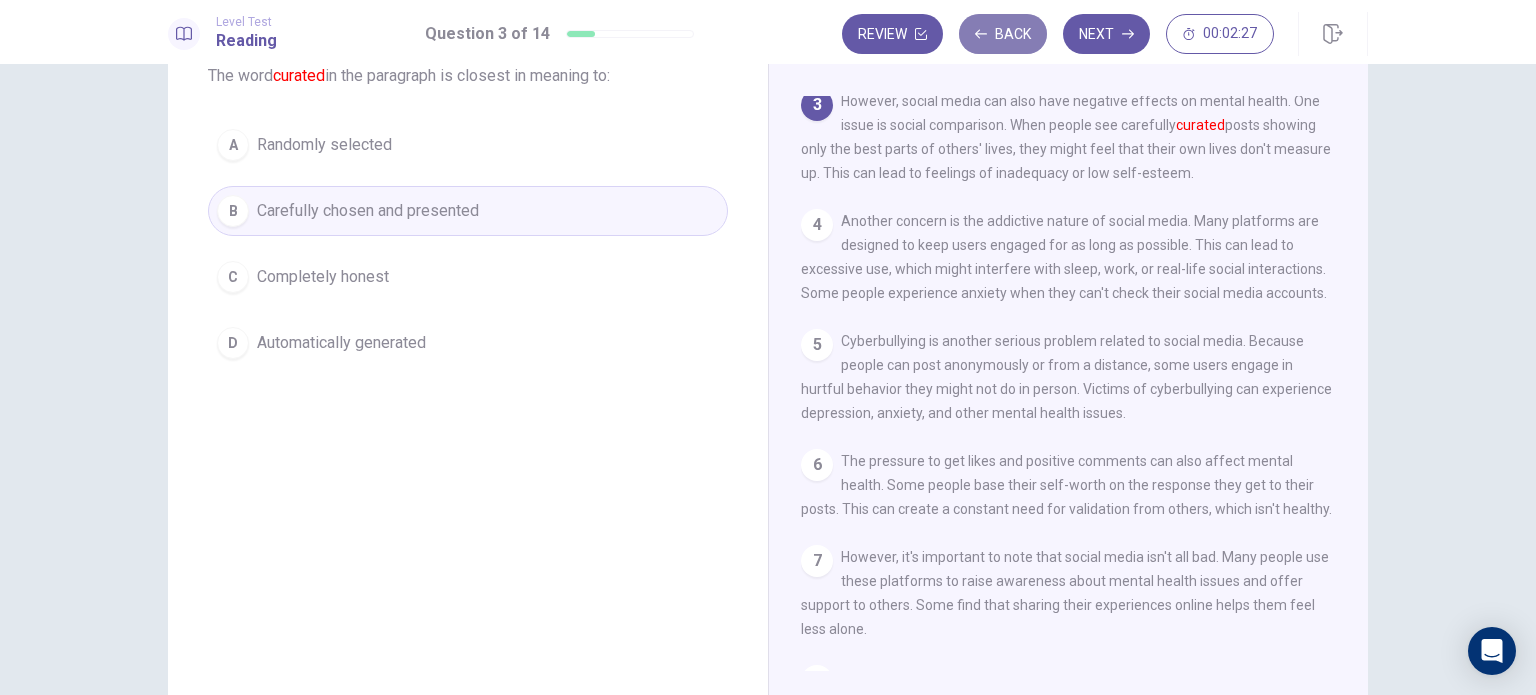 click at bounding box center (981, 34) 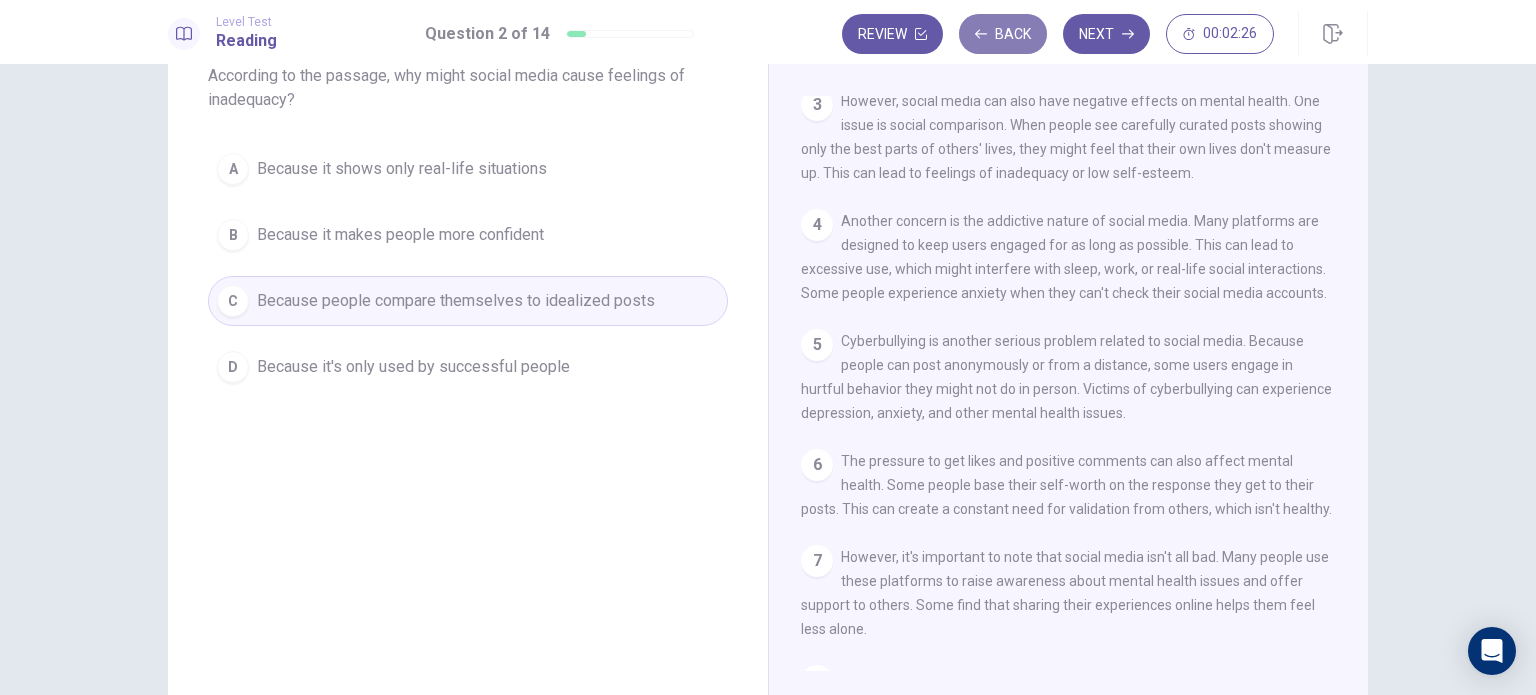 click at bounding box center (981, 34) 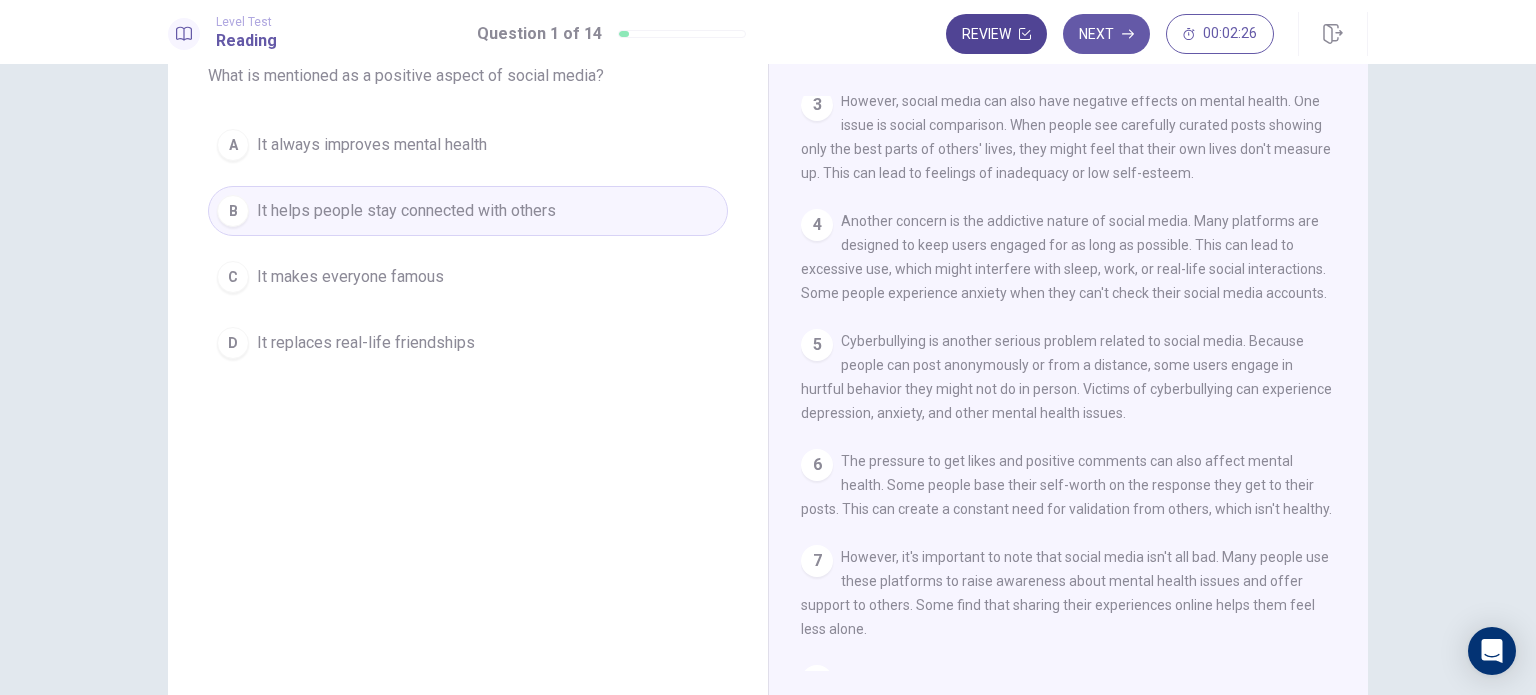 click on "Review" at bounding box center [996, 34] 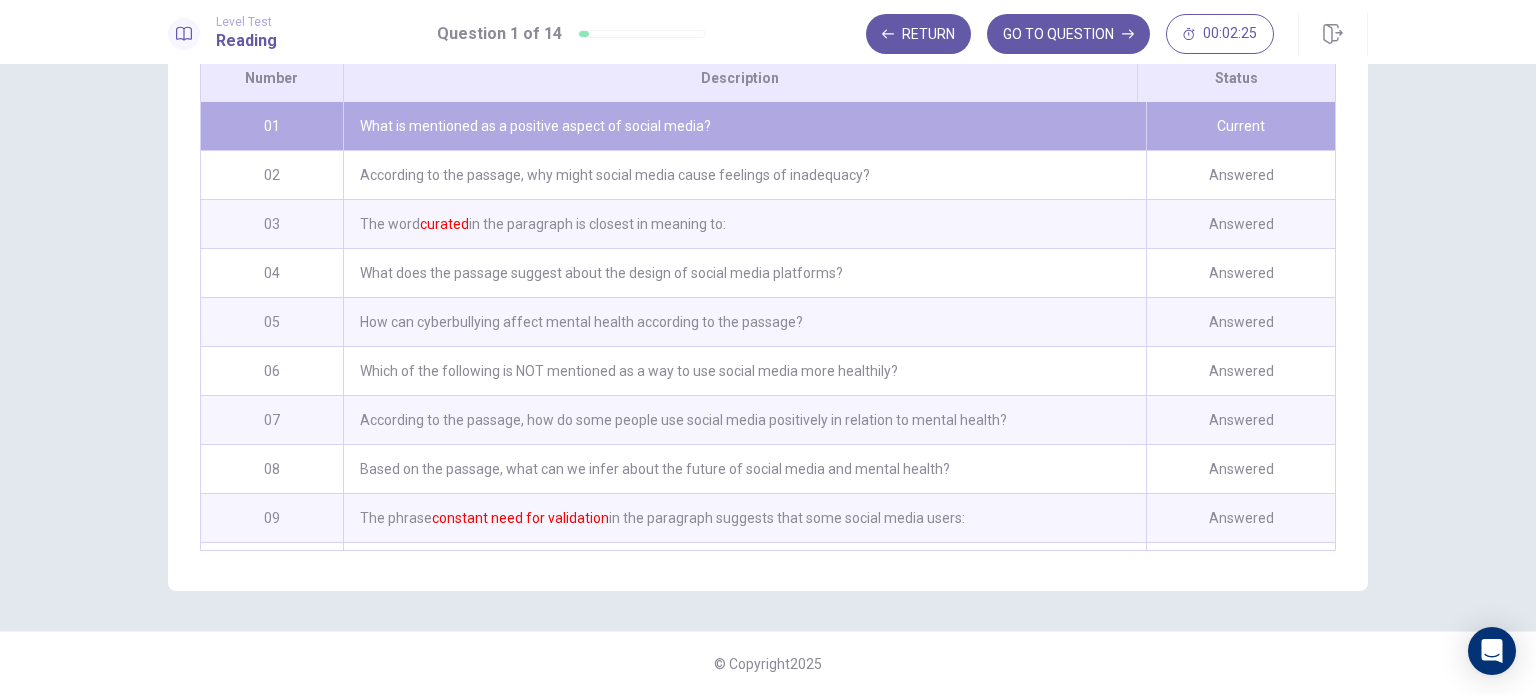 click on "Return GO TO QUESTION 00:02:25" at bounding box center [1070, 34] 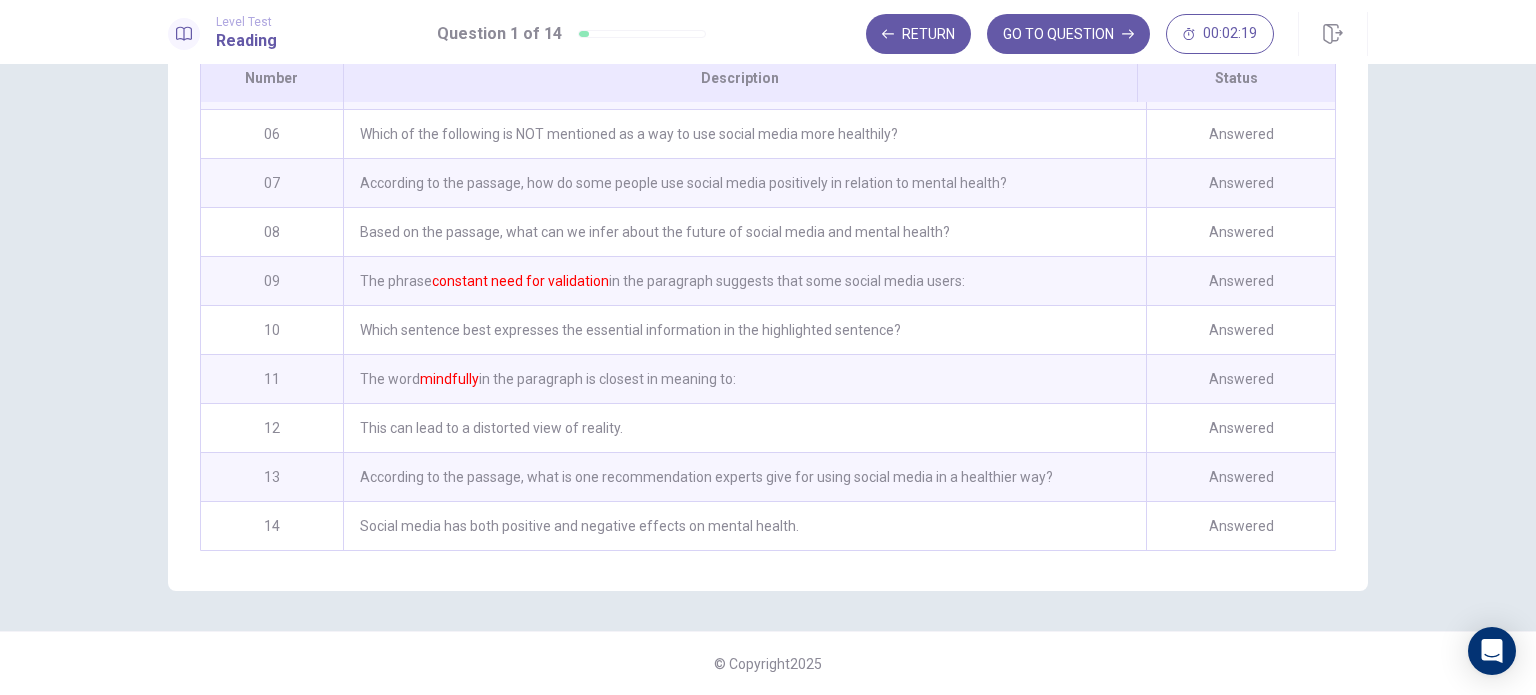 scroll, scrollTop: 0, scrollLeft: 0, axis: both 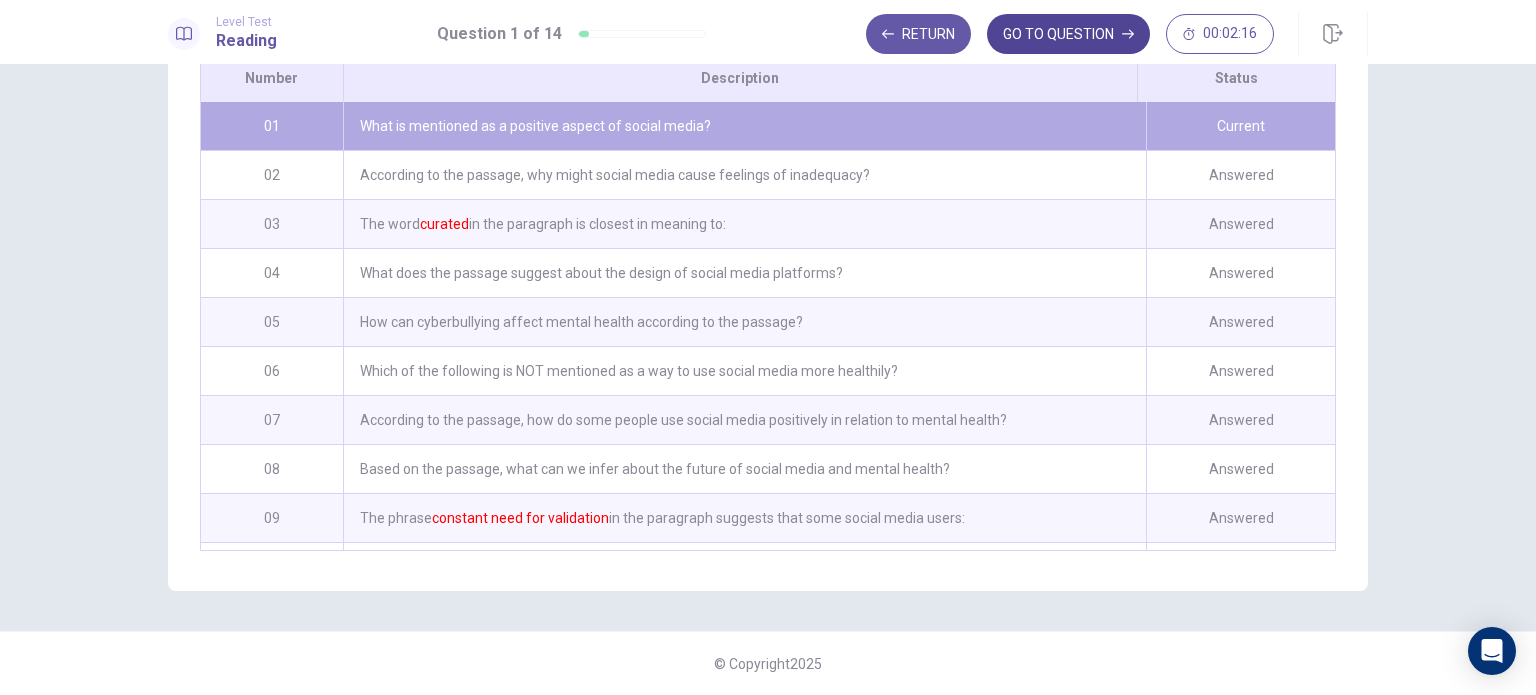 click on "GO TO QUESTION" at bounding box center (1068, 34) 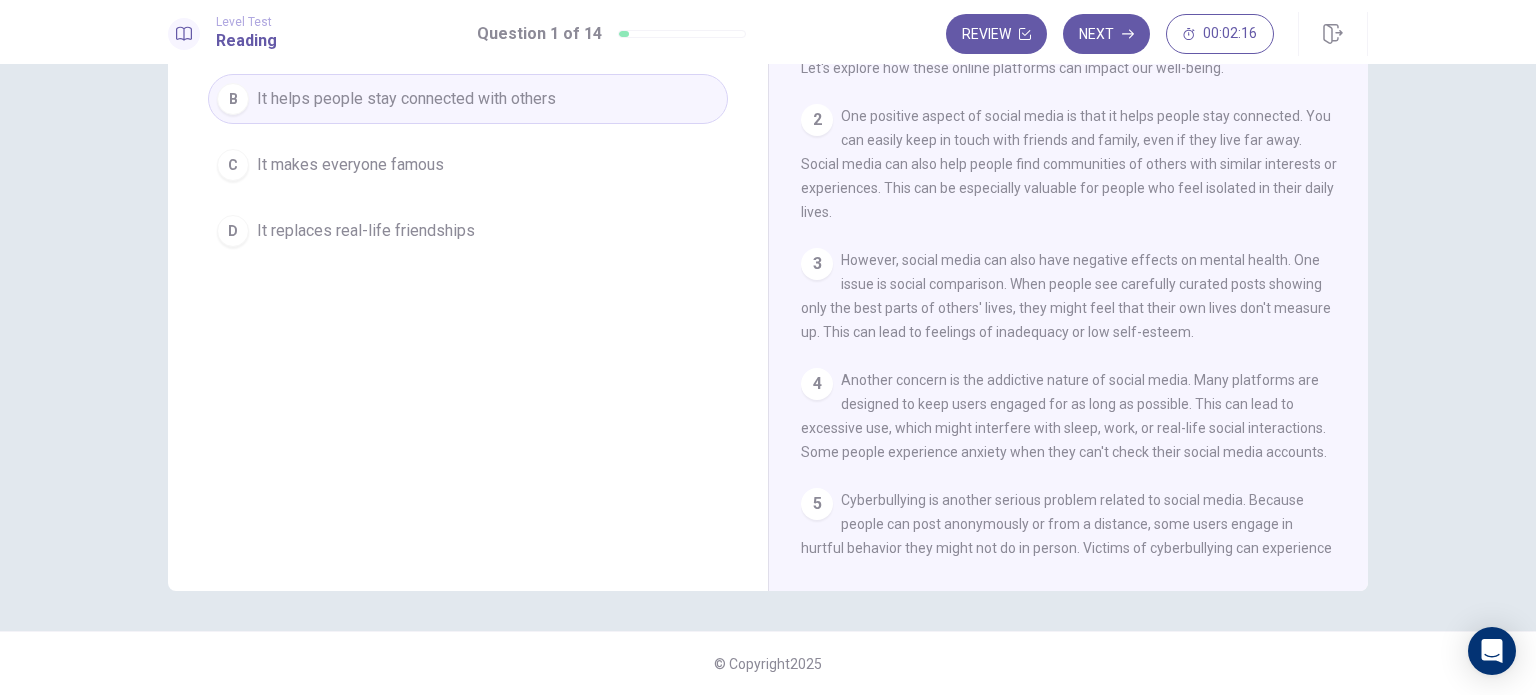 scroll, scrollTop: 240, scrollLeft: 0, axis: vertical 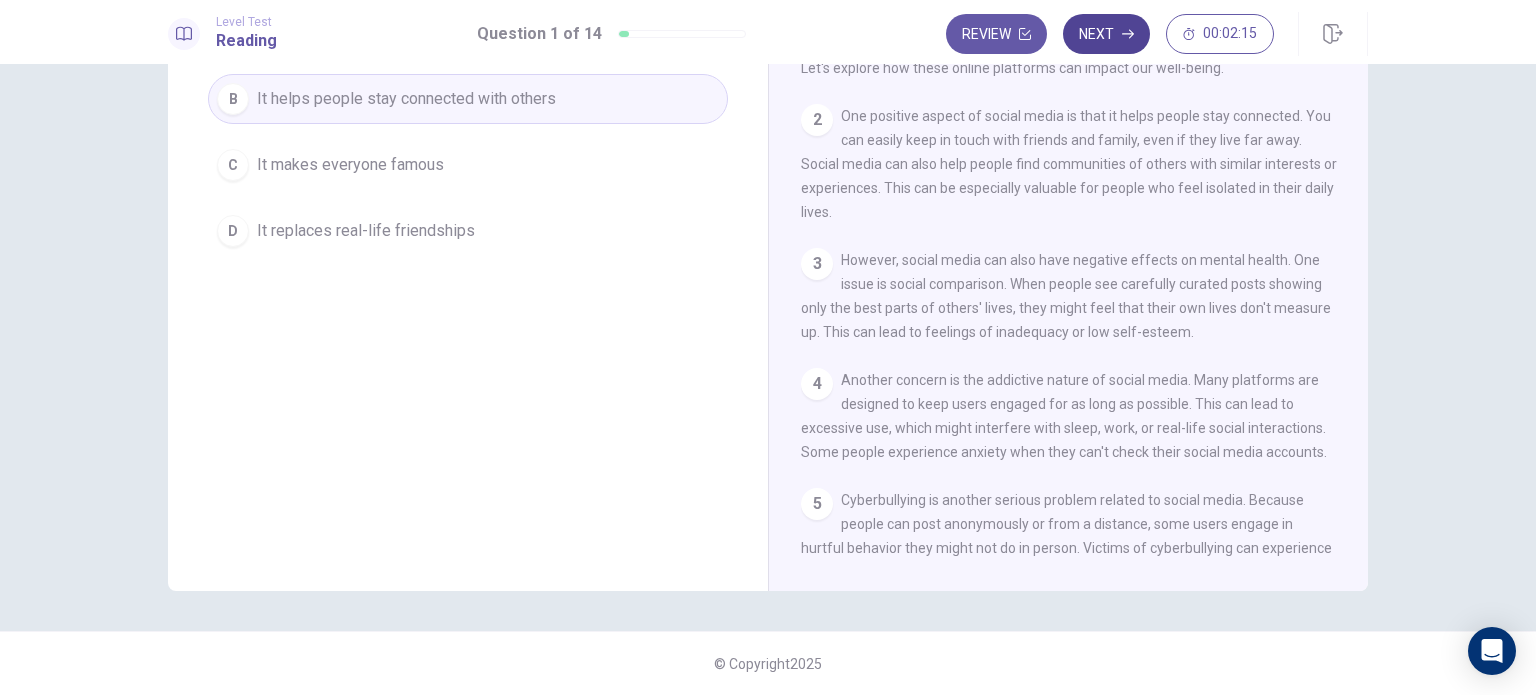 click on "Next" at bounding box center (1106, 34) 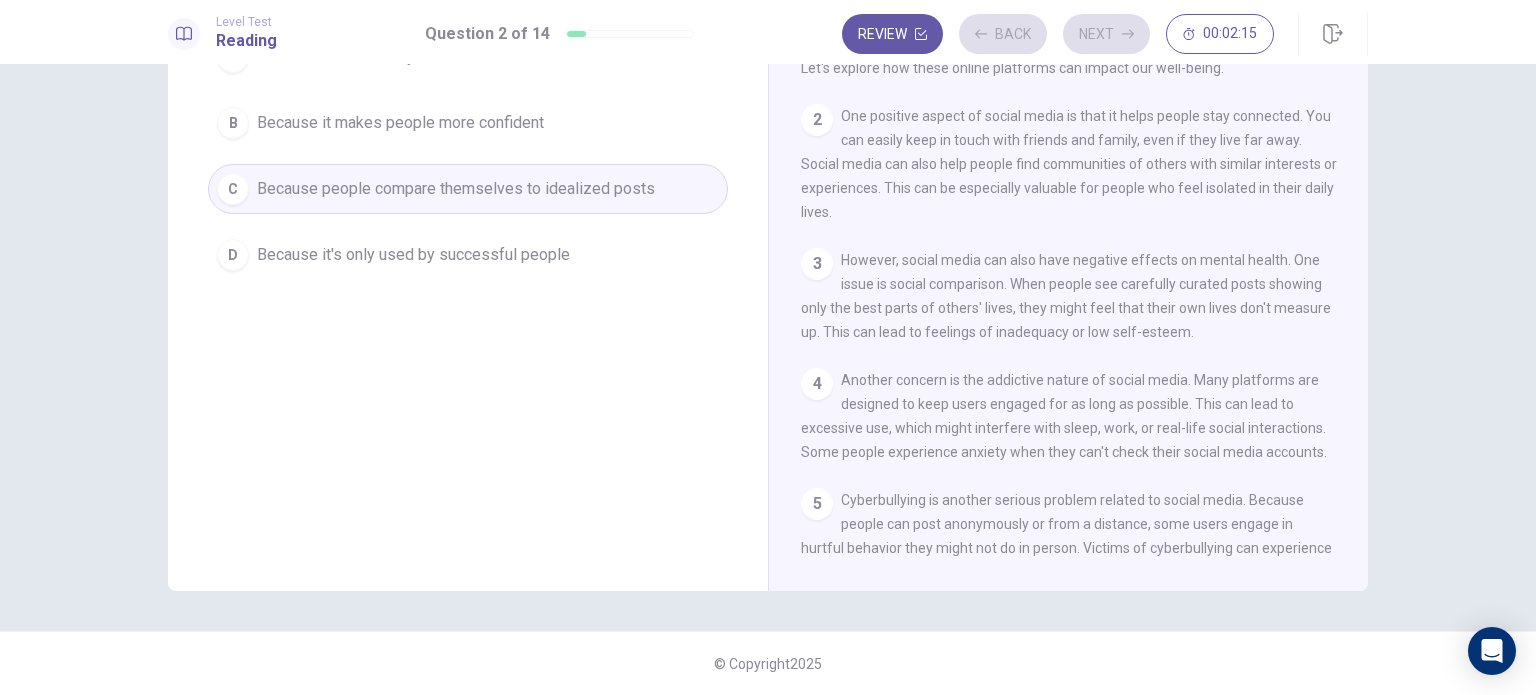 click on "Review Back Next 00:02:15" at bounding box center (1058, 34) 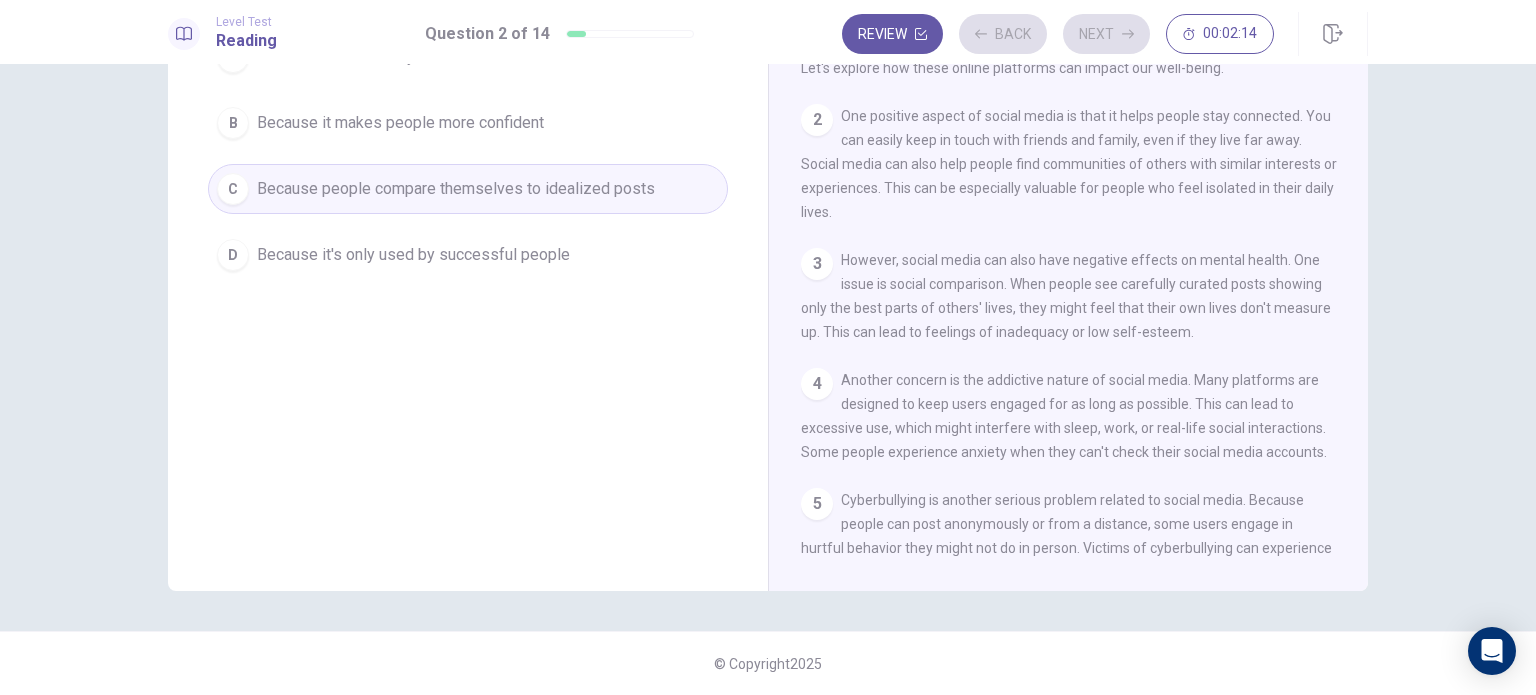 click on "Review Back Next 00:02:14" at bounding box center [1058, 34] 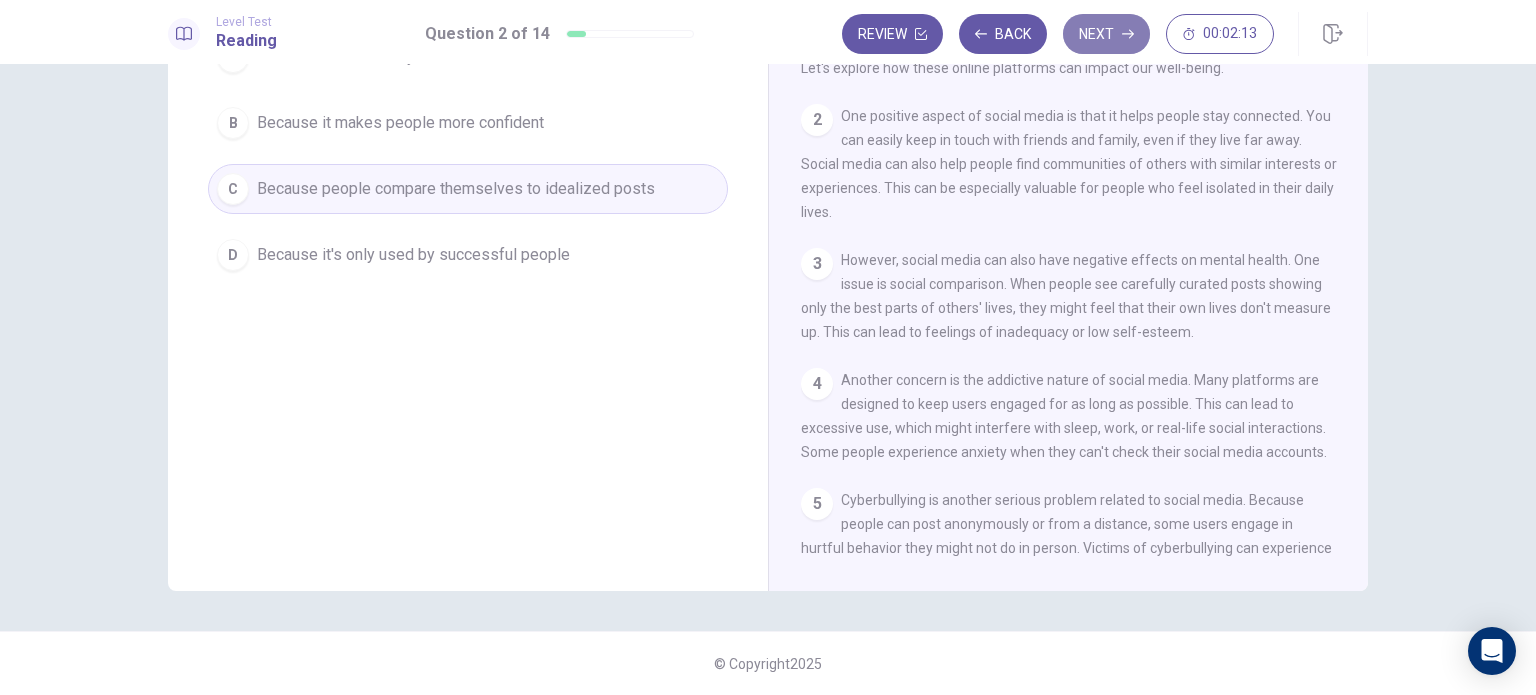 click on "Next" at bounding box center (1106, 34) 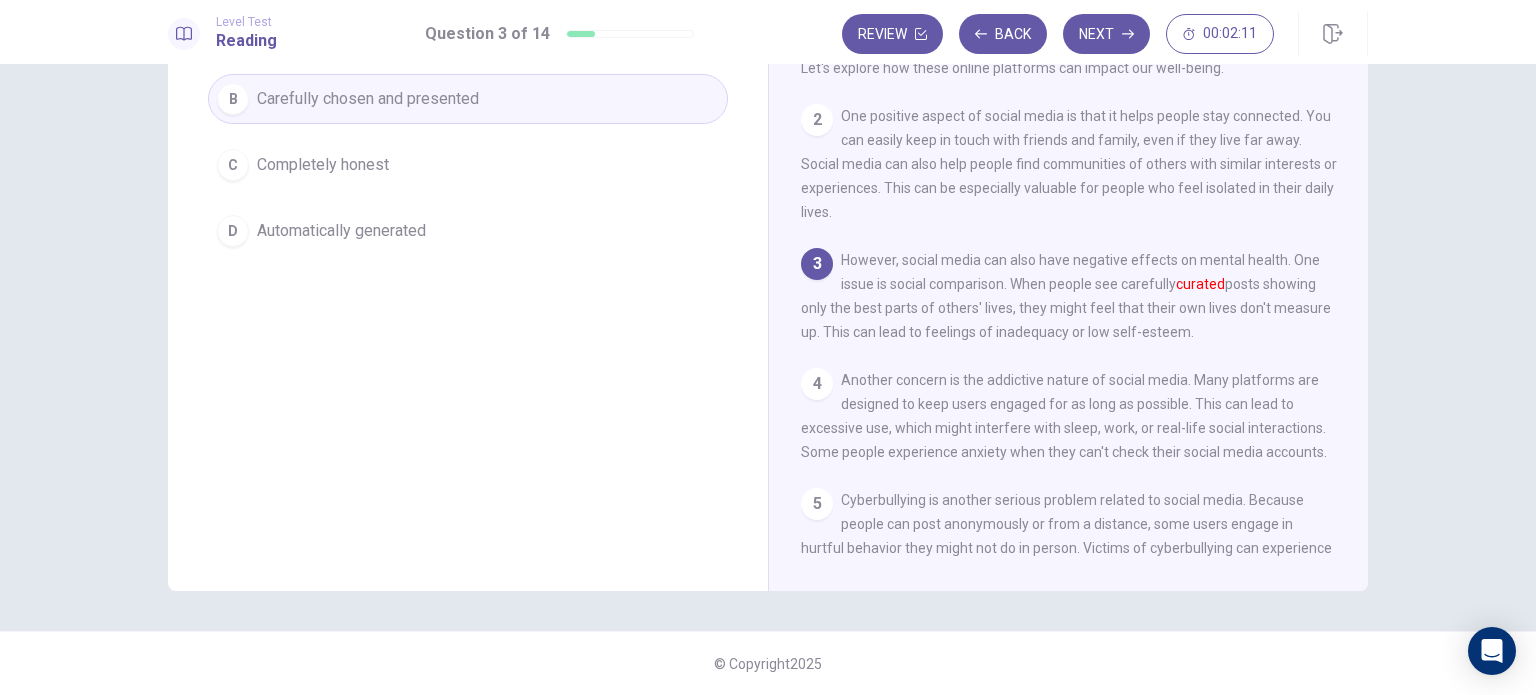 click on "Next" at bounding box center (1106, 34) 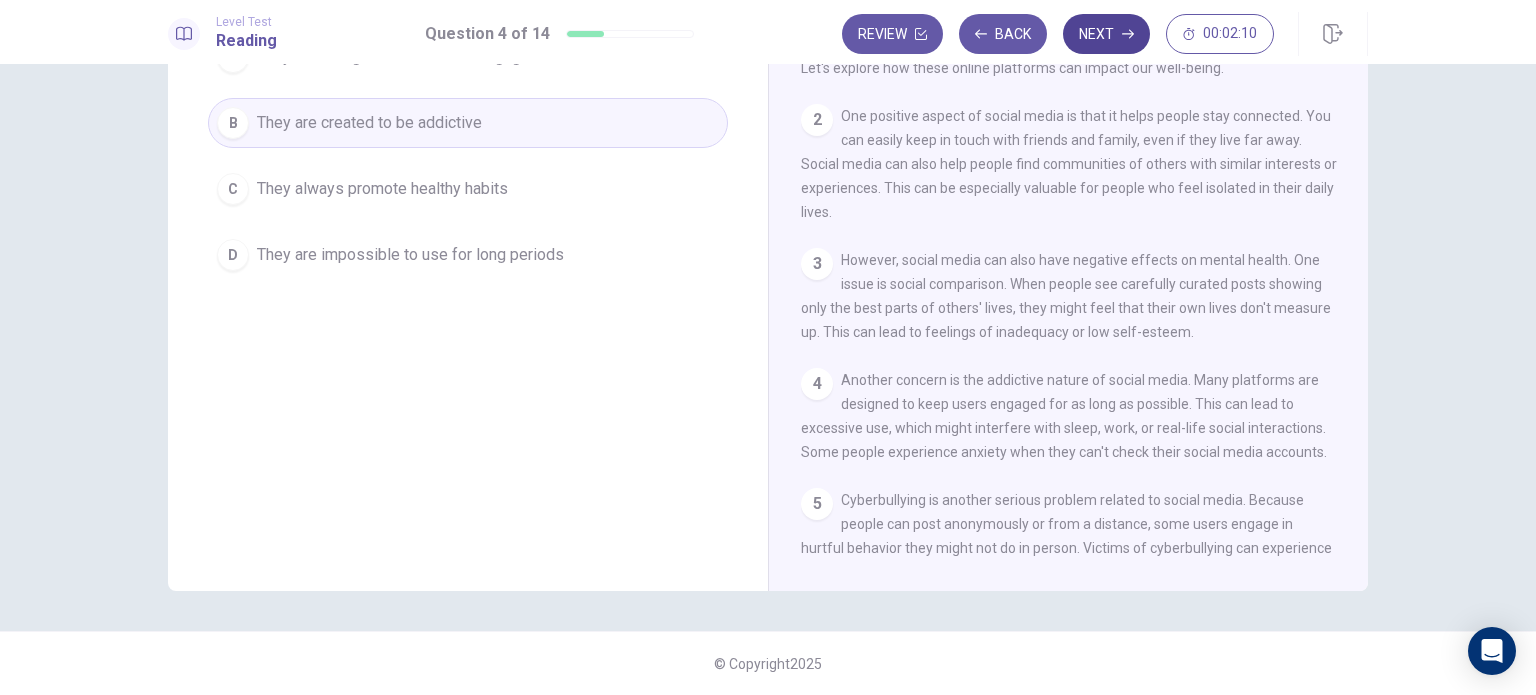 click on "Next" at bounding box center [1106, 34] 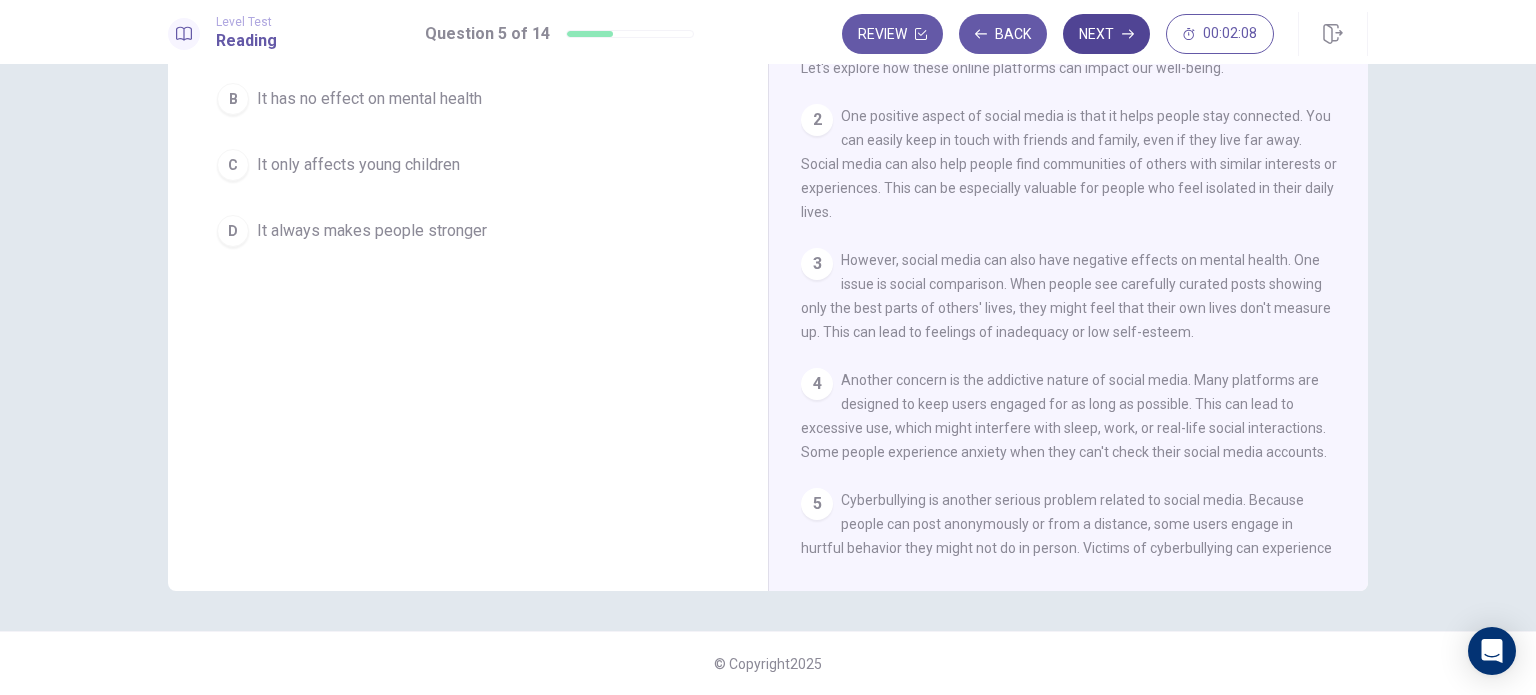click on "Next" at bounding box center [1106, 34] 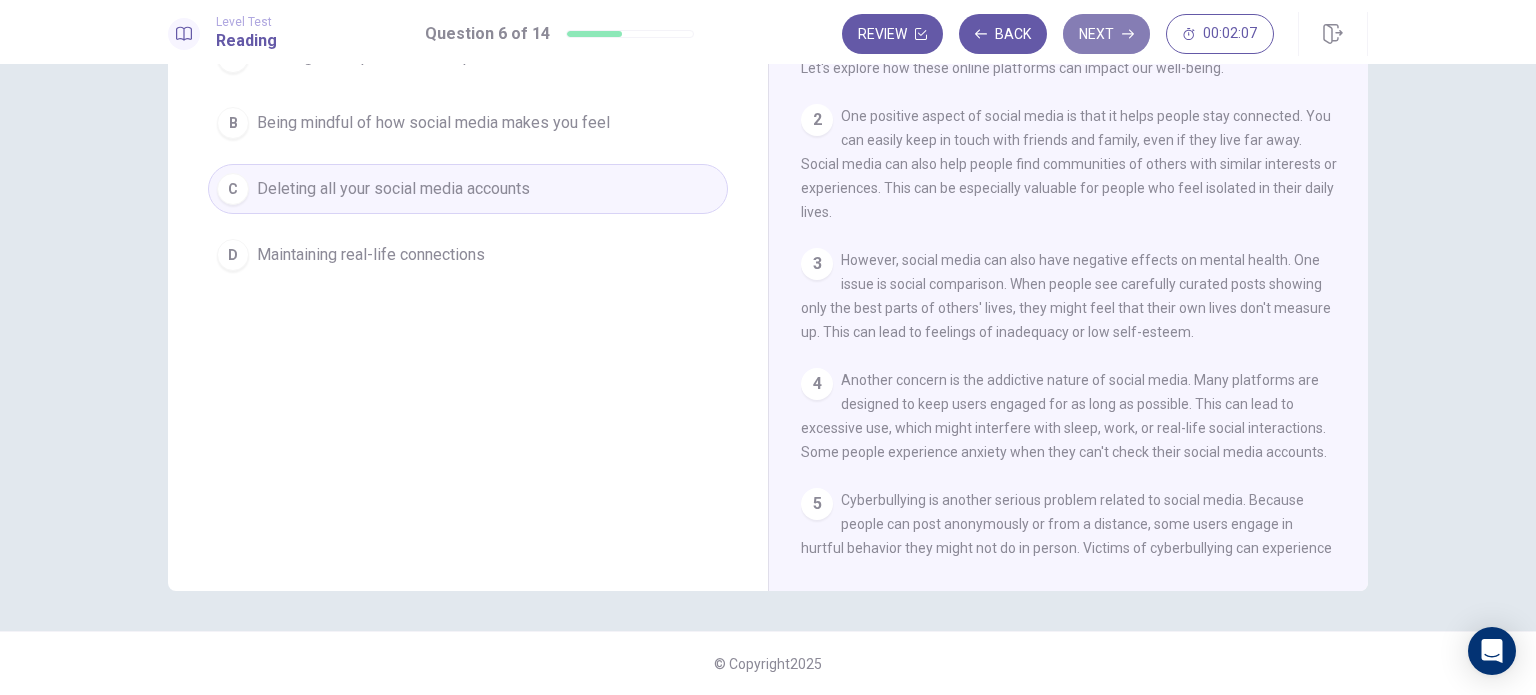 click on "Next" at bounding box center [1106, 34] 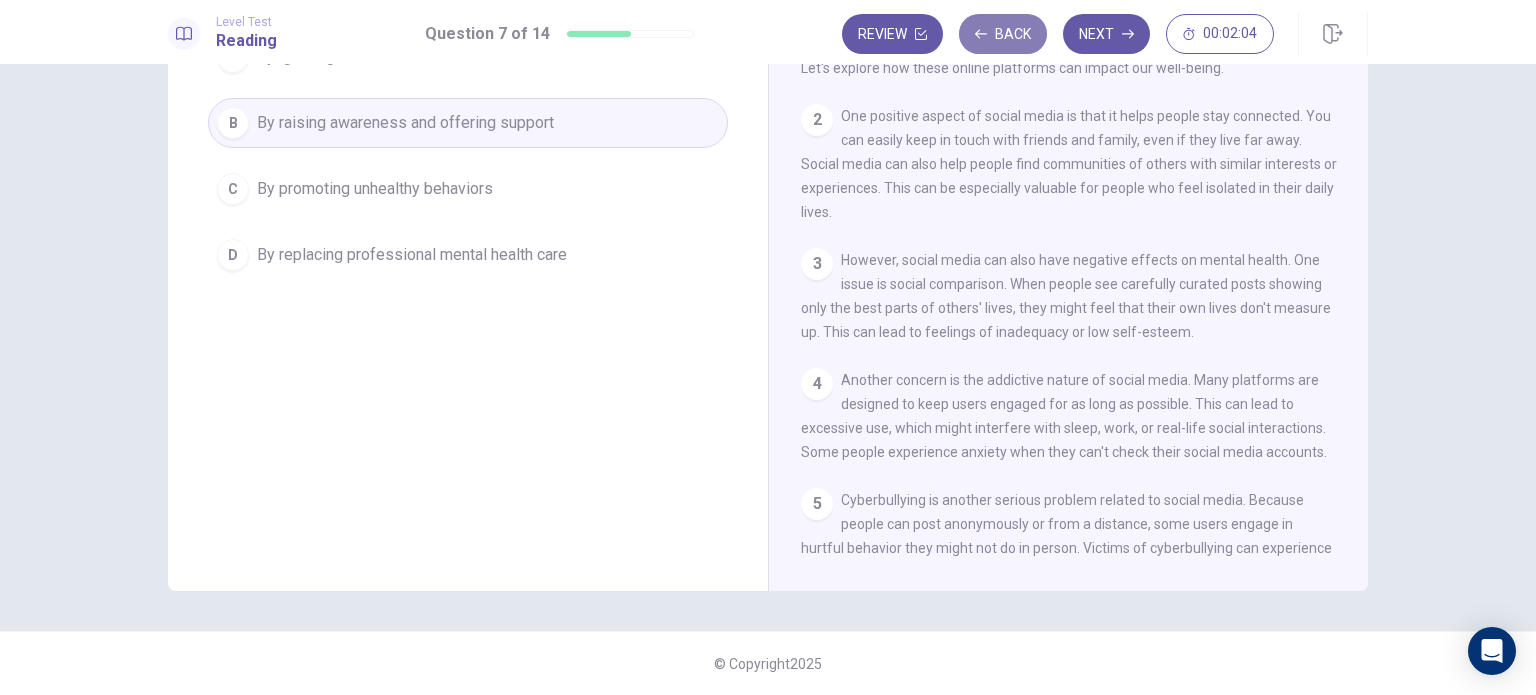 click on "Back" at bounding box center [1003, 34] 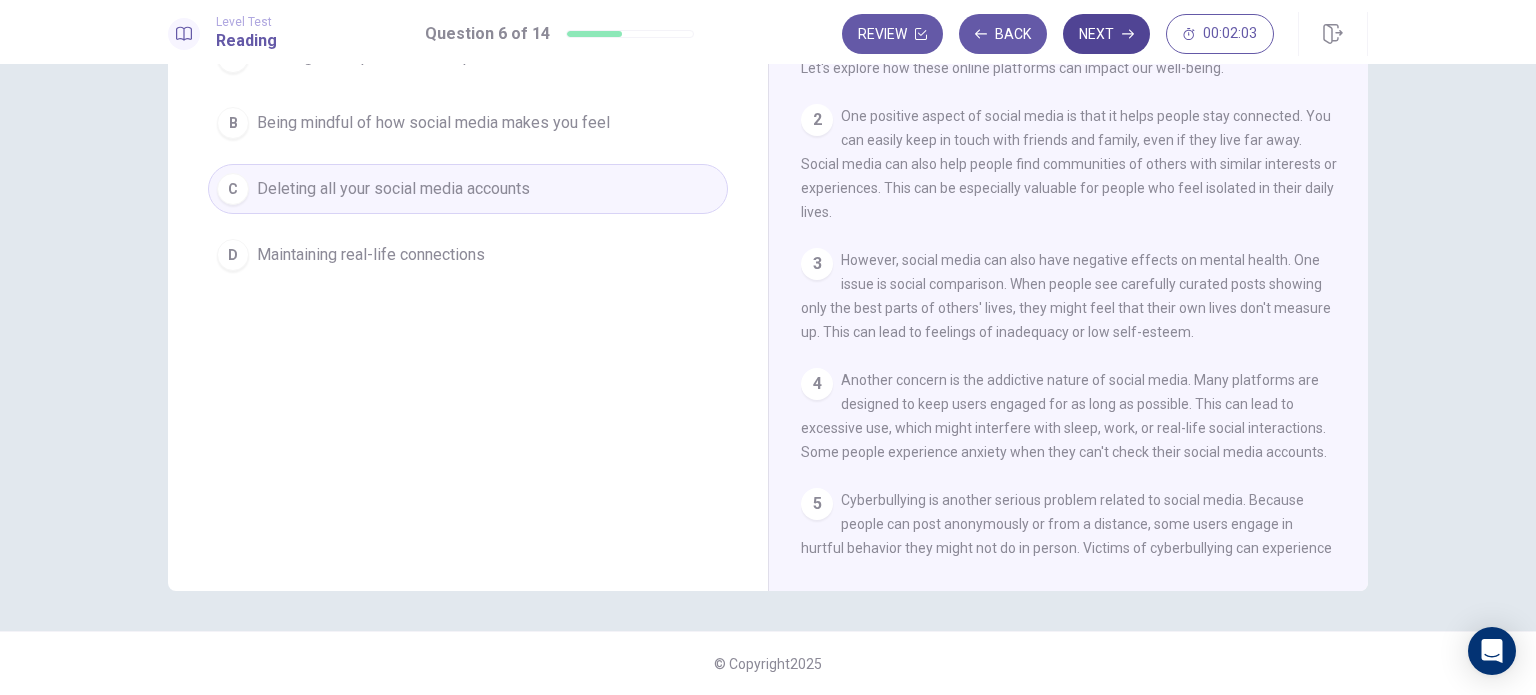 click on "Next" at bounding box center (1106, 34) 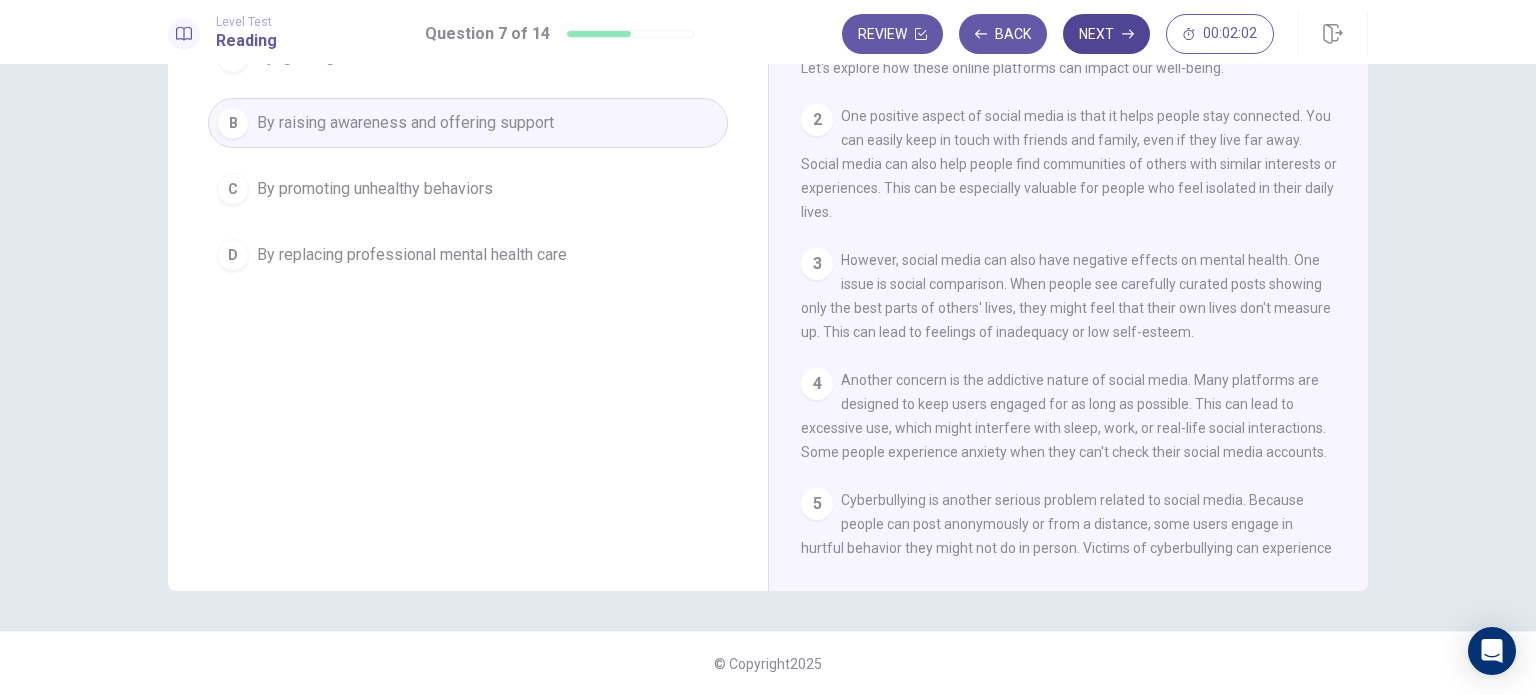 click on "Next" at bounding box center (1106, 34) 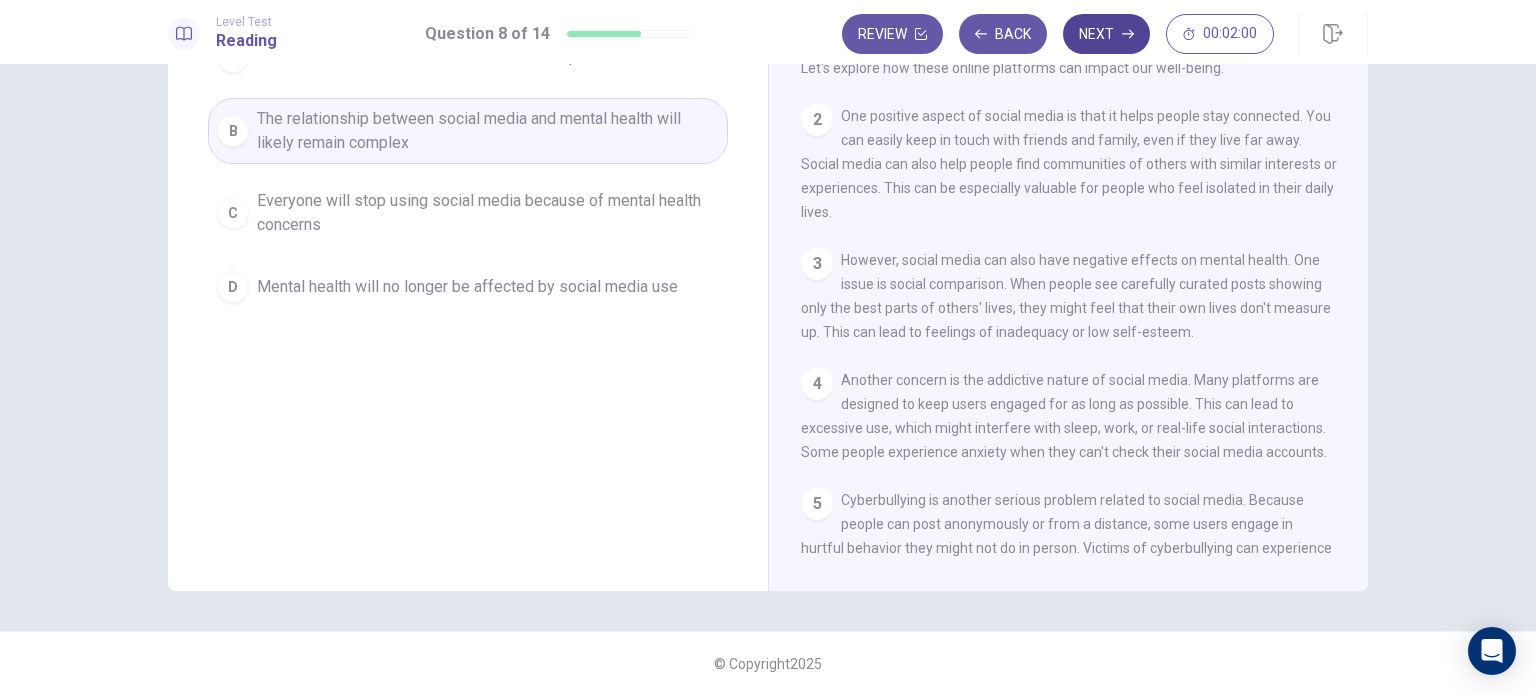 click on "Next" at bounding box center [1106, 34] 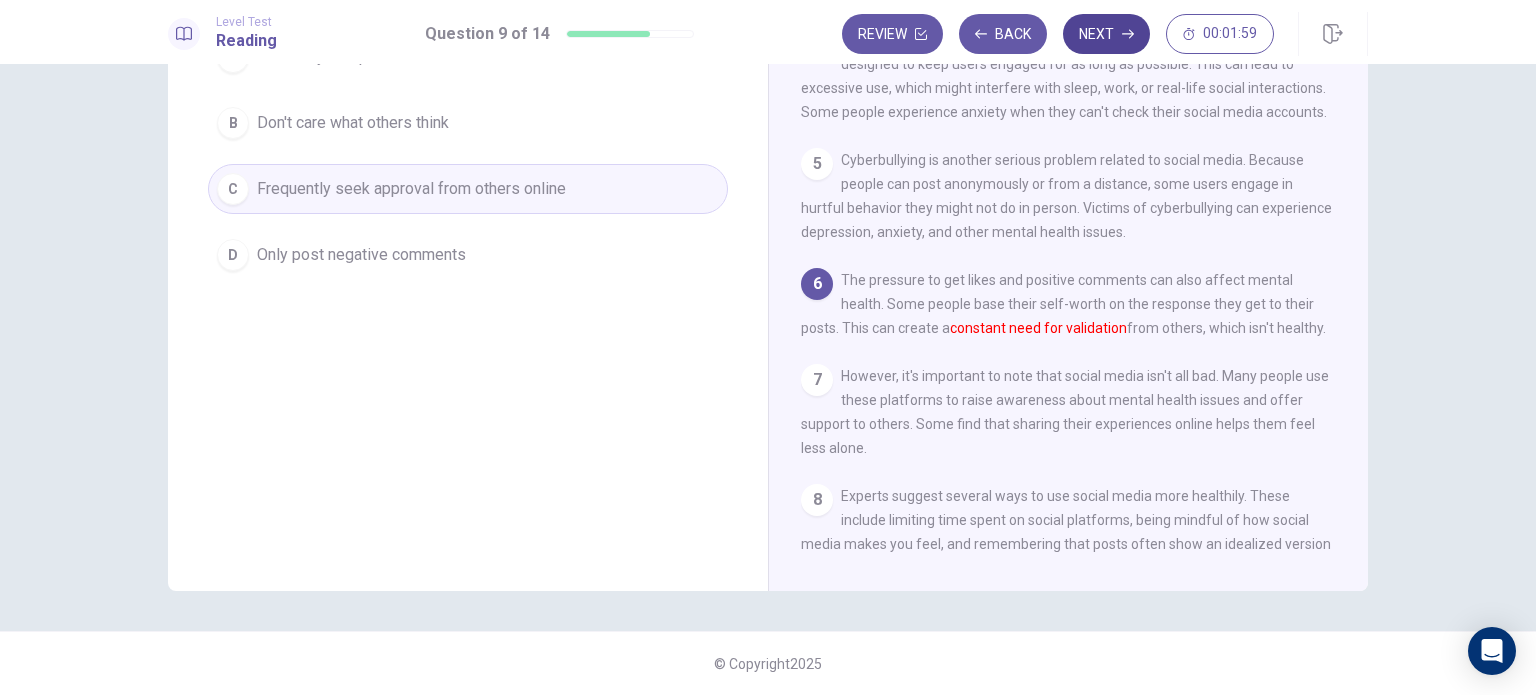 click on "Next" at bounding box center [1106, 34] 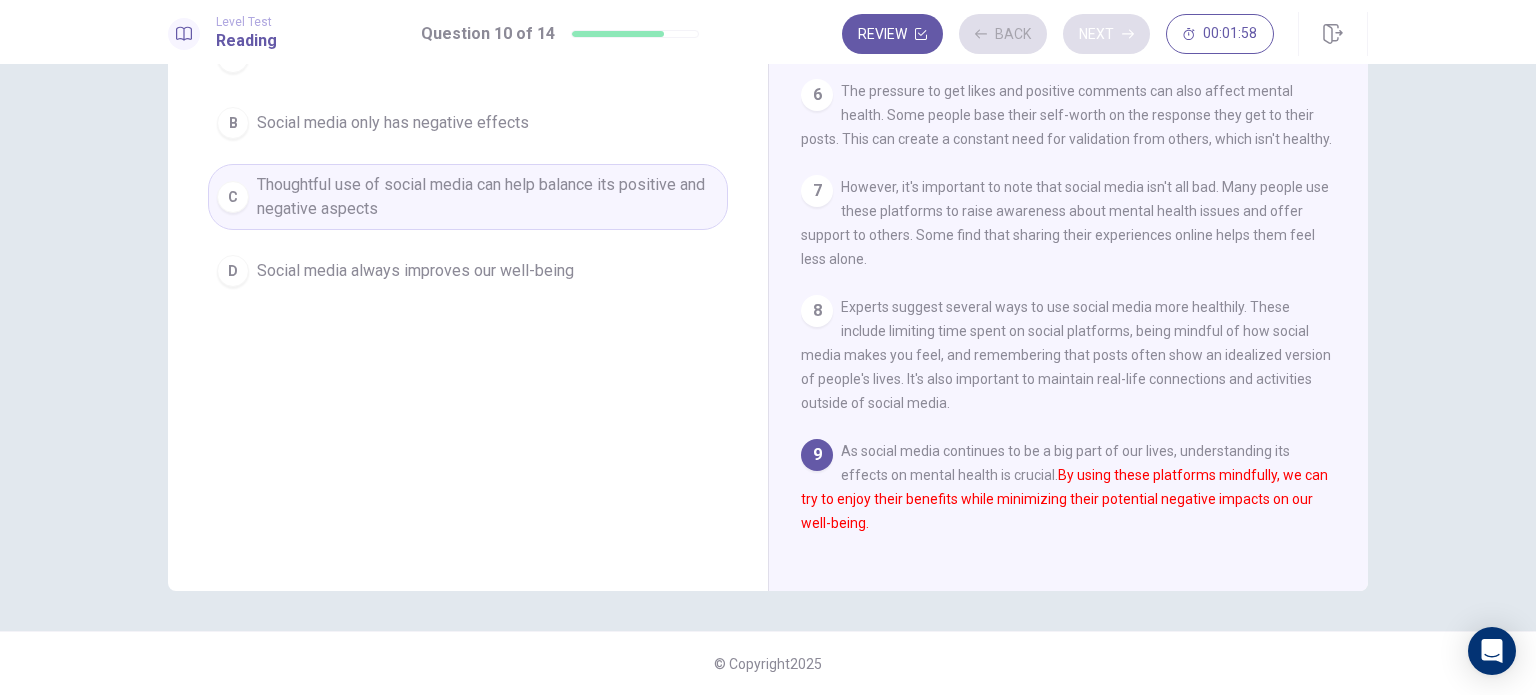 scroll, scrollTop: 558, scrollLeft: 0, axis: vertical 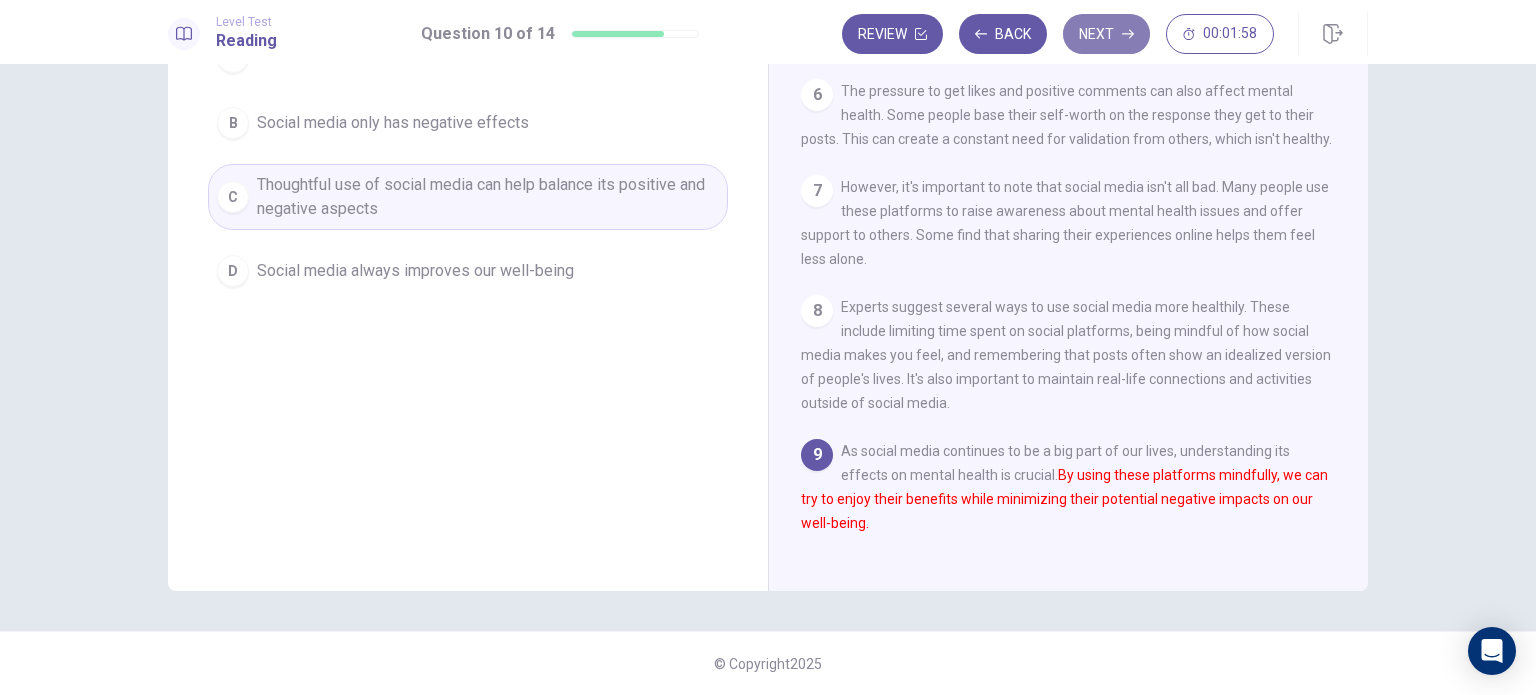 click on "Next" at bounding box center (1106, 34) 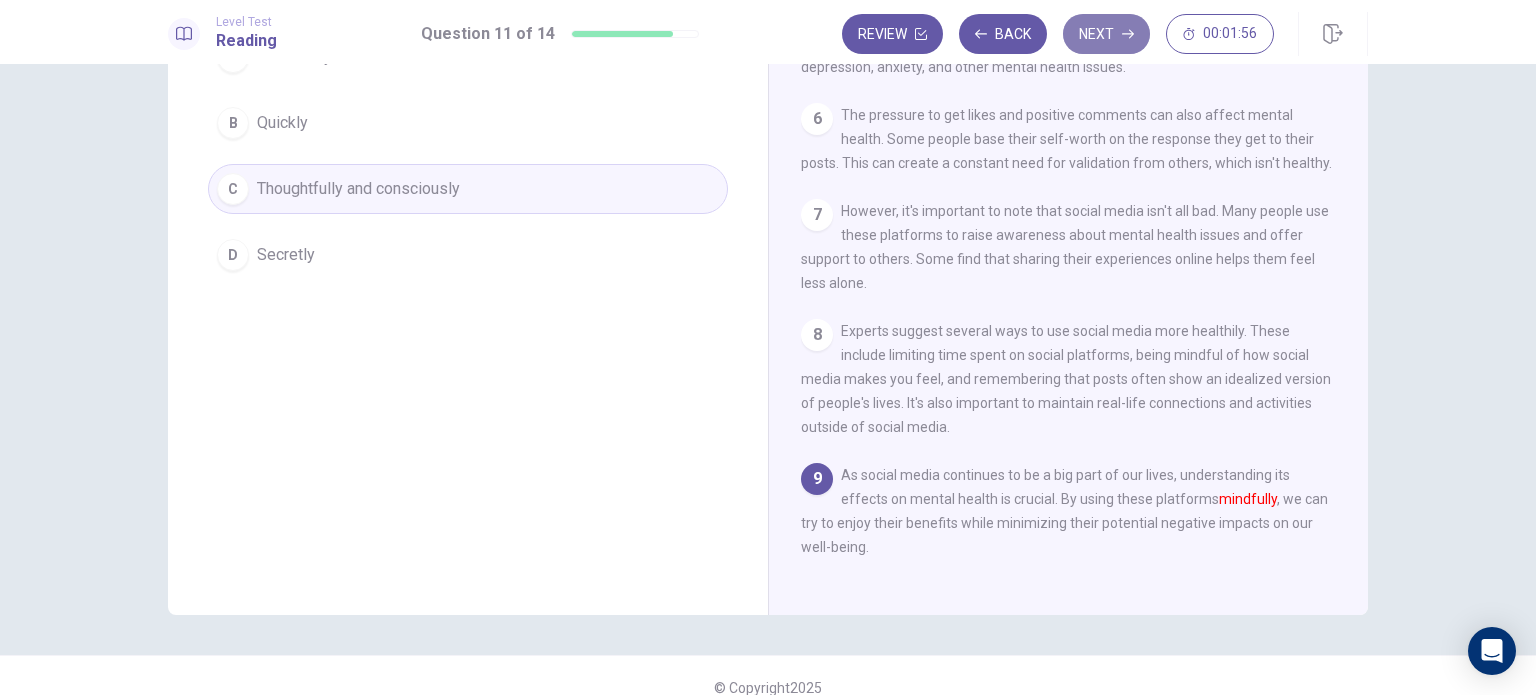 click on "Next" at bounding box center (1106, 34) 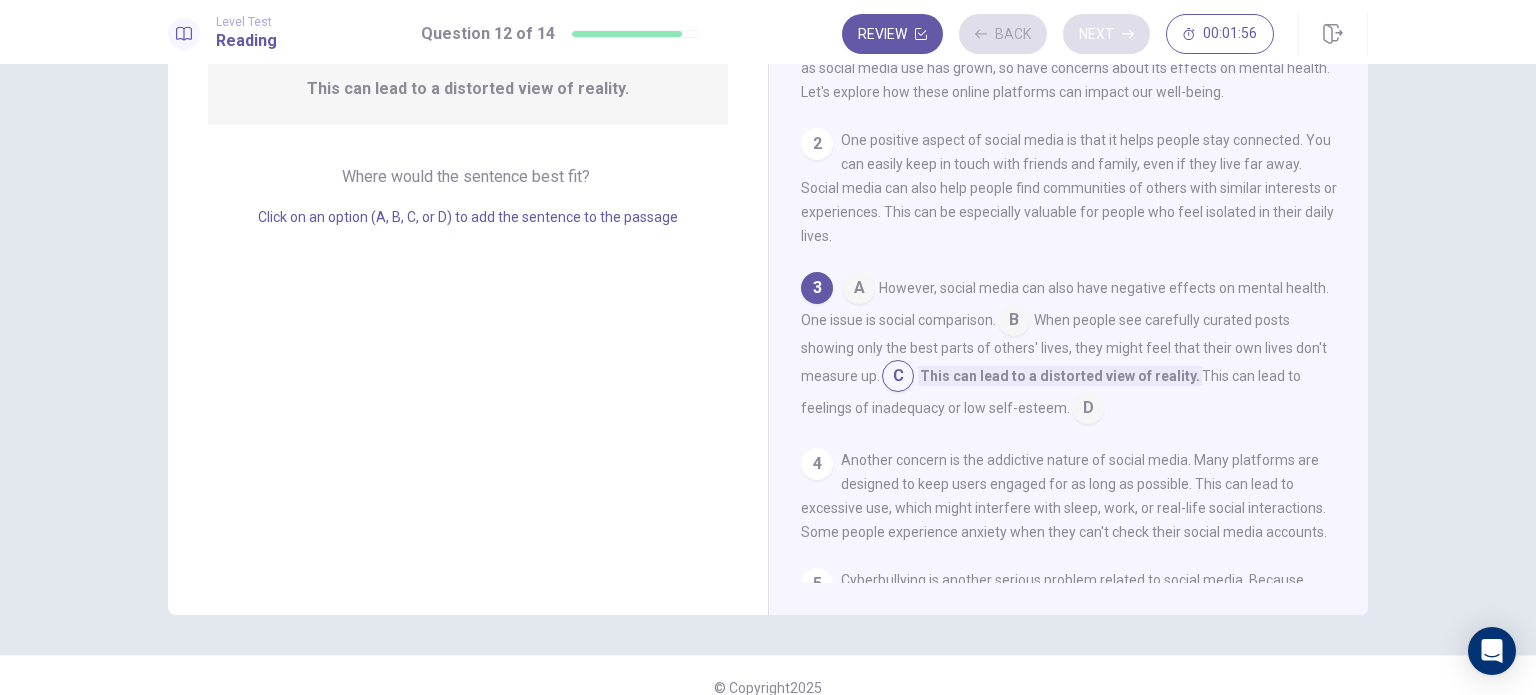 scroll, scrollTop: 48, scrollLeft: 0, axis: vertical 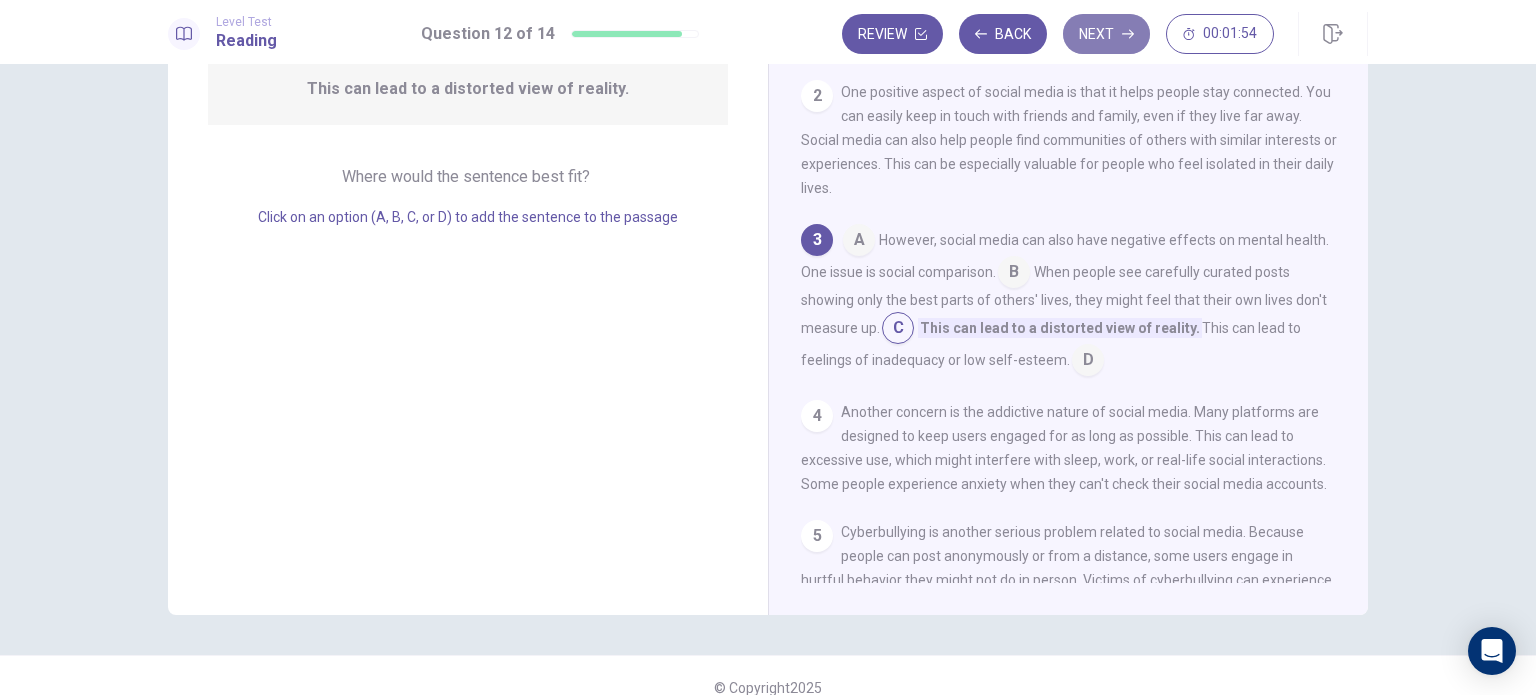 click on "Next" at bounding box center [1106, 34] 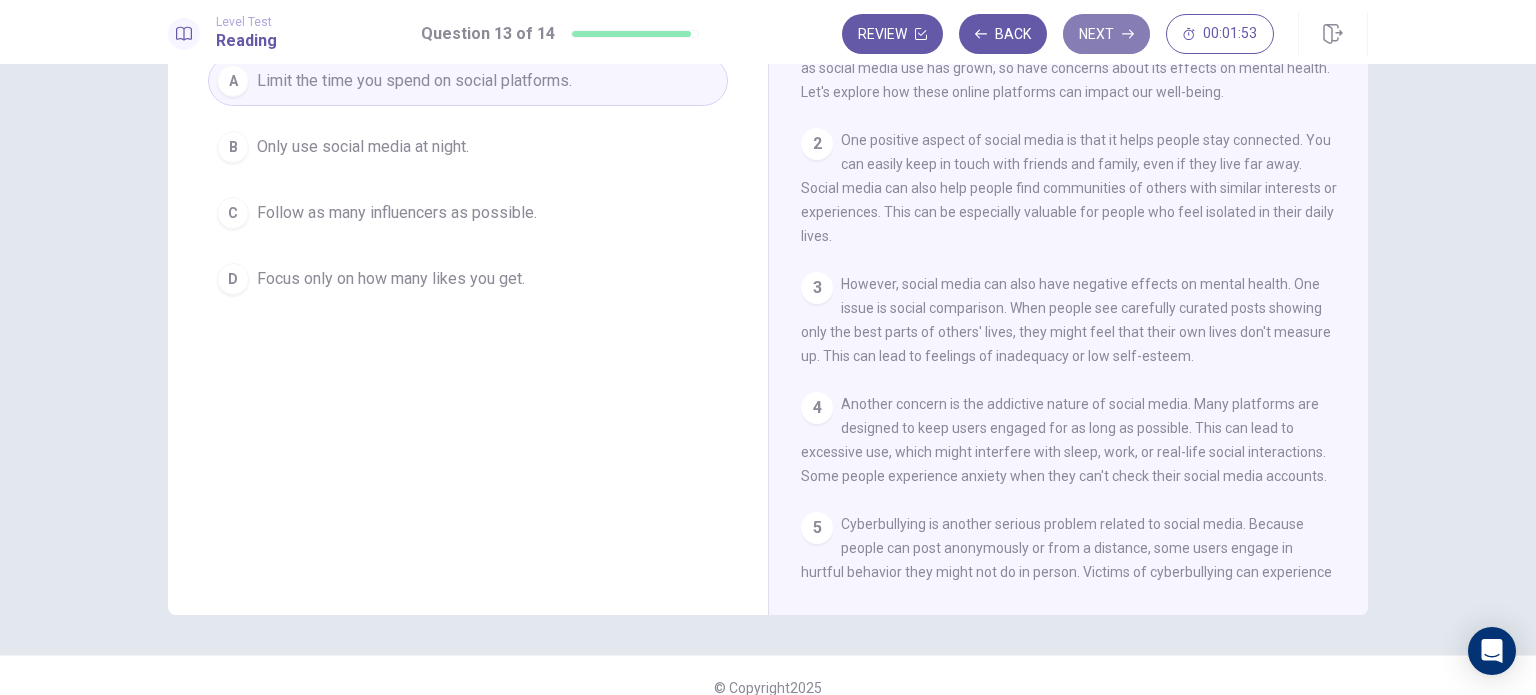 click on "Next" at bounding box center [1106, 34] 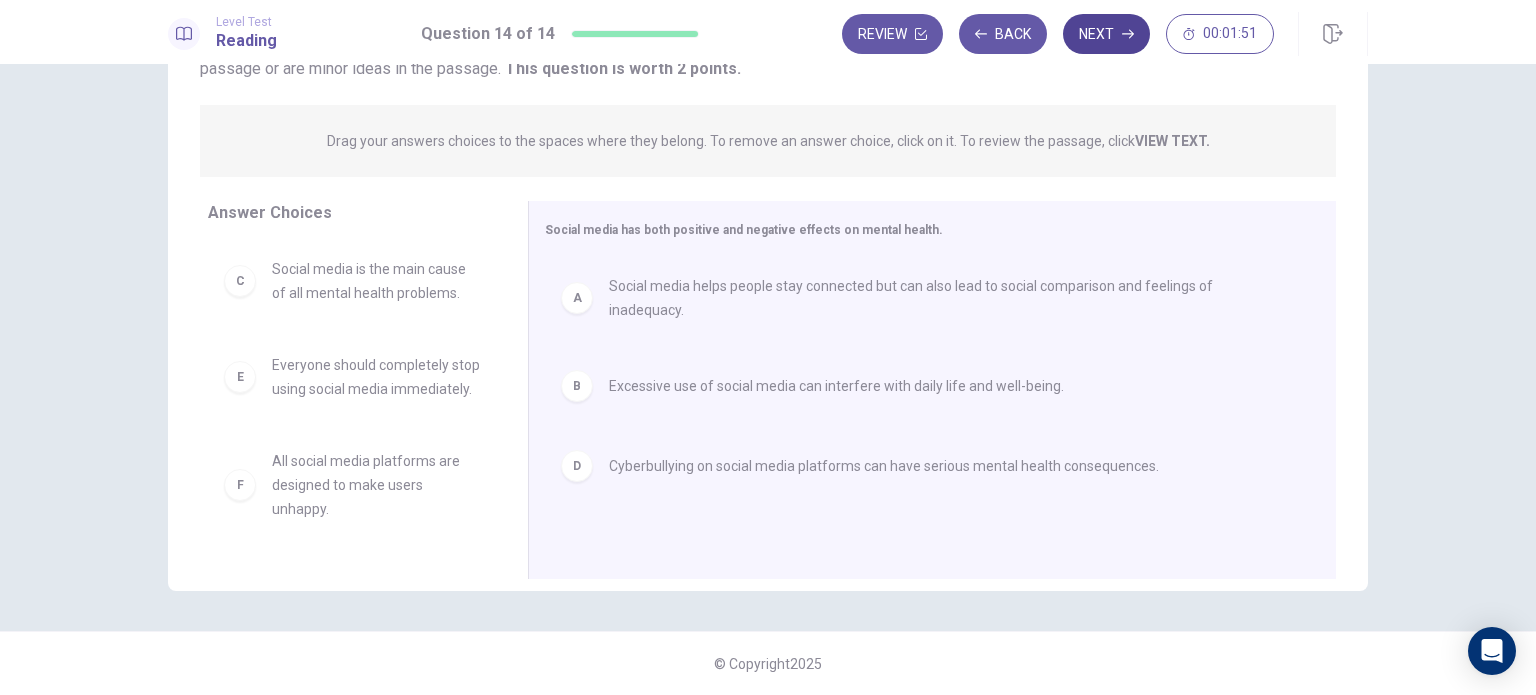 click on "Next" at bounding box center (1106, 34) 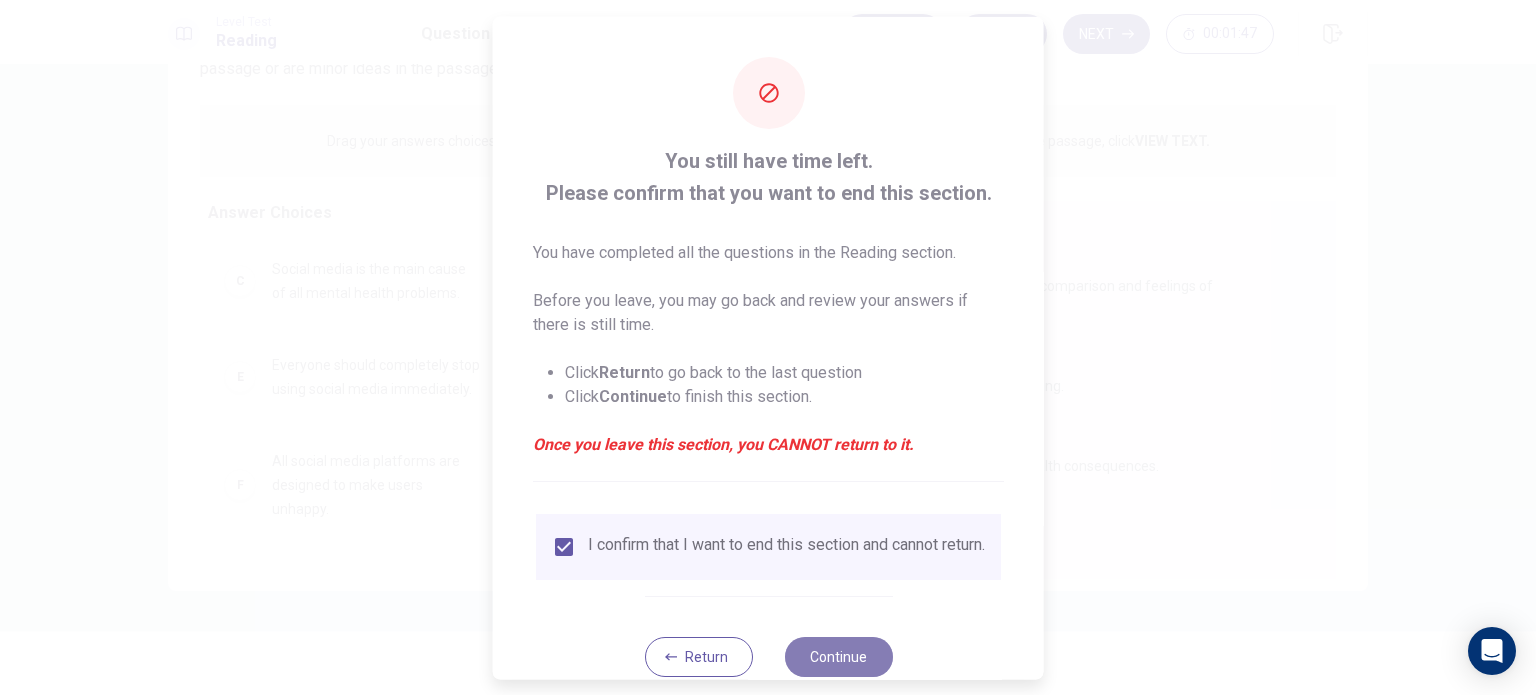 click on "Continue" at bounding box center (838, 656) 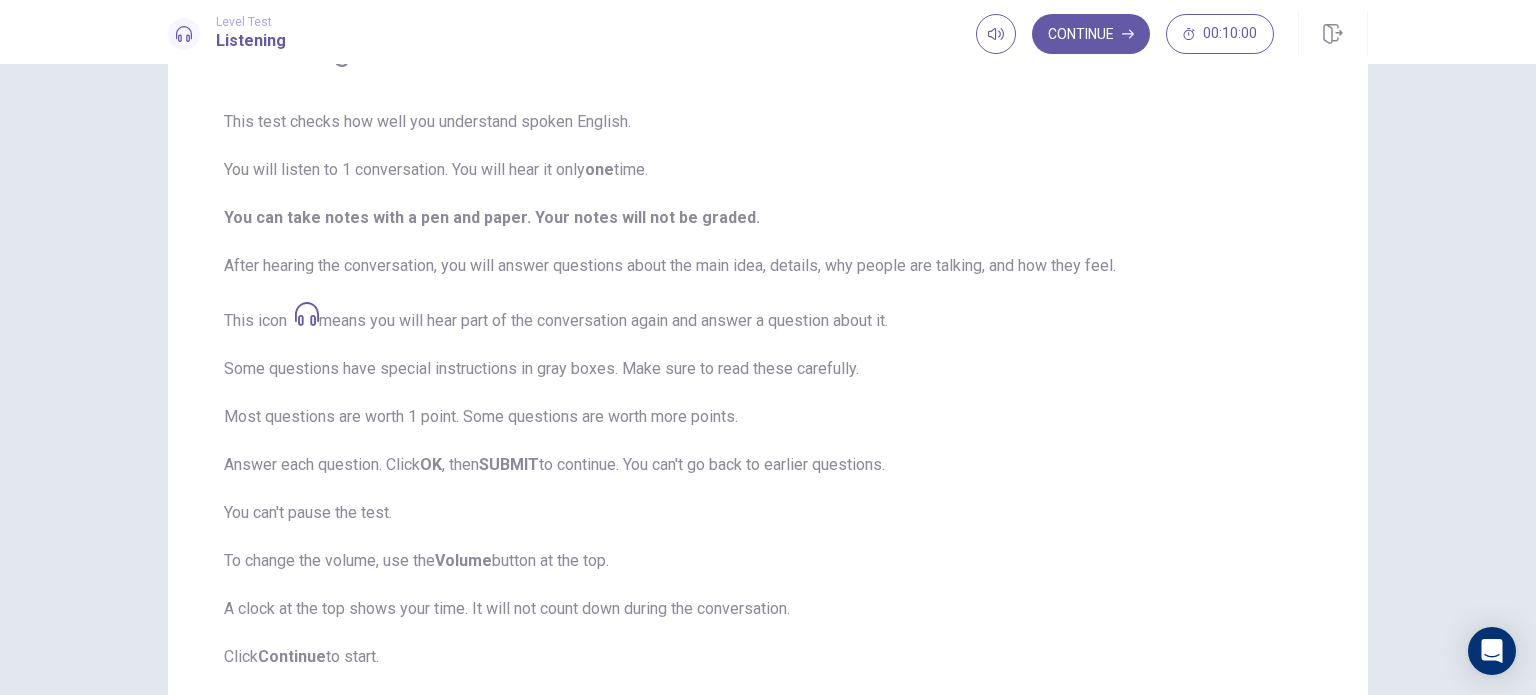 scroll, scrollTop: 122, scrollLeft: 0, axis: vertical 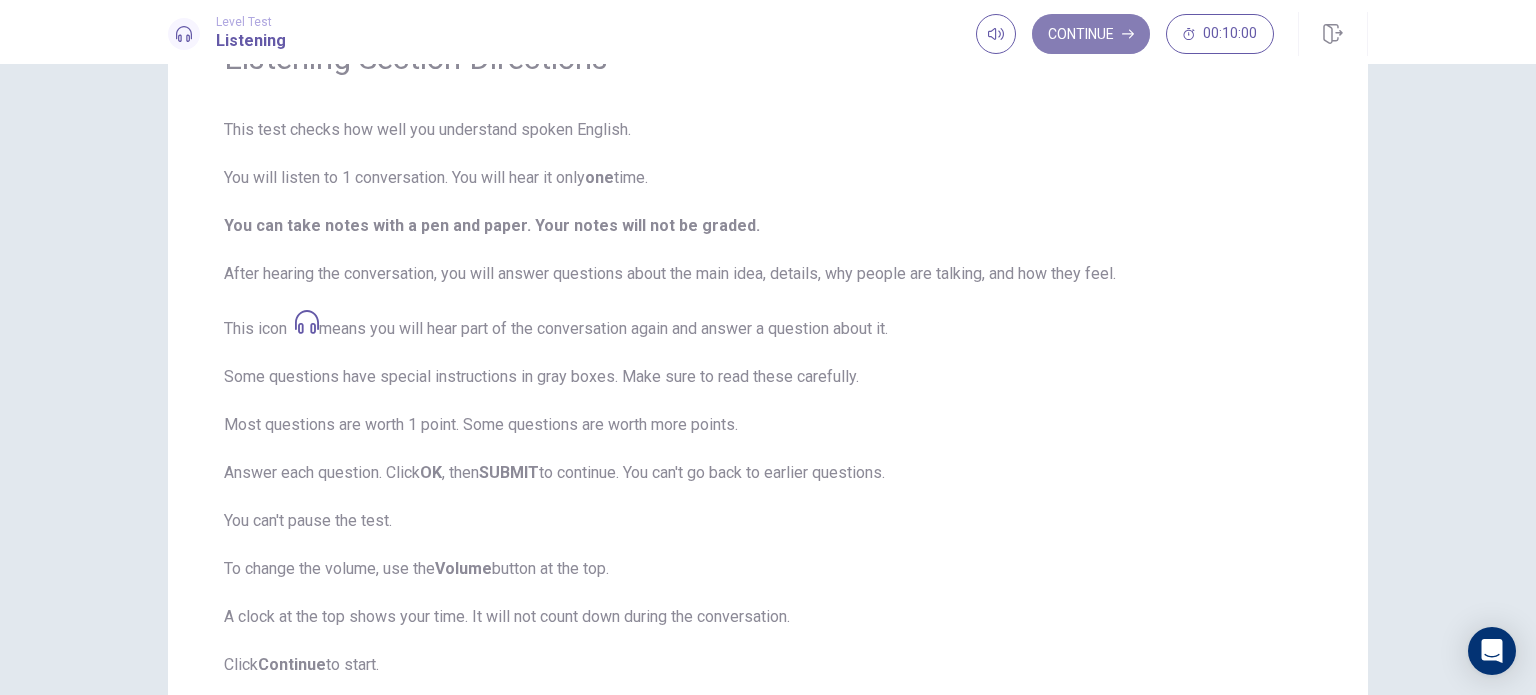 click on "Continue" at bounding box center (1091, 34) 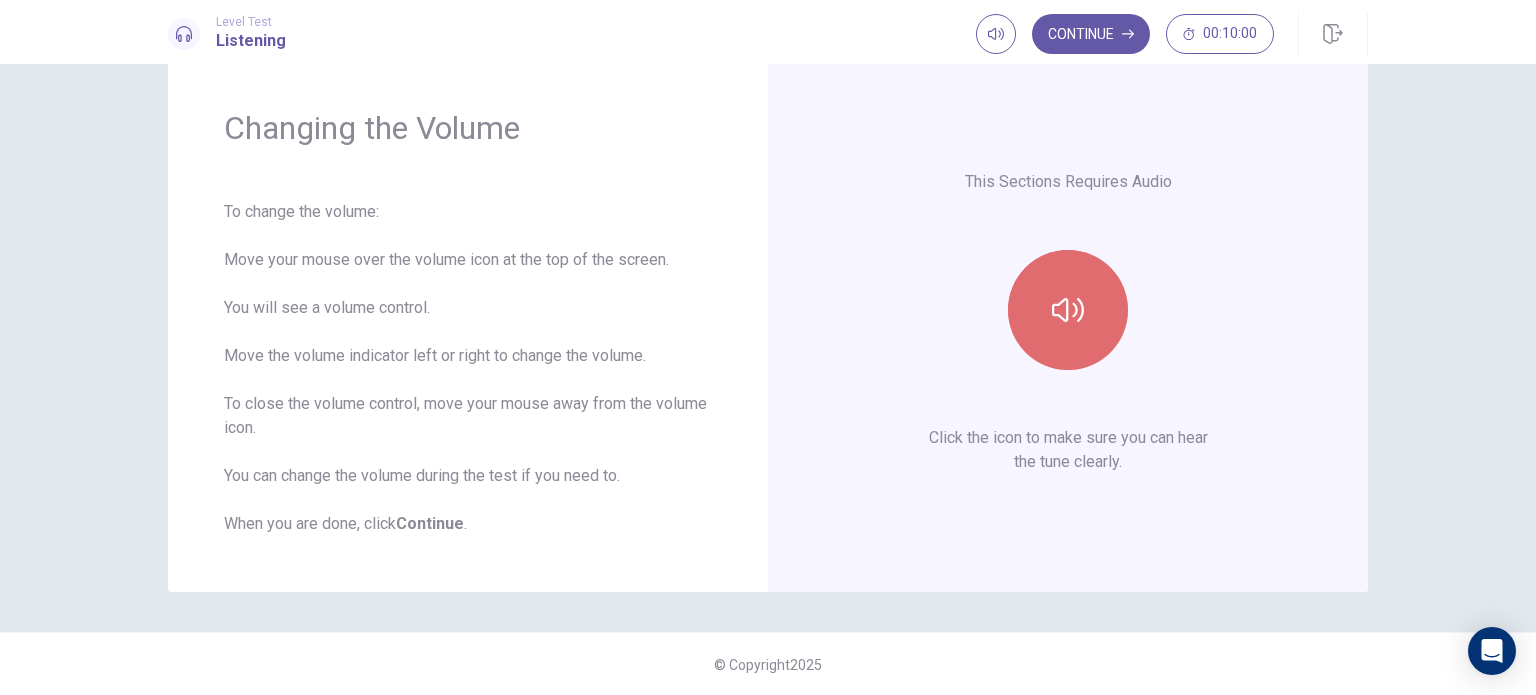click at bounding box center (1068, 310) 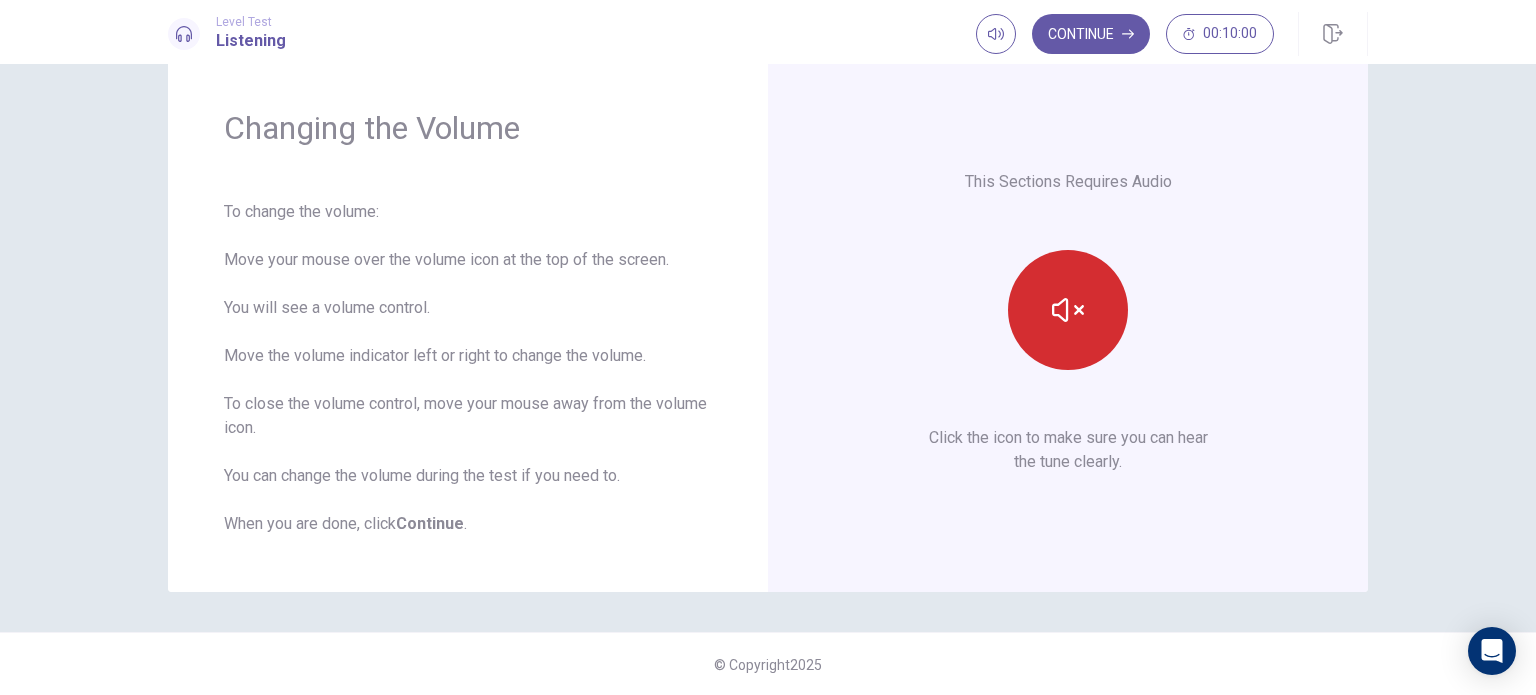 click at bounding box center [1068, 310] 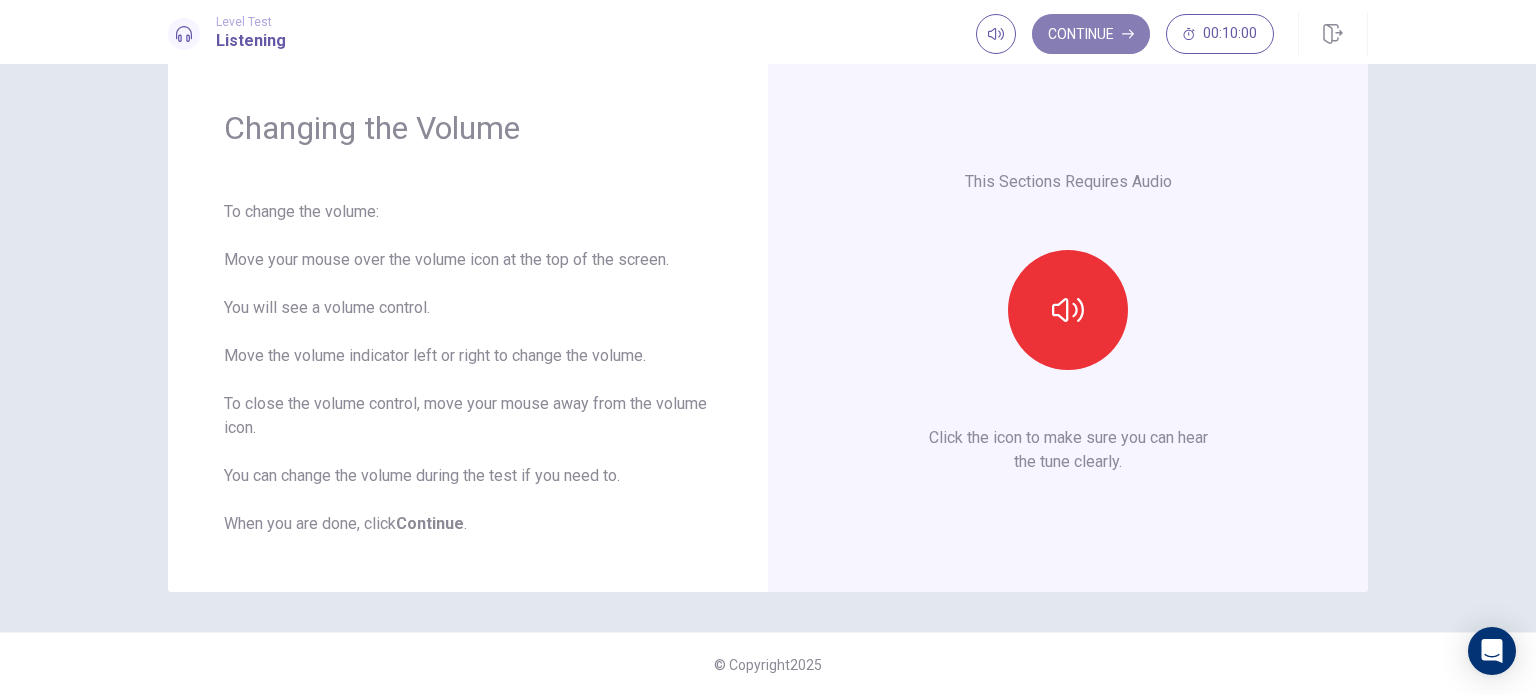 click on "Continue" at bounding box center (1091, 34) 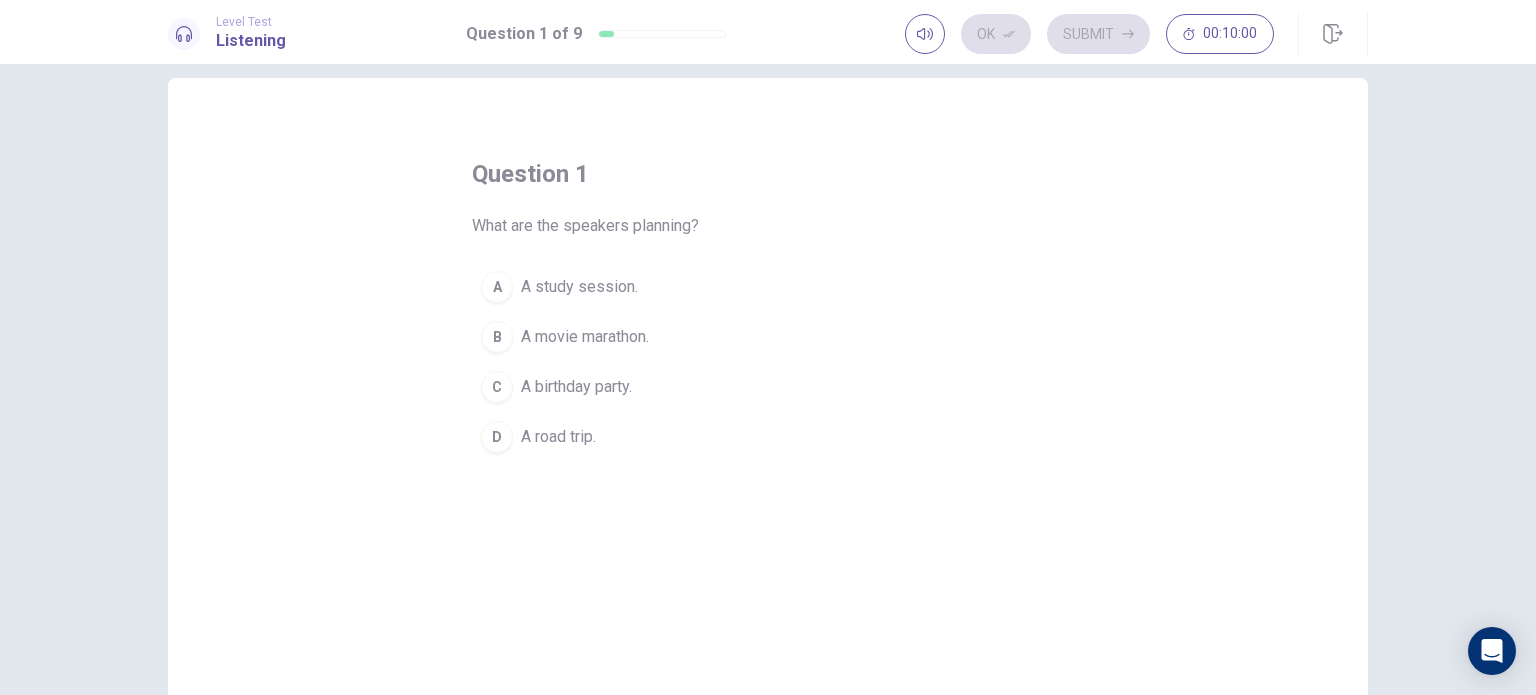 scroll, scrollTop: 22, scrollLeft: 0, axis: vertical 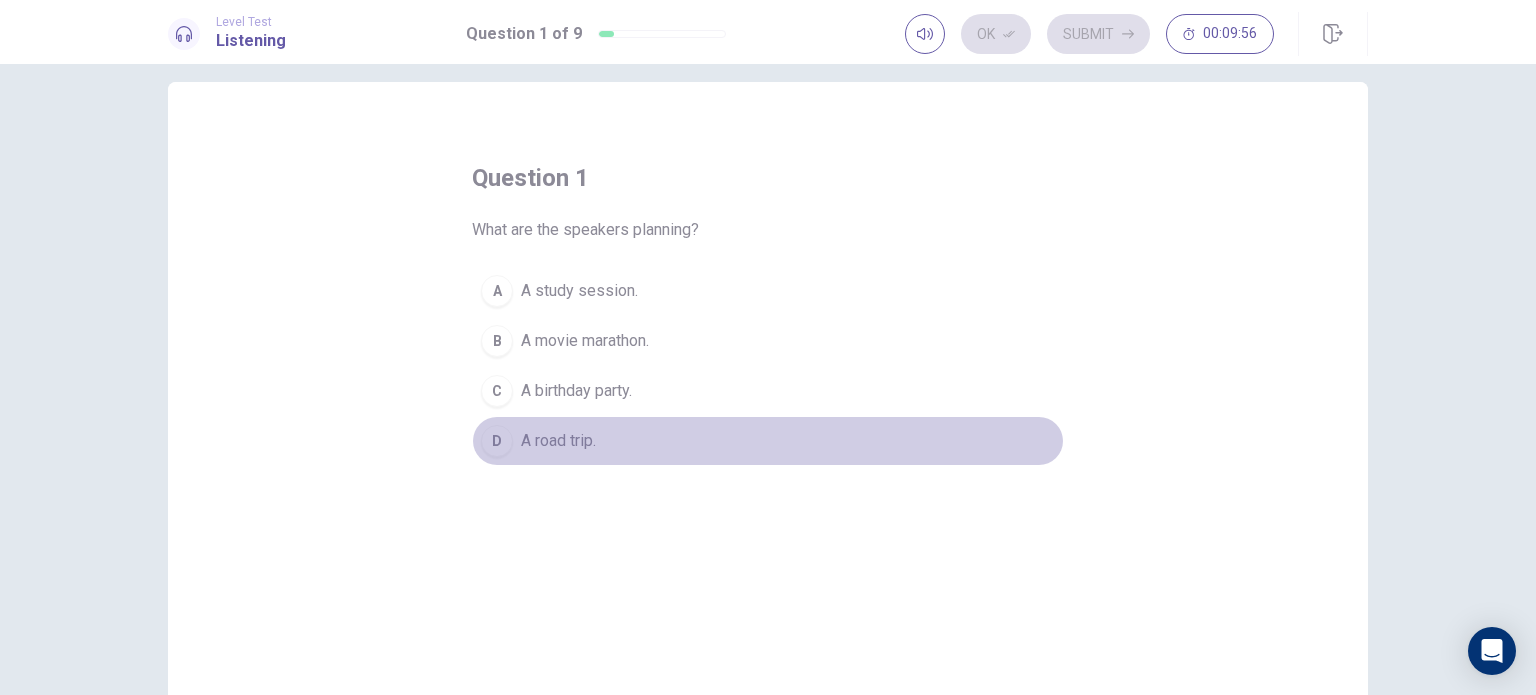 click on "D" at bounding box center [497, 291] 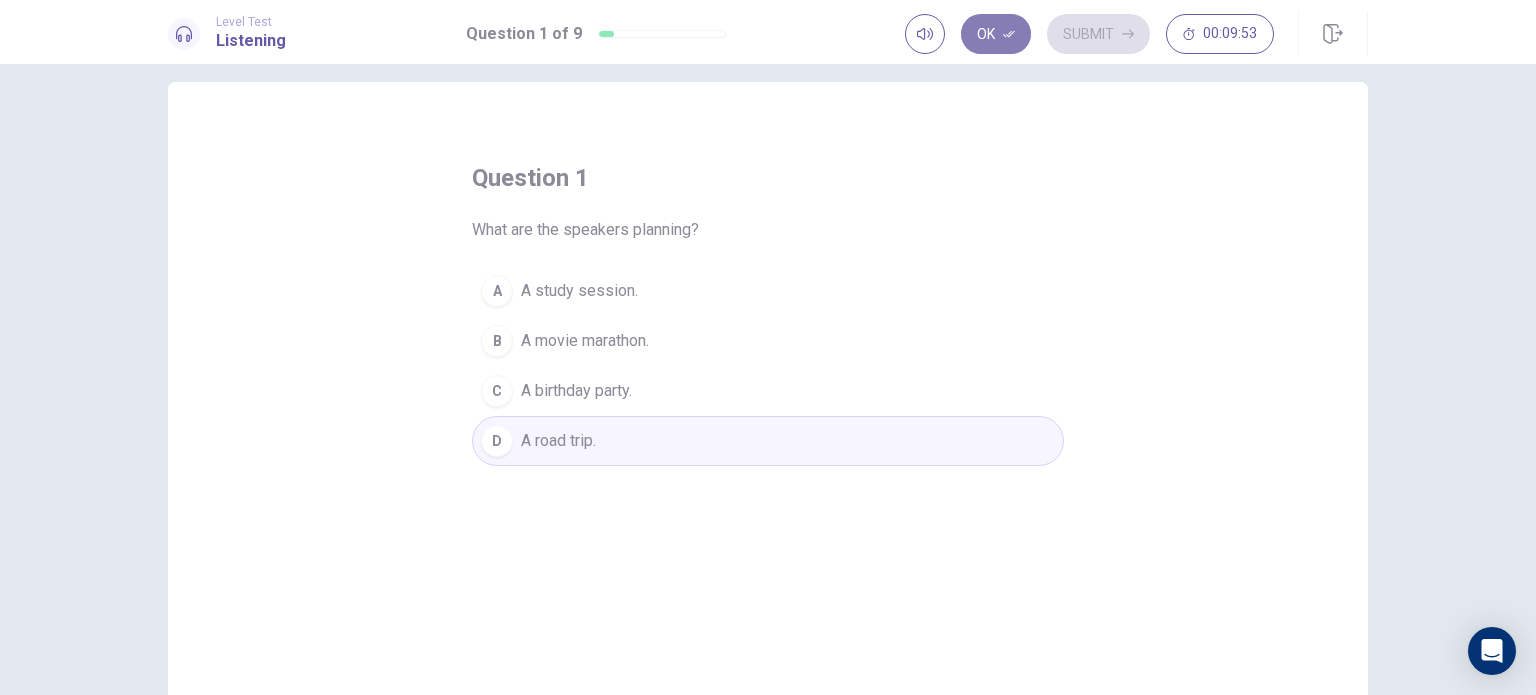 click on "Ok" at bounding box center (996, 34) 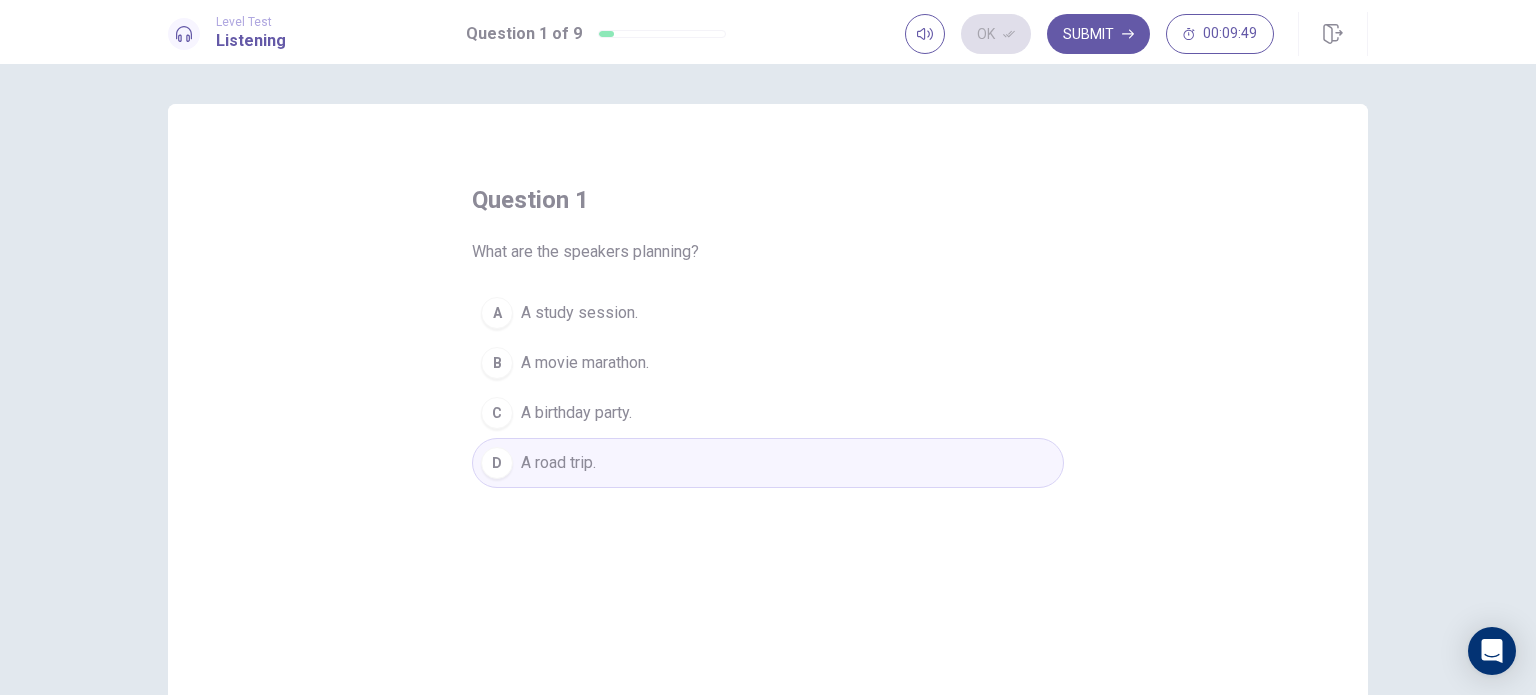 scroll, scrollTop: 6, scrollLeft: 0, axis: vertical 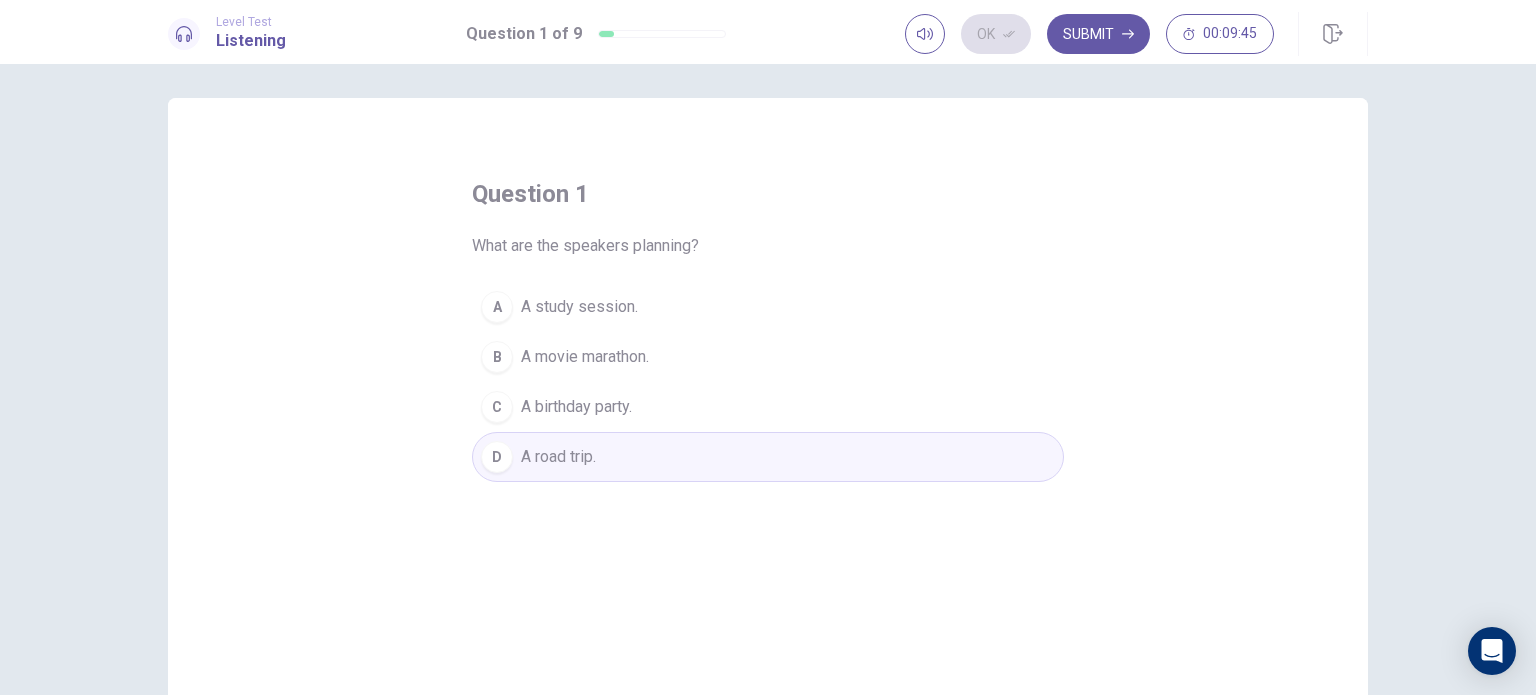click on "Ok Submit 00:09:45" at bounding box center (1089, 34) 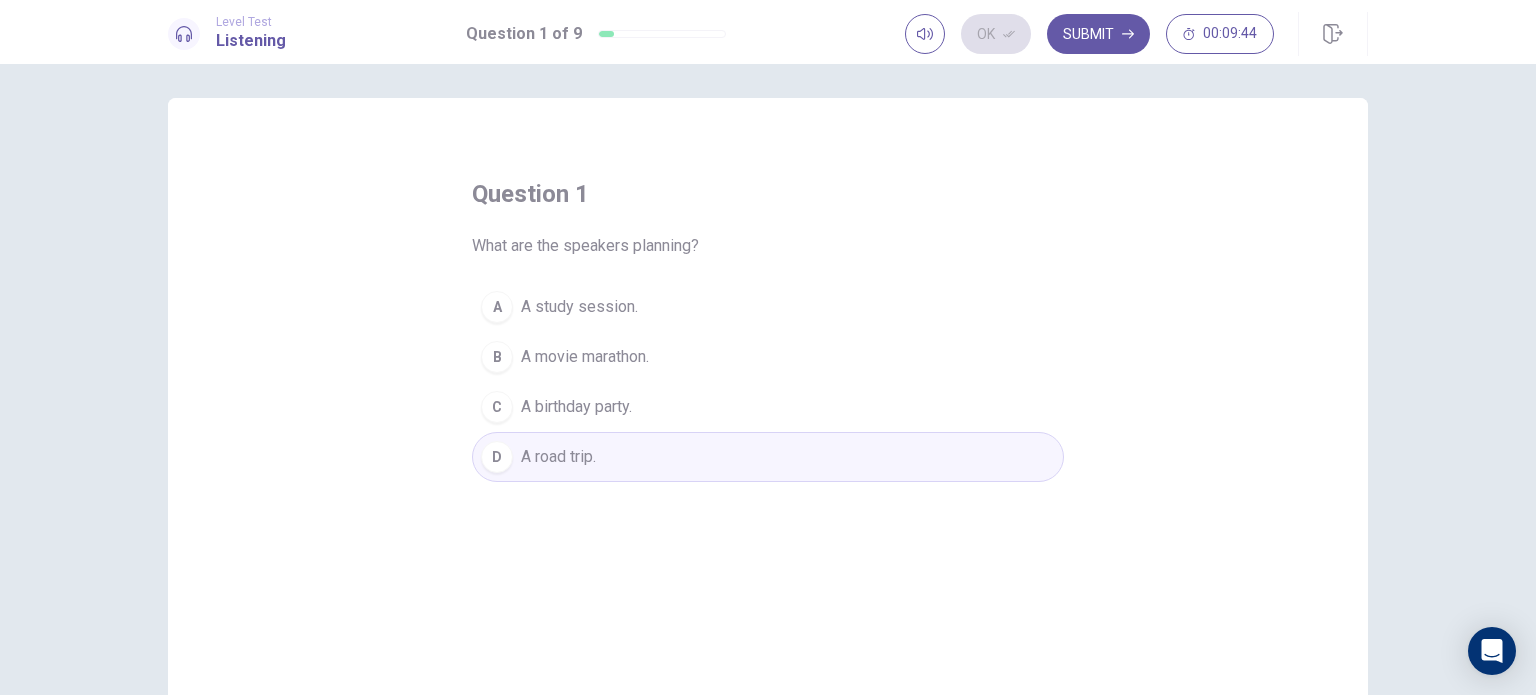 click on "A road trip." at bounding box center (558, 457) 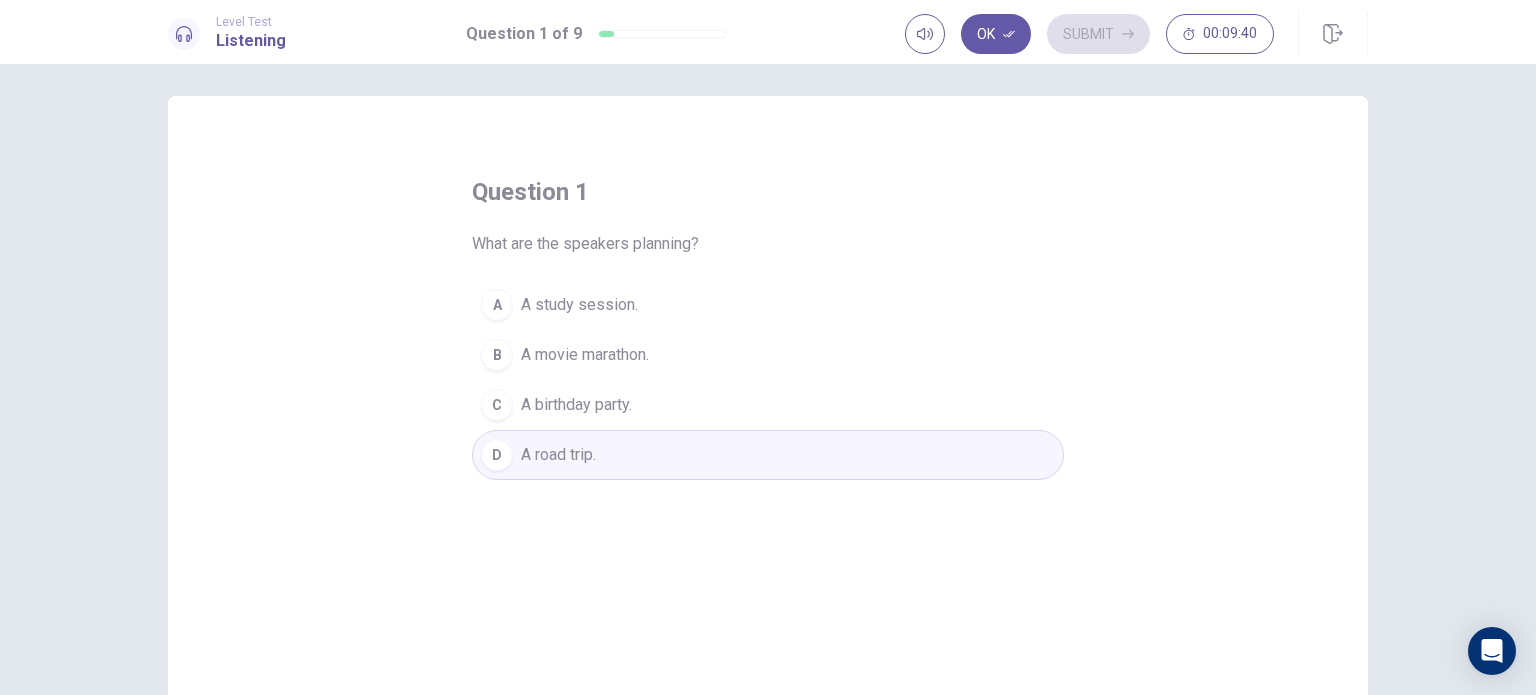 scroll, scrollTop: 0, scrollLeft: 0, axis: both 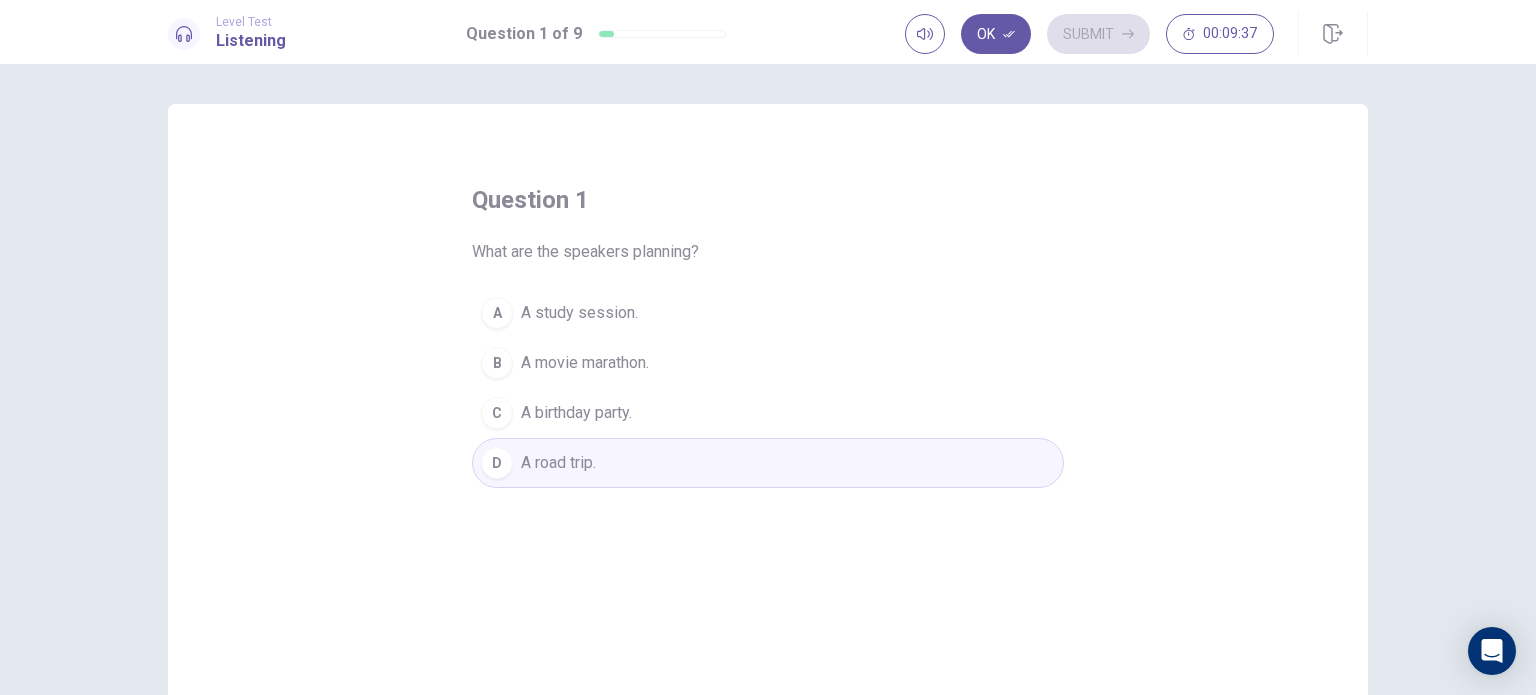 click on "A study session." at bounding box center (579, 313) 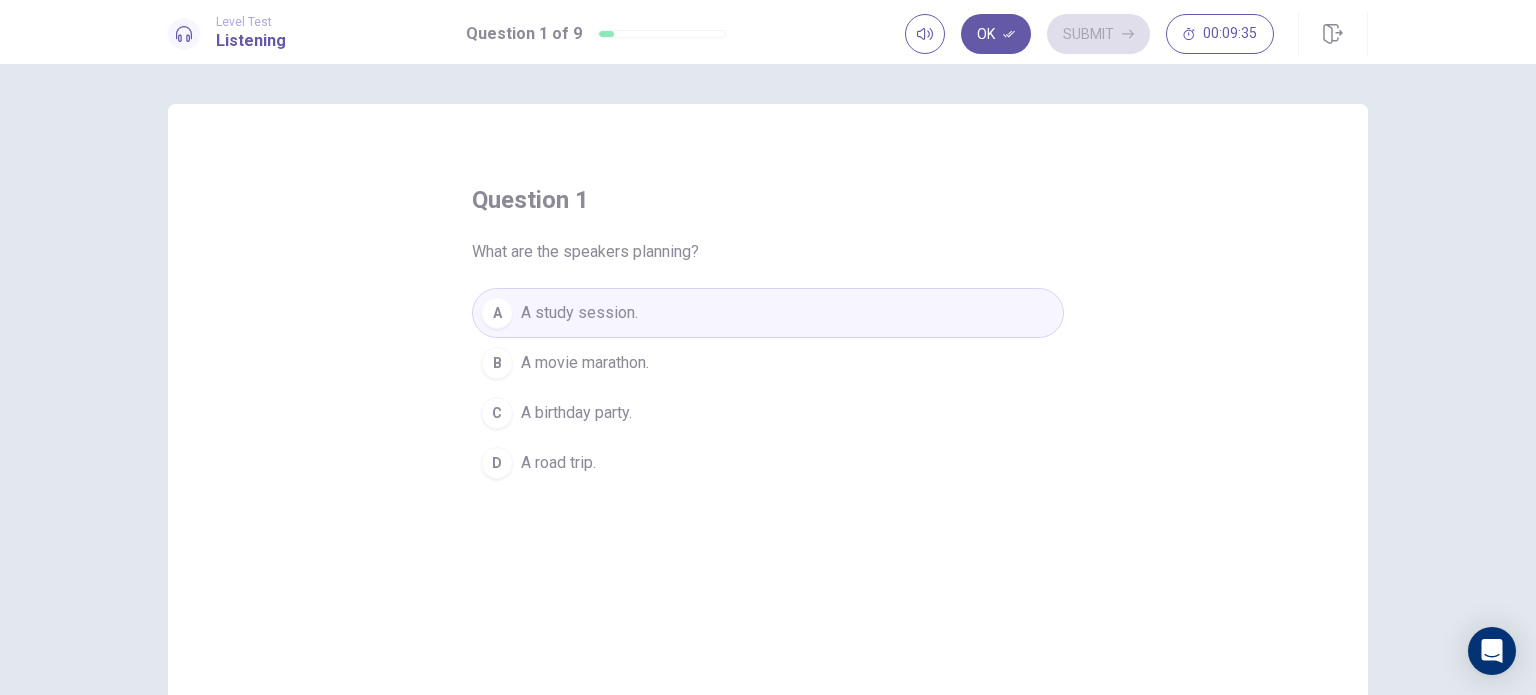 click on "A road trip." at bounding box center [585, 363] 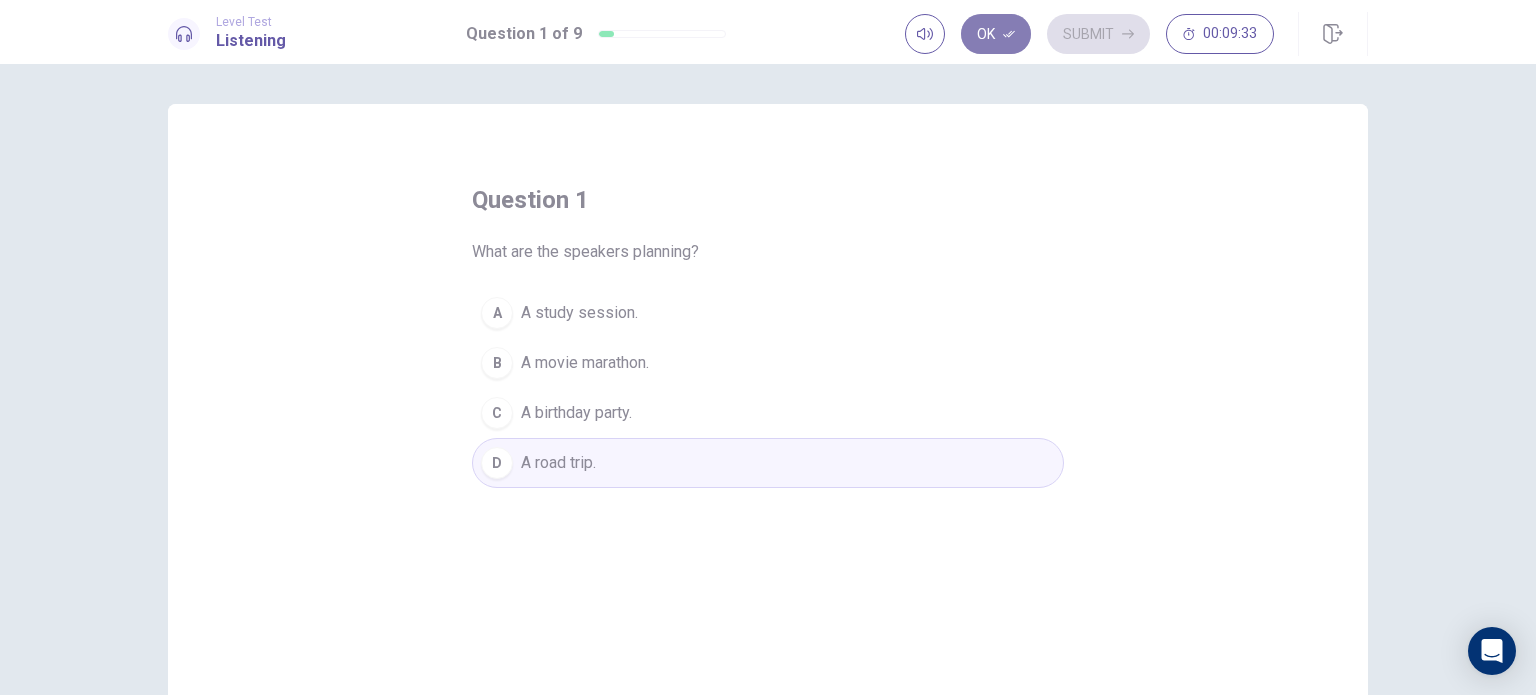 click on "Ok" at bounding box center (996, 34) 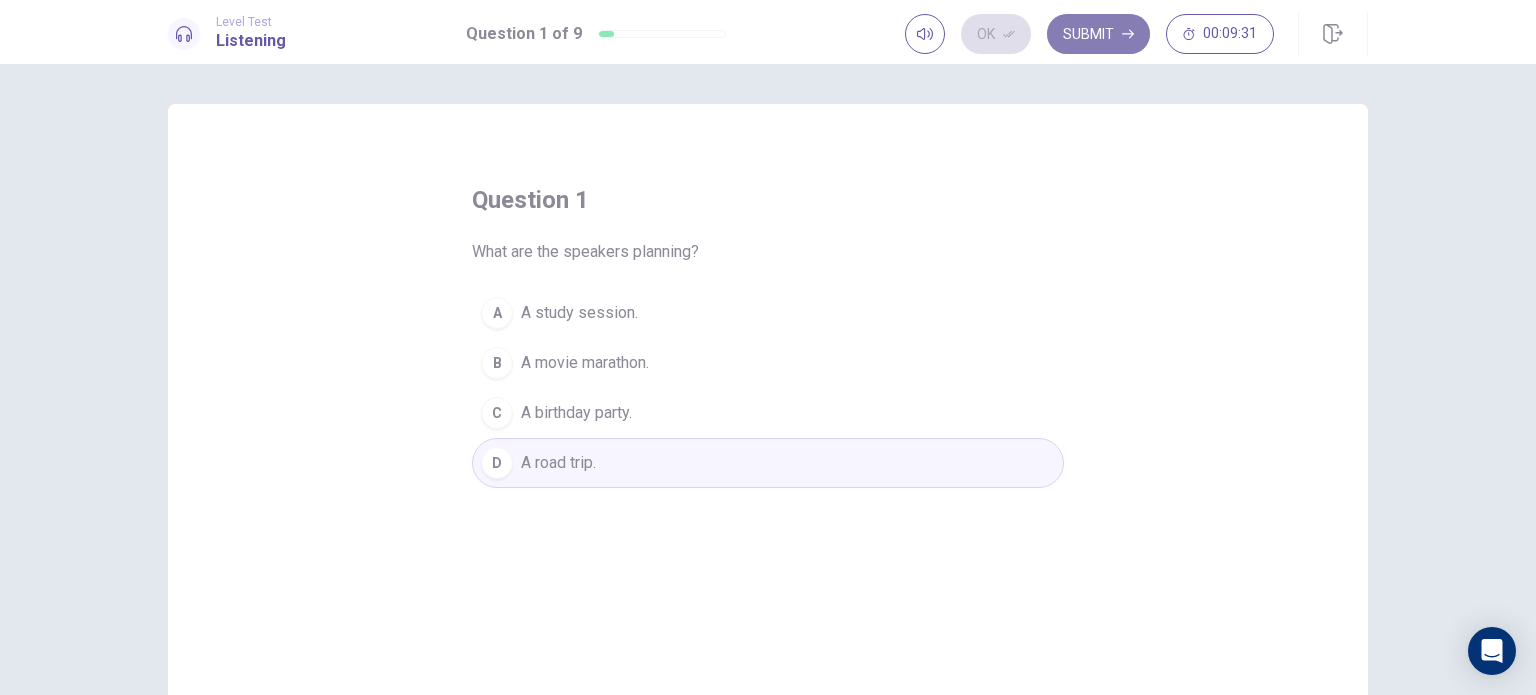 click on "Submit" at bounding box center (1098, 34) 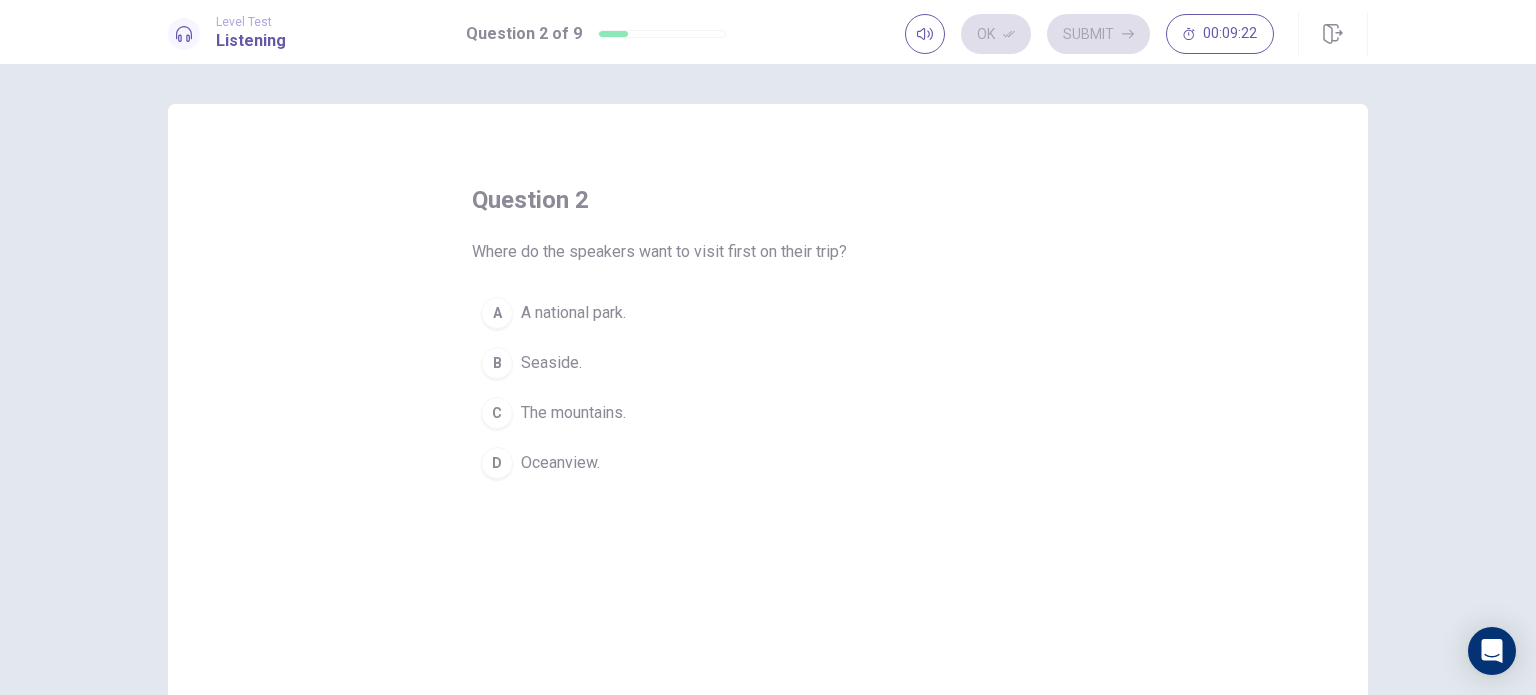 click on "B" at bounding box center [497, 313] 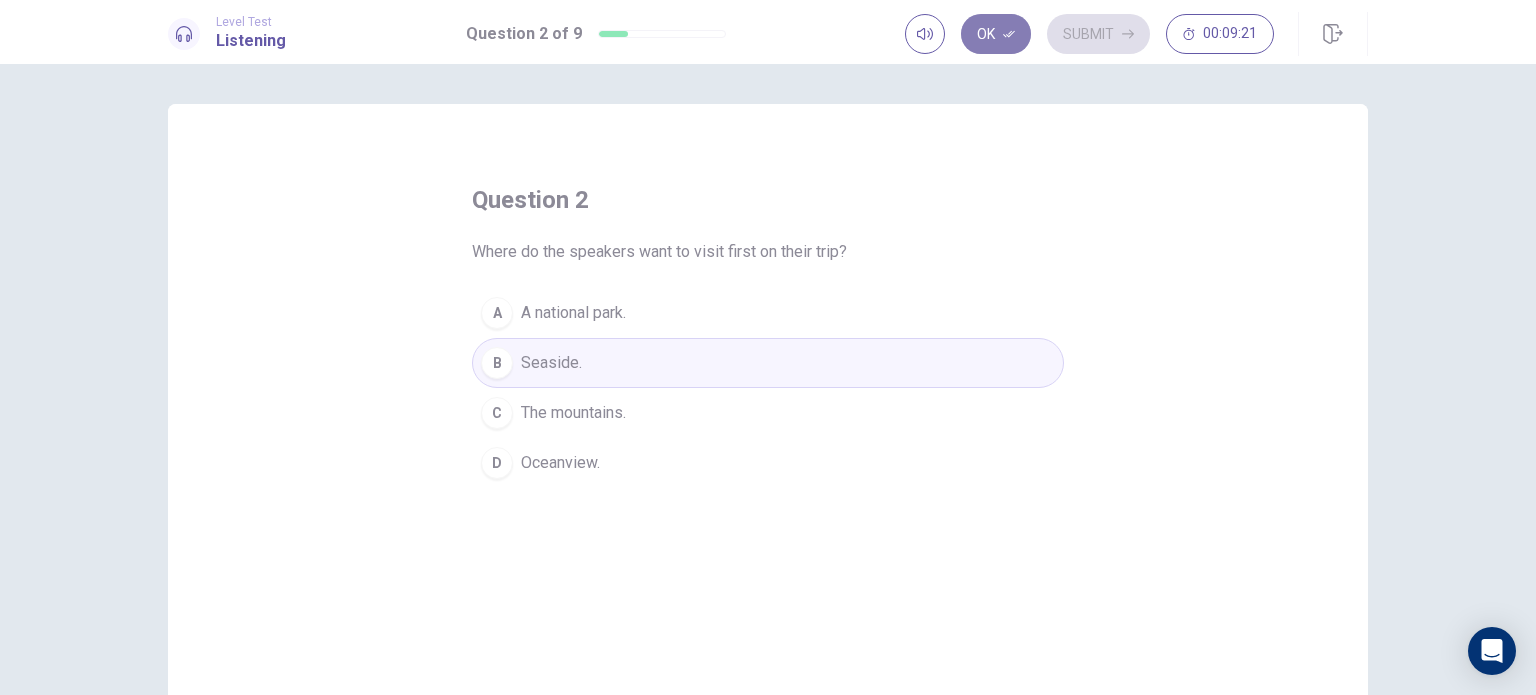 click on "Ok" at bounding box center (996, 34) 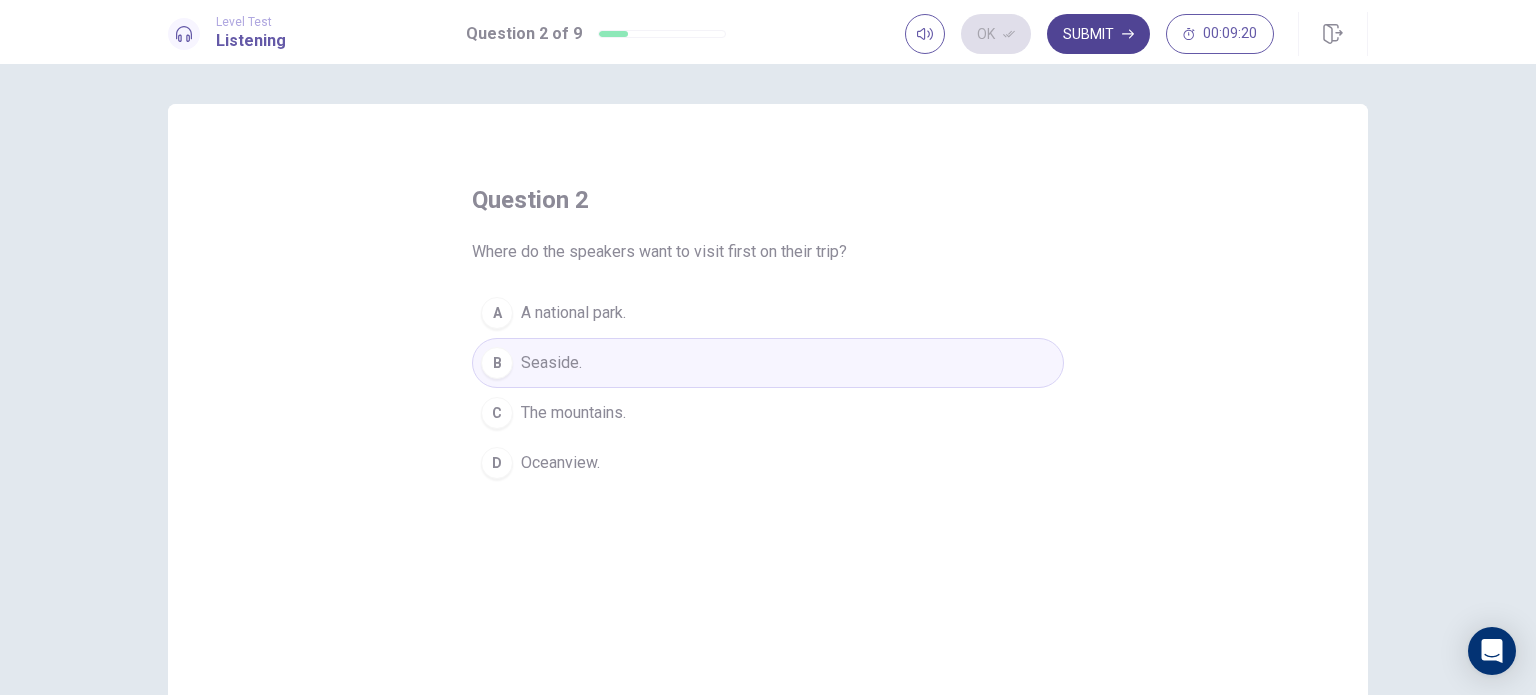 click on "Submit" at bounding box center (1098, 34) 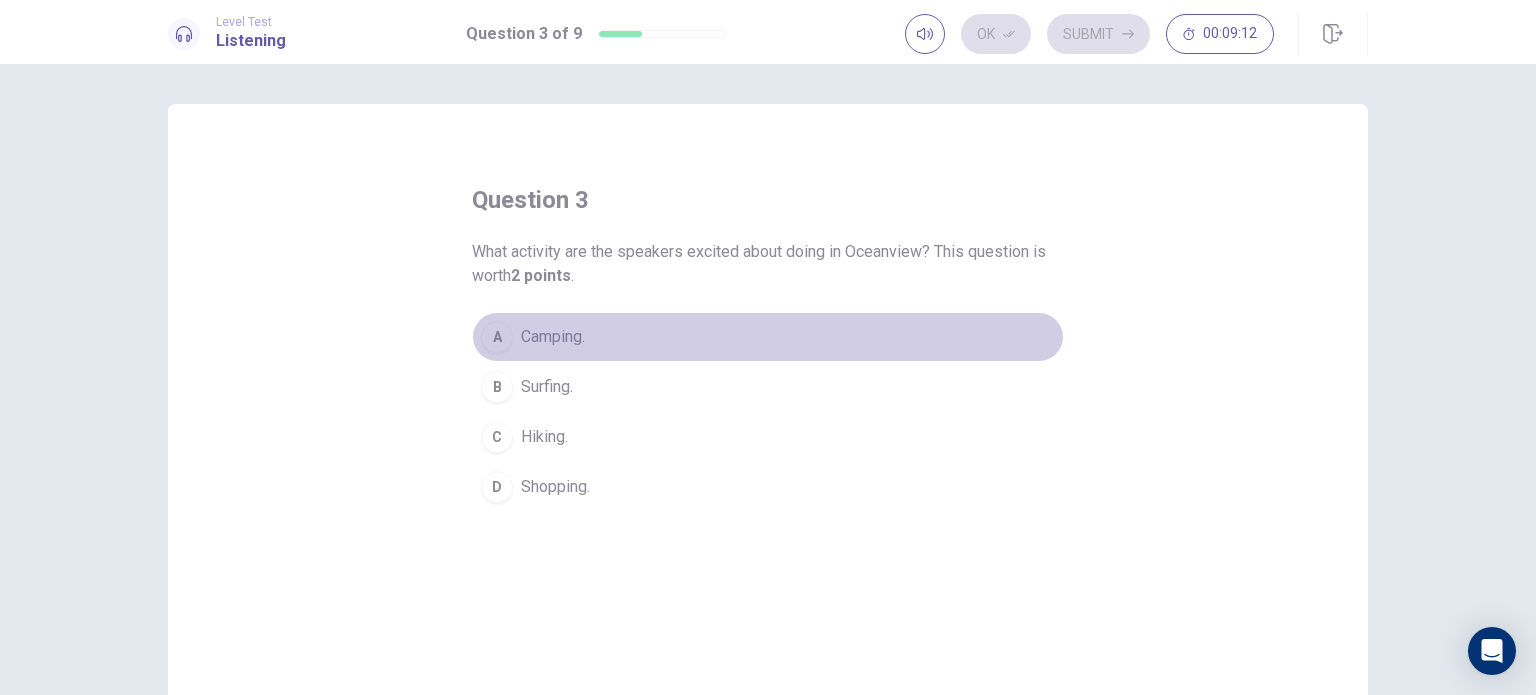 click on "A" at bounding box center [497, 337] 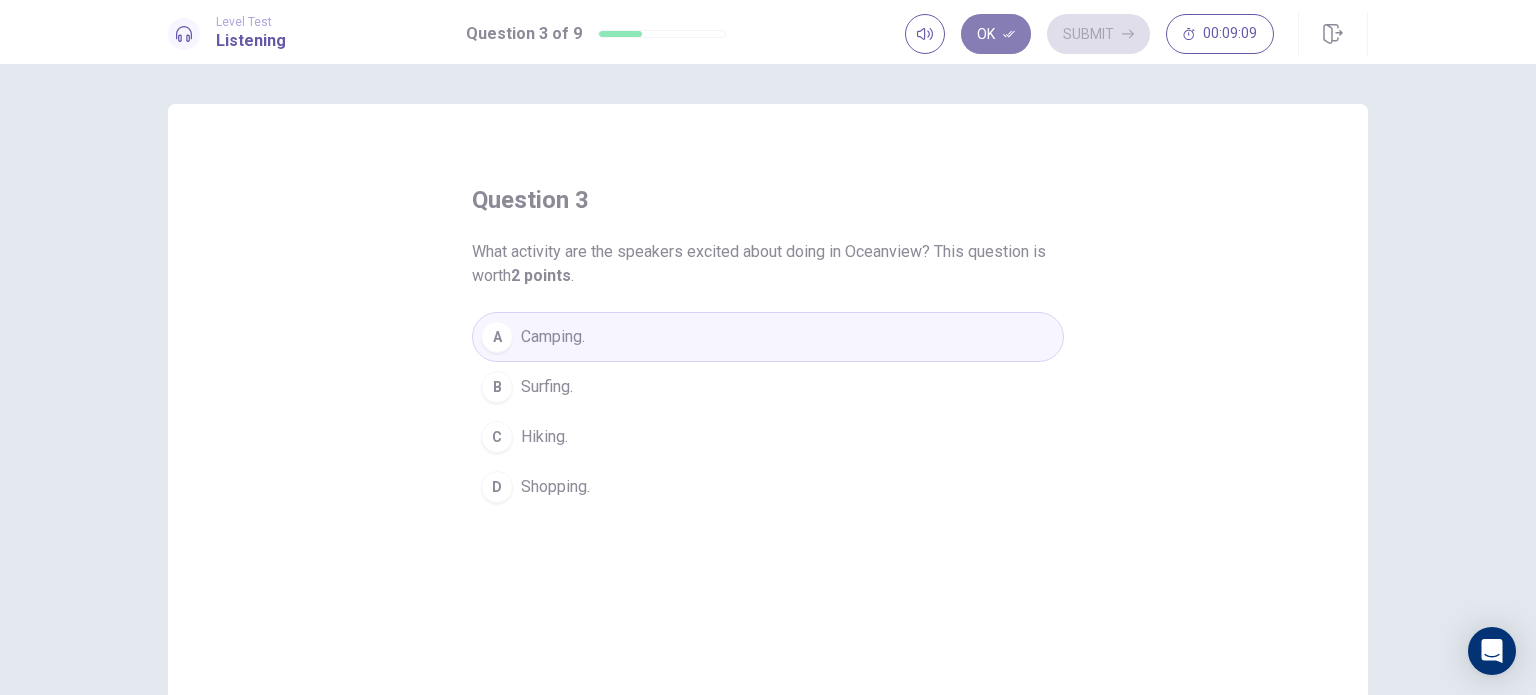 click on "Ok" at bounding box center [996, 34] 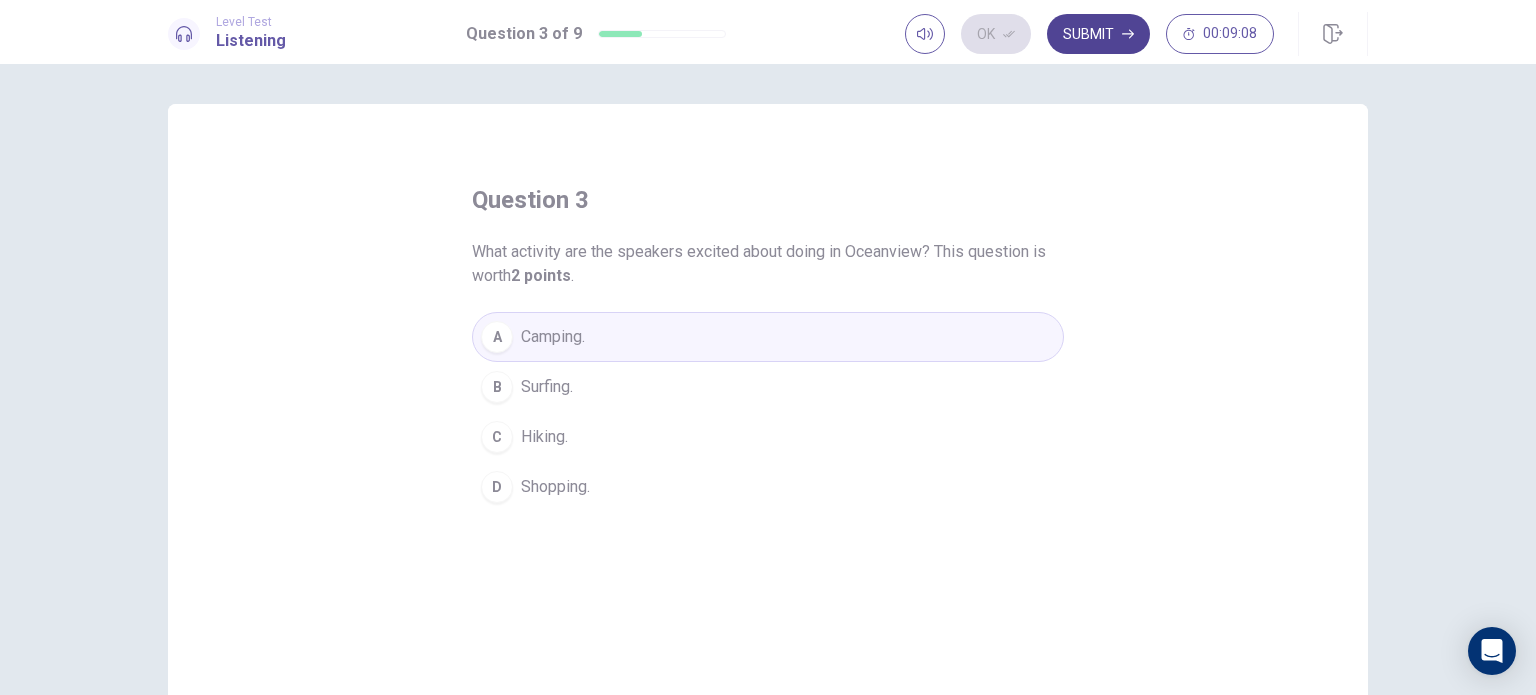 click on "Submit" at bounding box center [1098, 34] 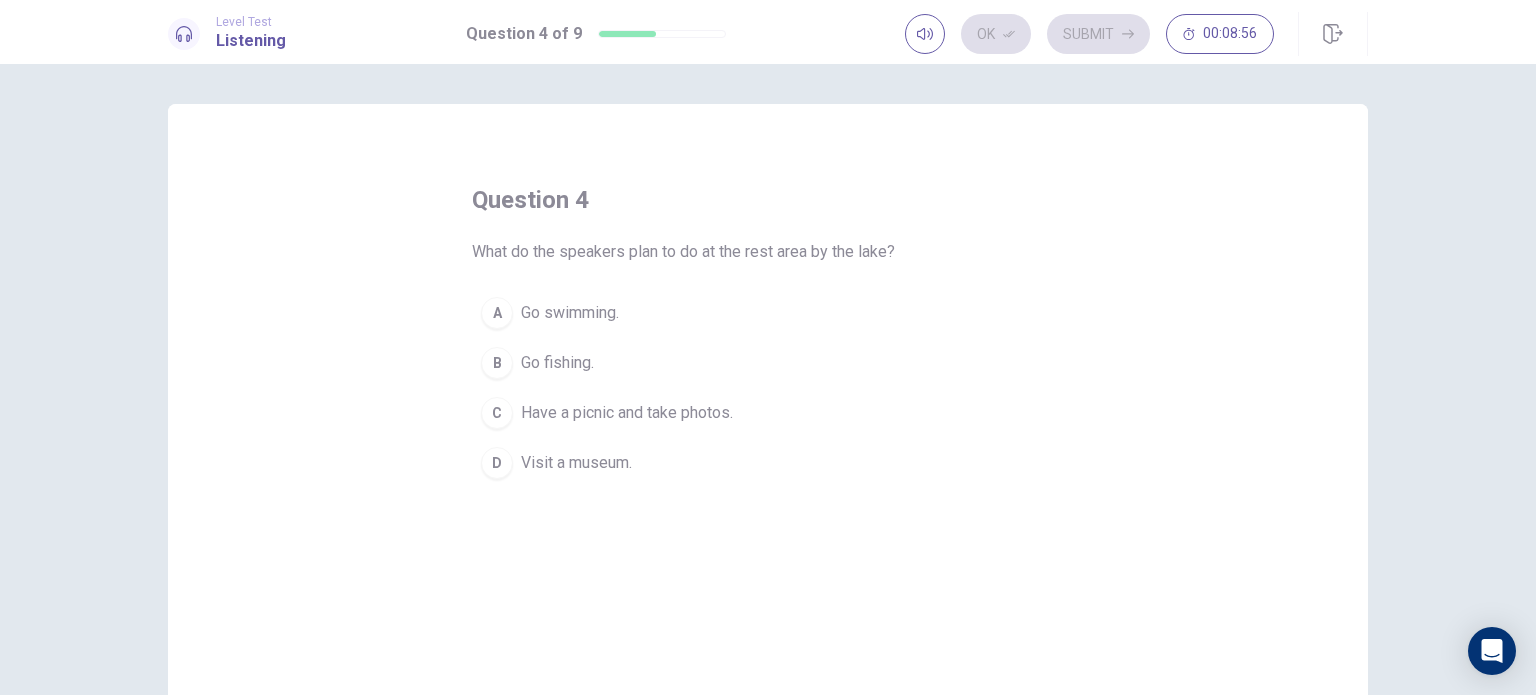 click on "C" at bounding box center [497, 313] 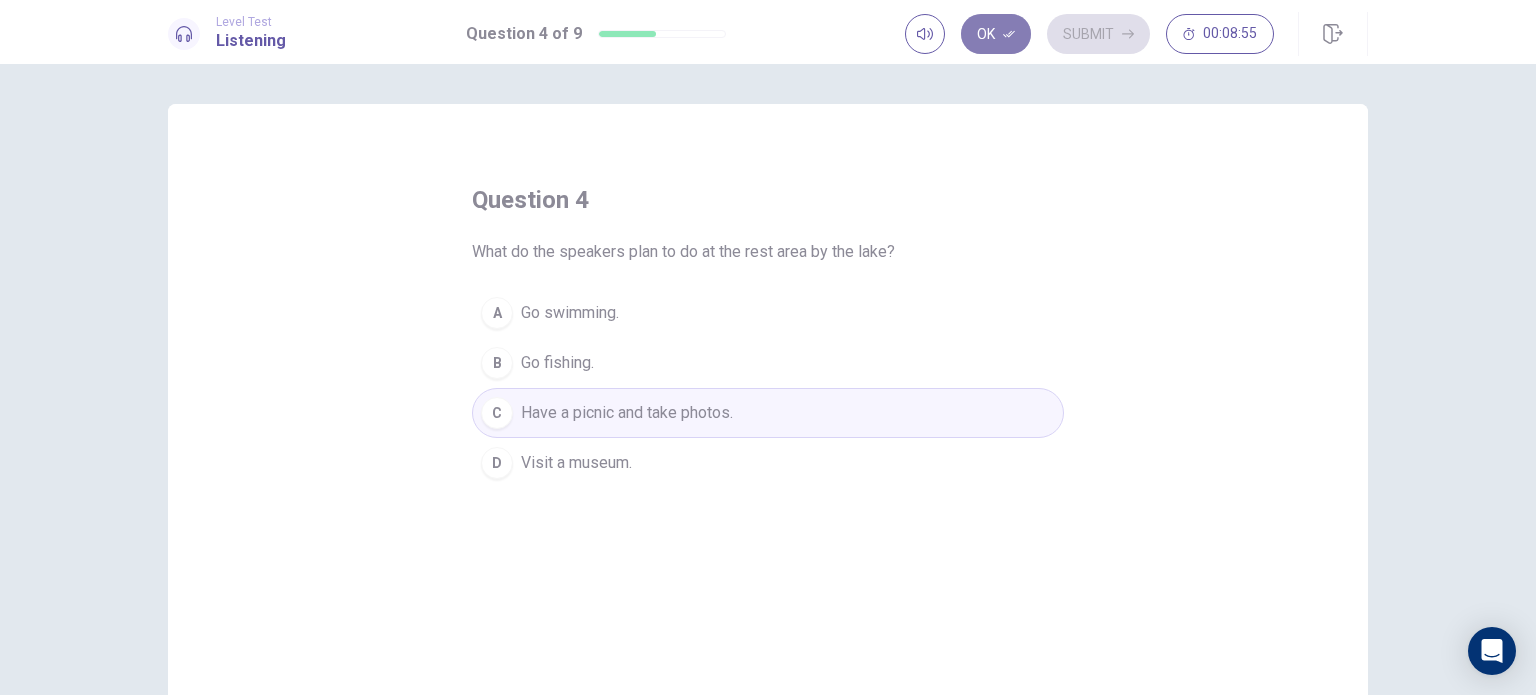 click on "Ok" at bounding box center (996, 34) 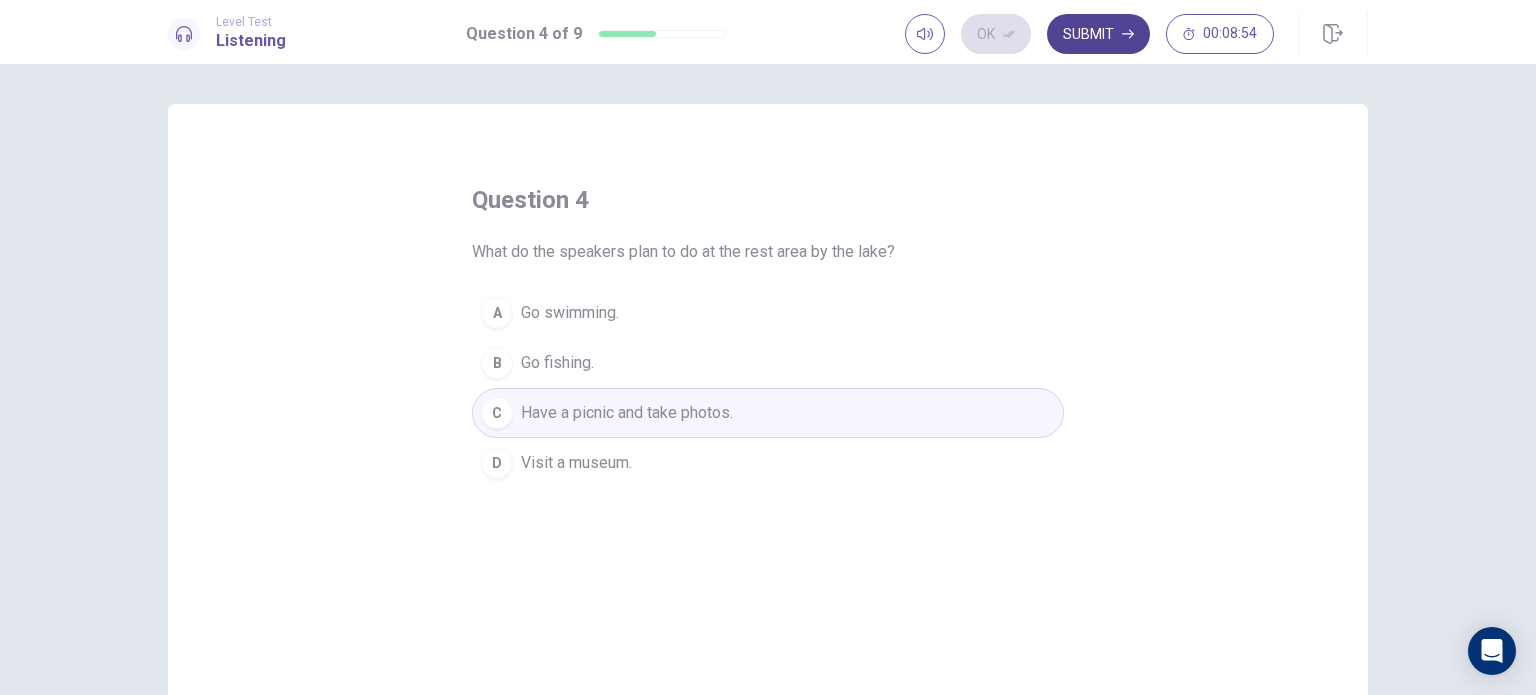 click on "Submit" at bounding box center [1098, 34] 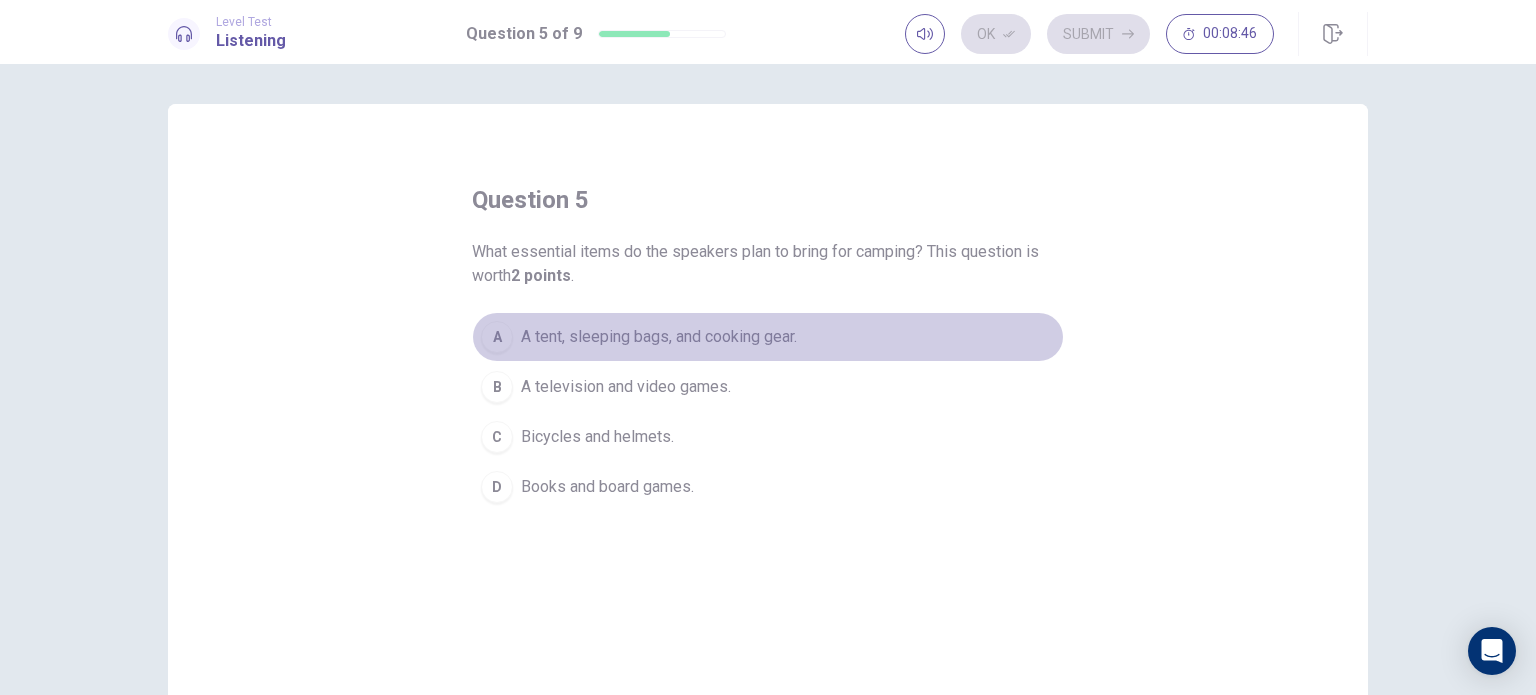 click on "A" at bounding box center [497, 337] 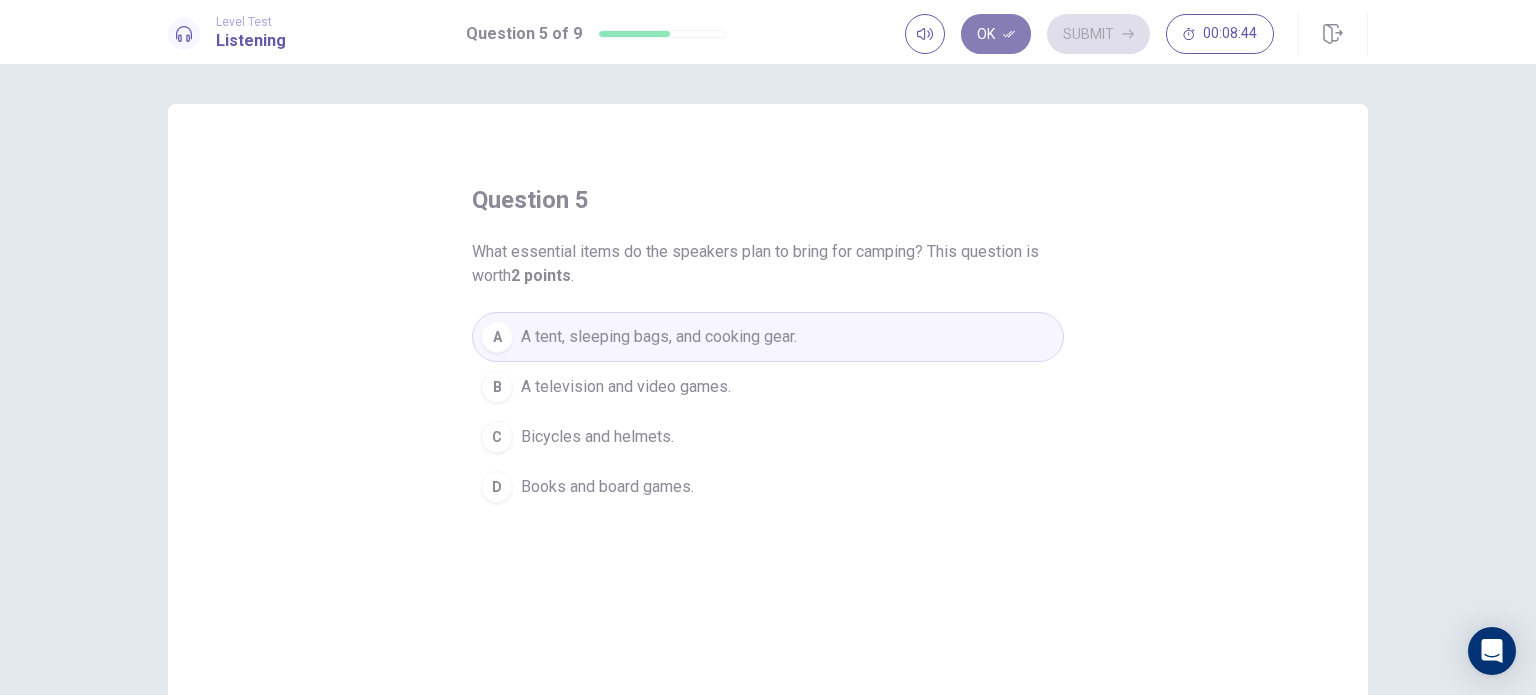 click at bounding box center [1009, 34] 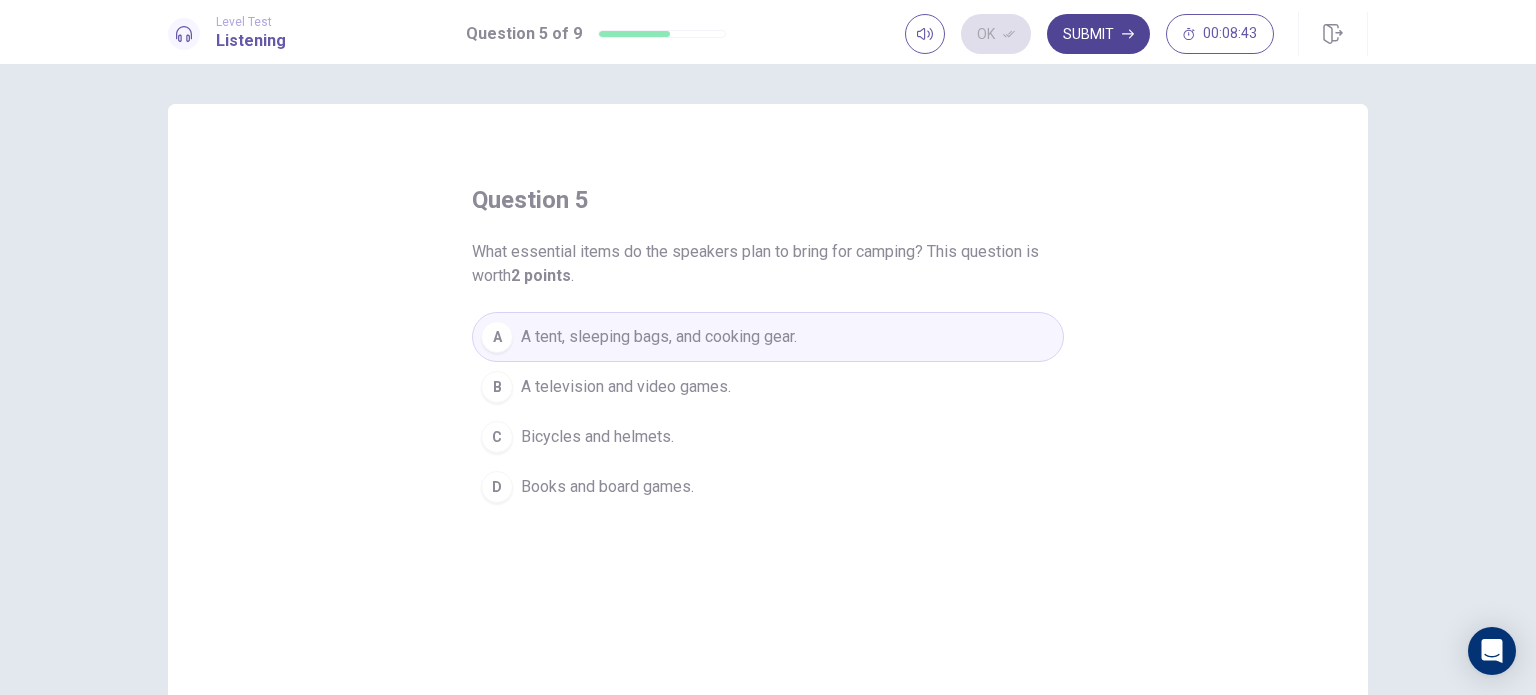 click on "Submit" at bounding box center [1098, 34] 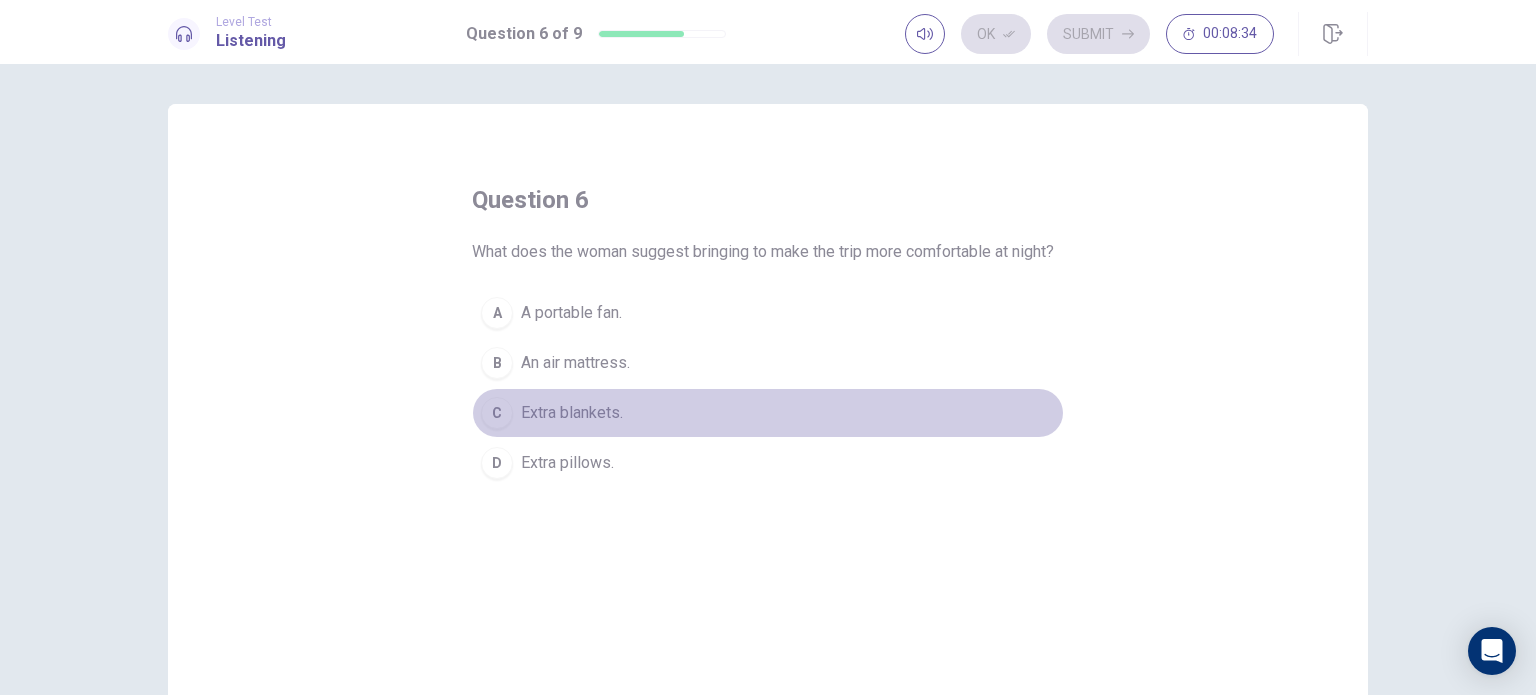 click on "C" at bounding box center [497, 313] 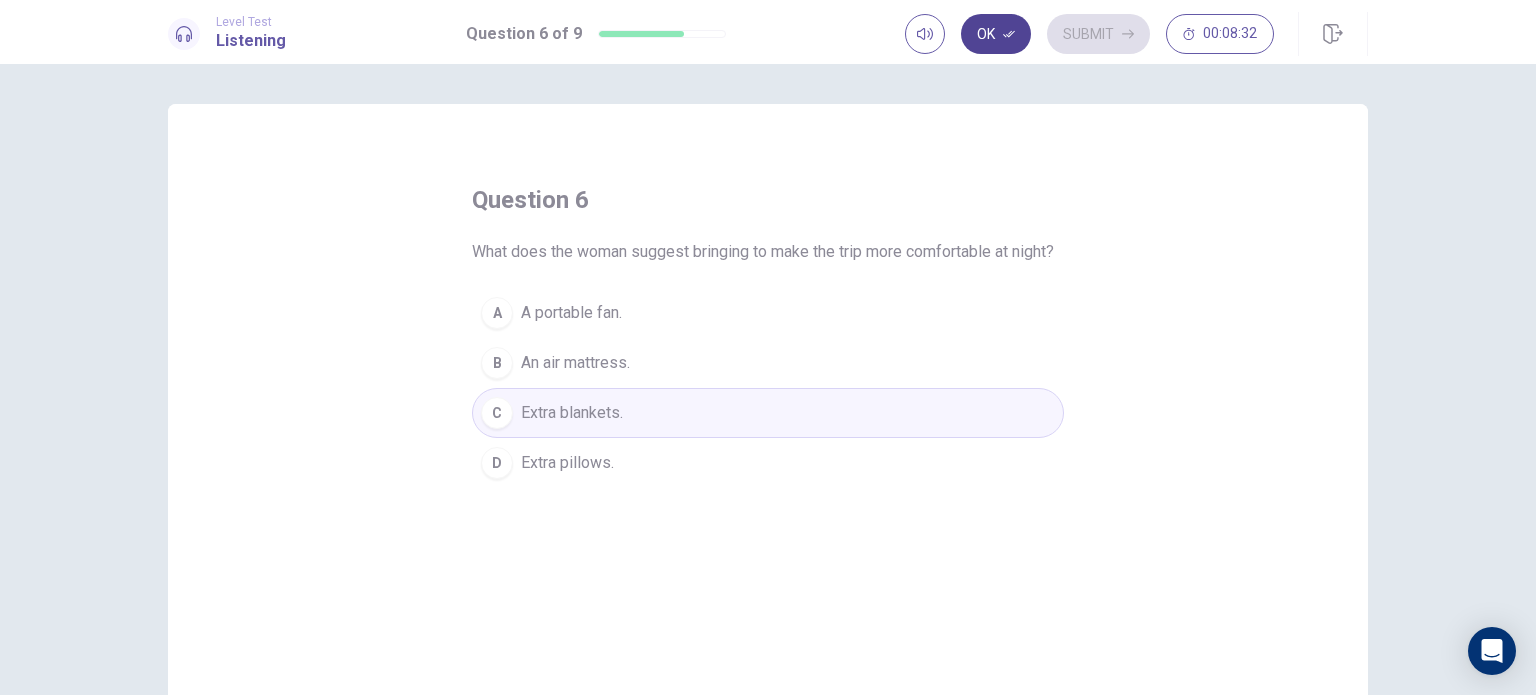 click on "Ok" at bounding box center [996, 34] 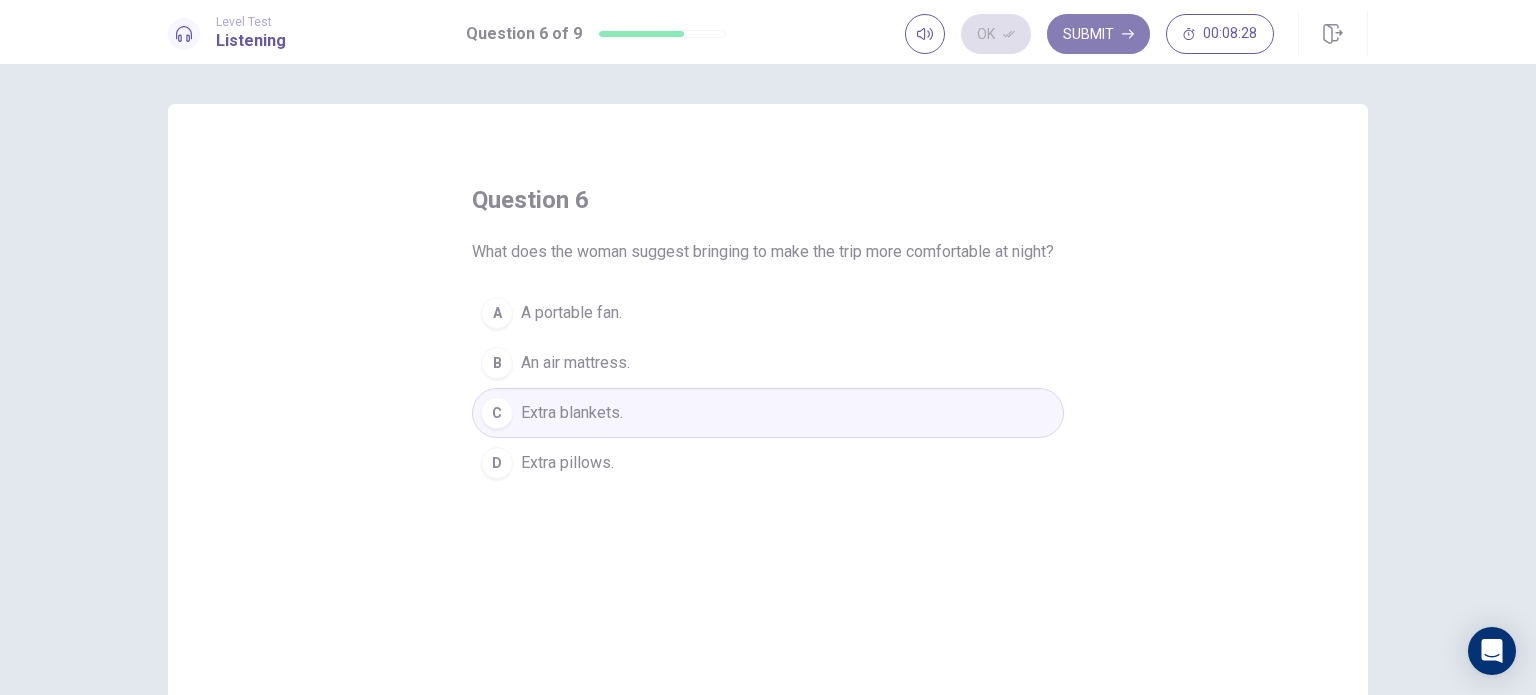 click on "Submit" at bounding box center (1098, 34) 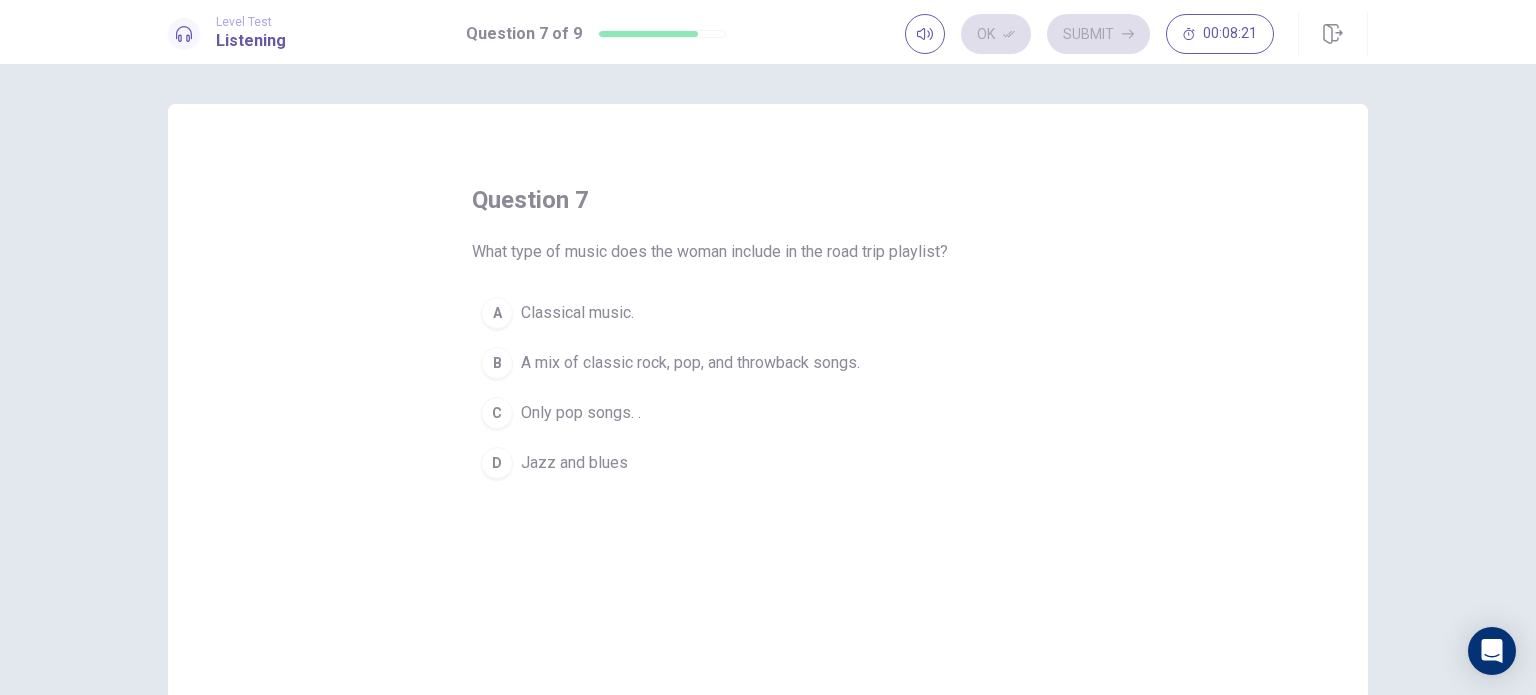 click on "B" at bounding box center [497, 313] 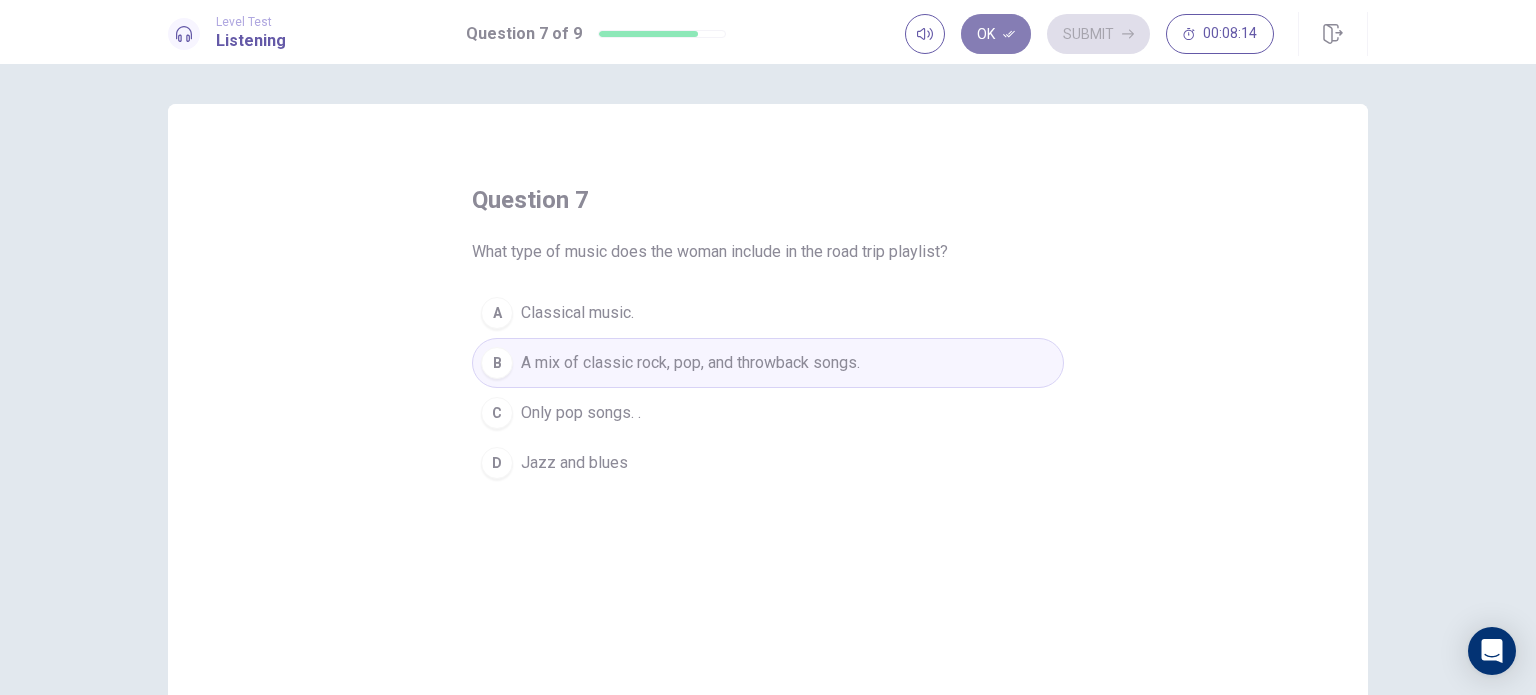 click on "Ok" at bounding box center (996, 34) 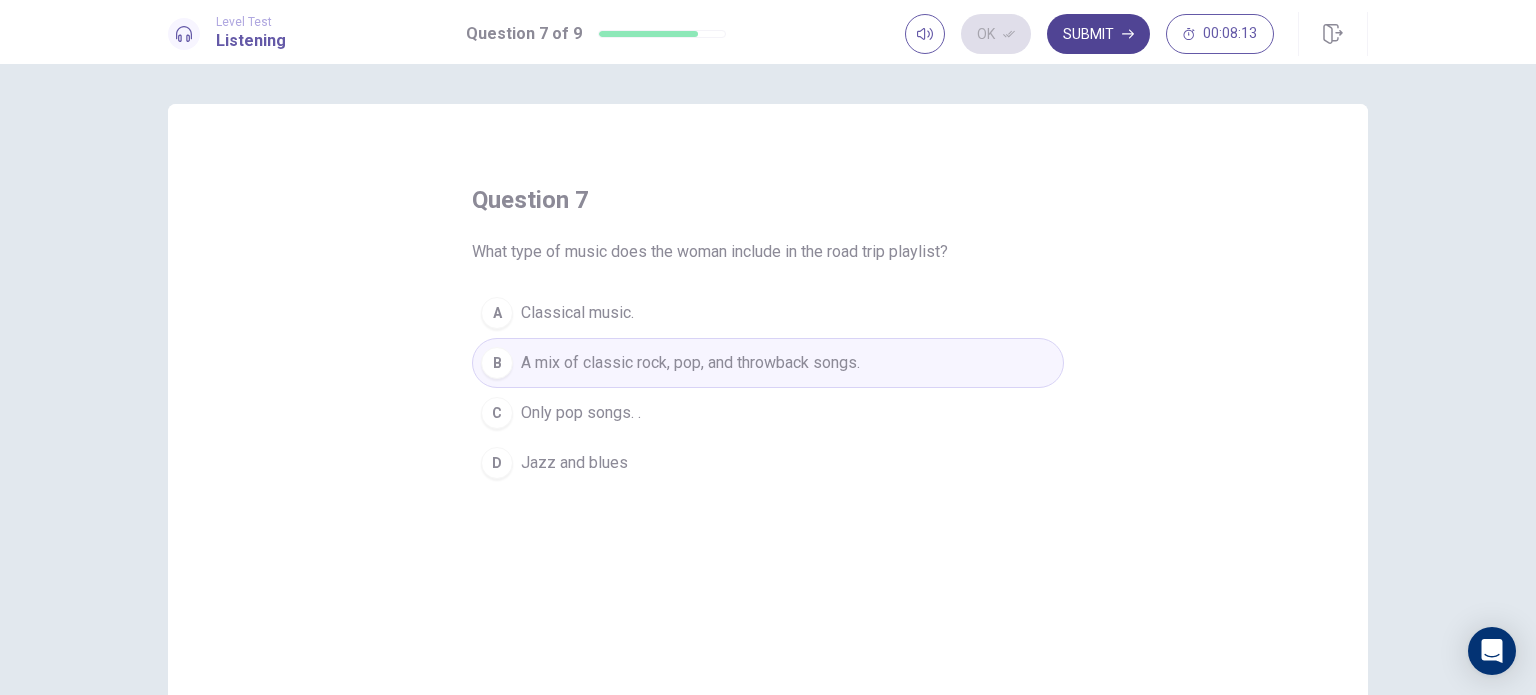 click on "Submit" at bounding box center (1098, 34) 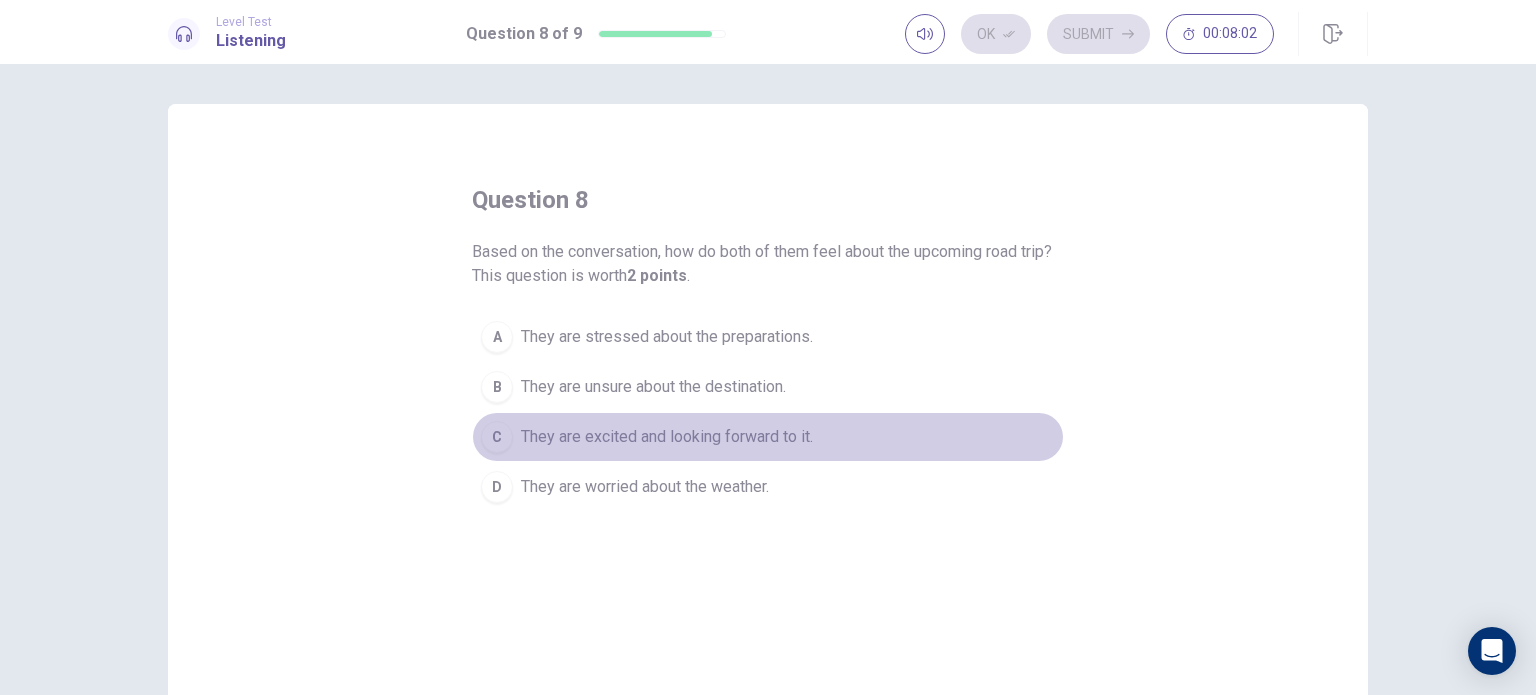 click on "C" at bounding box center (497, 337) 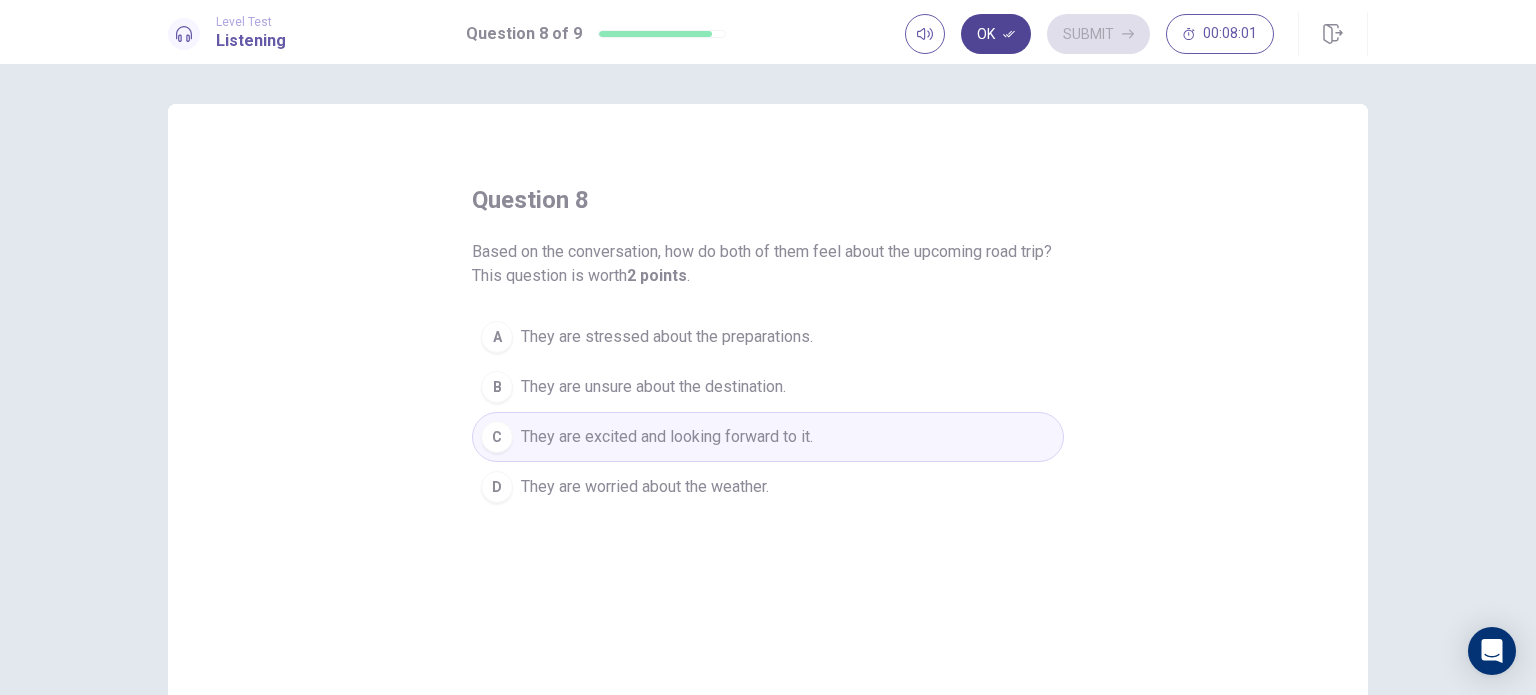click on "Ok" at bounding box center [996, 34] 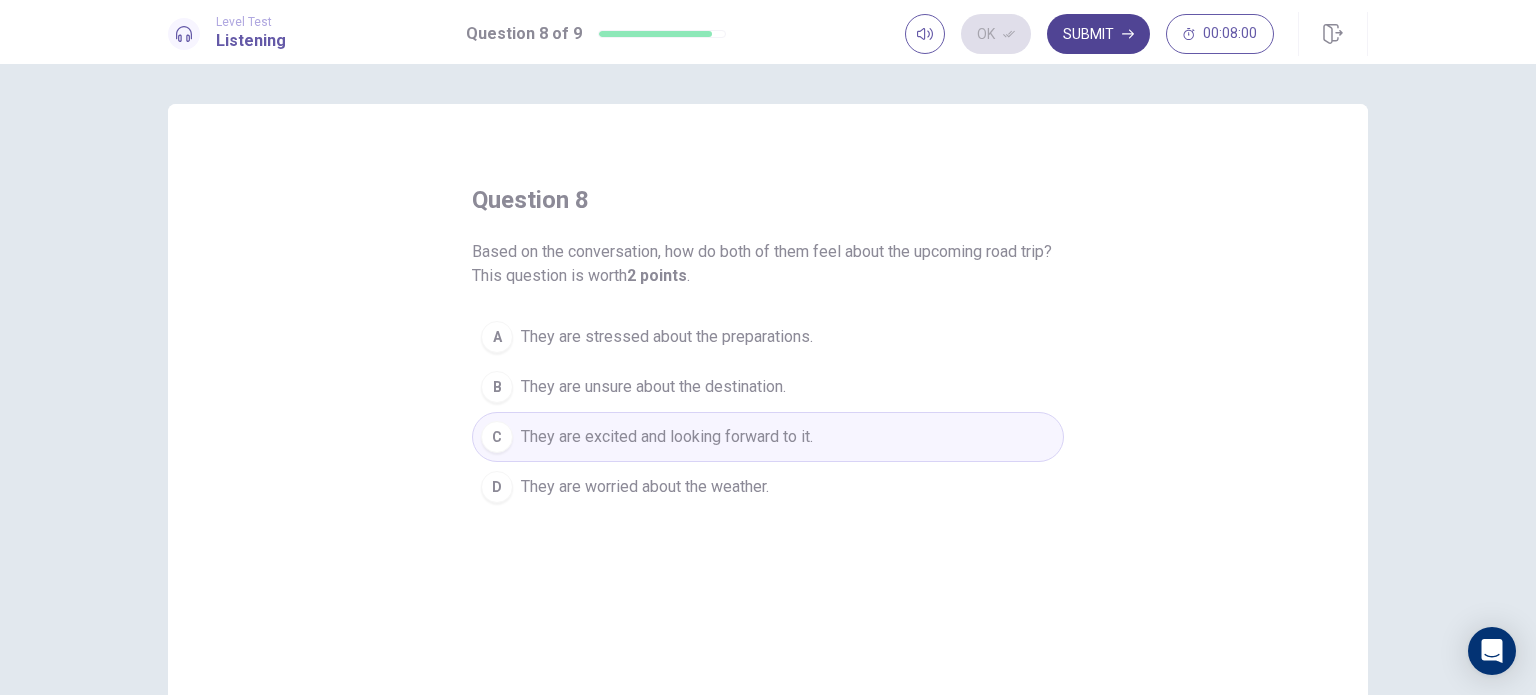 click on "Submit" at bounding box center [1098, 34] 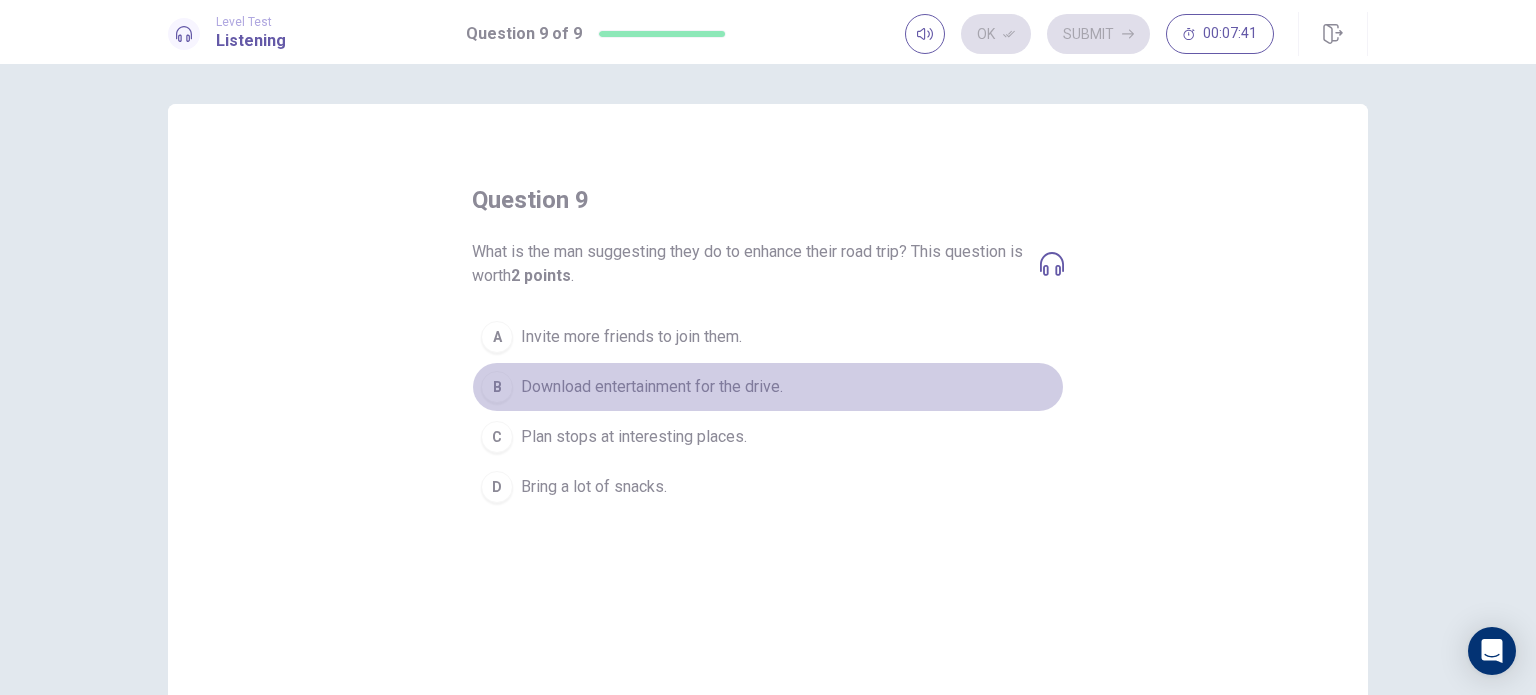 click on "B" at bounding box center (497, 337) 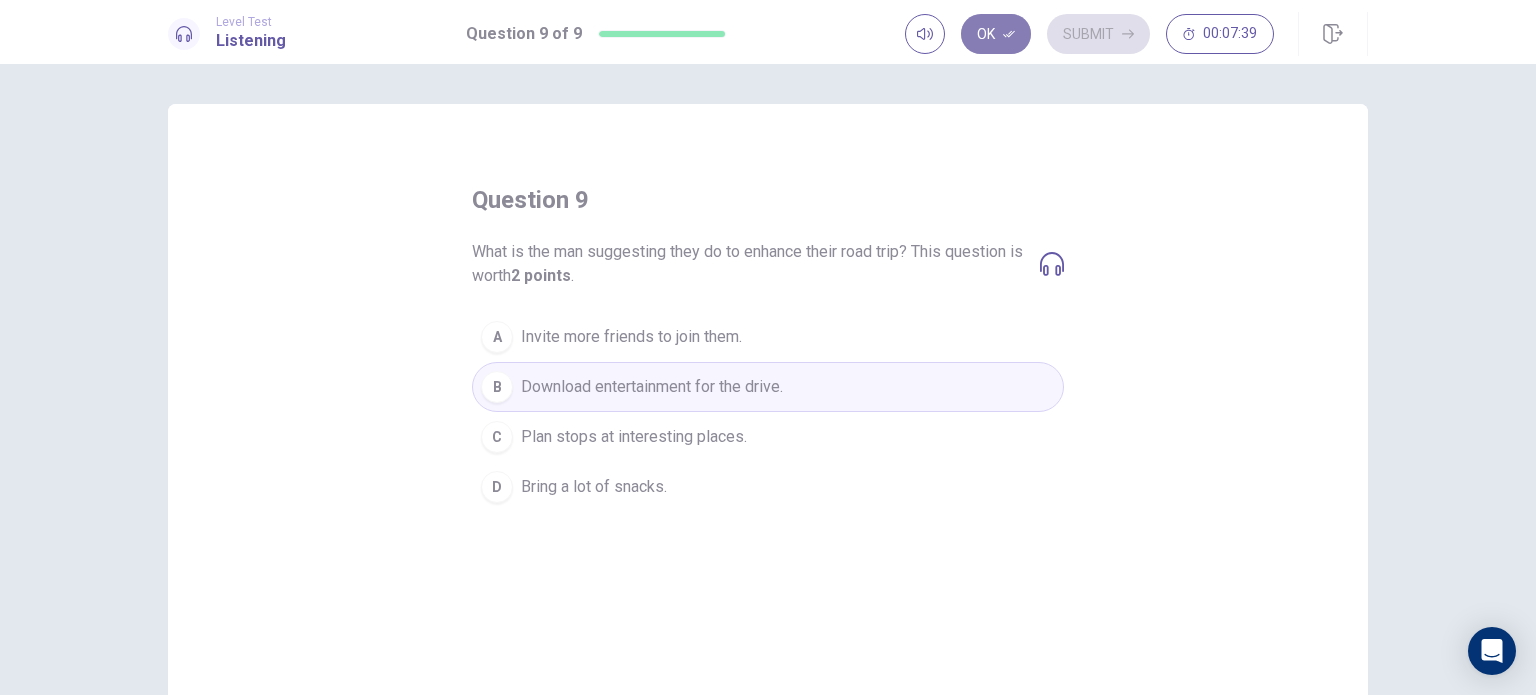 click at bounding box center (1009, 34) 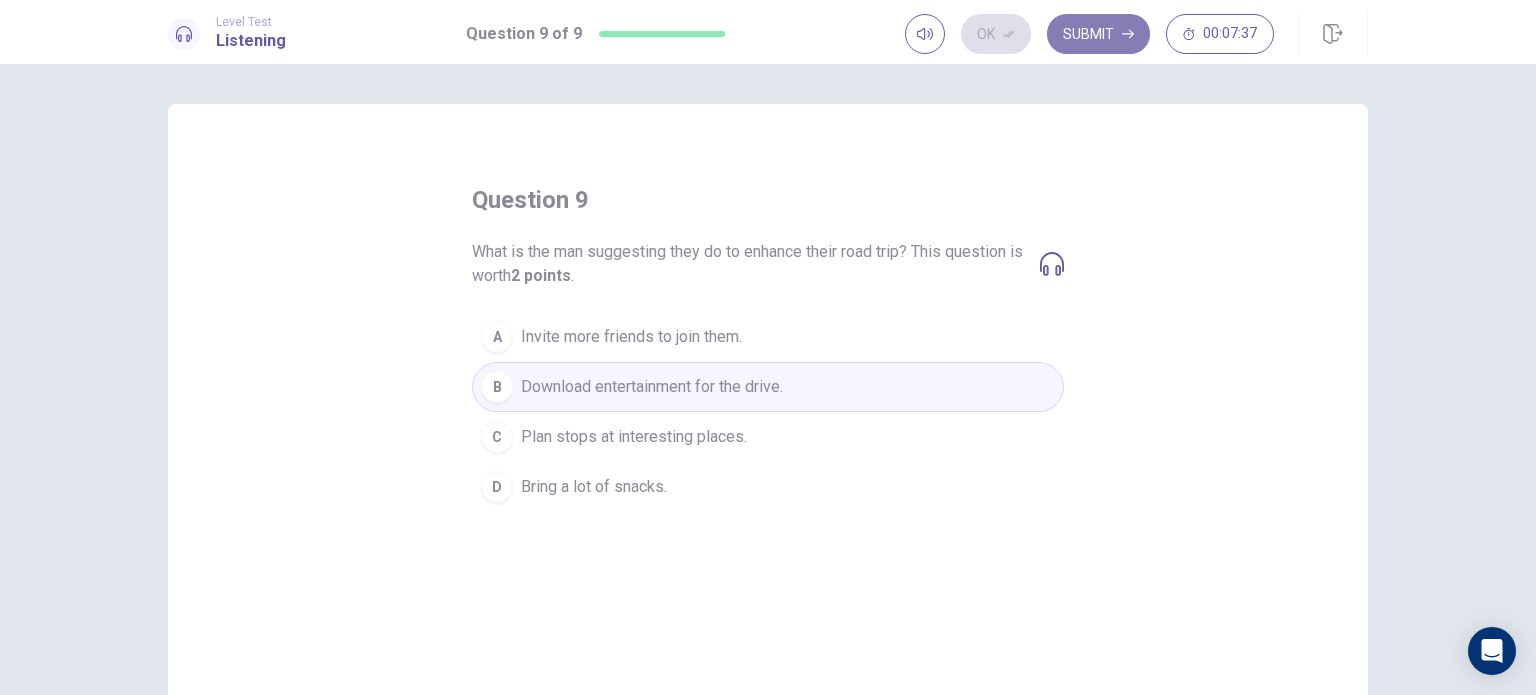 click on "Submit" at bounding box center [1098, 34] 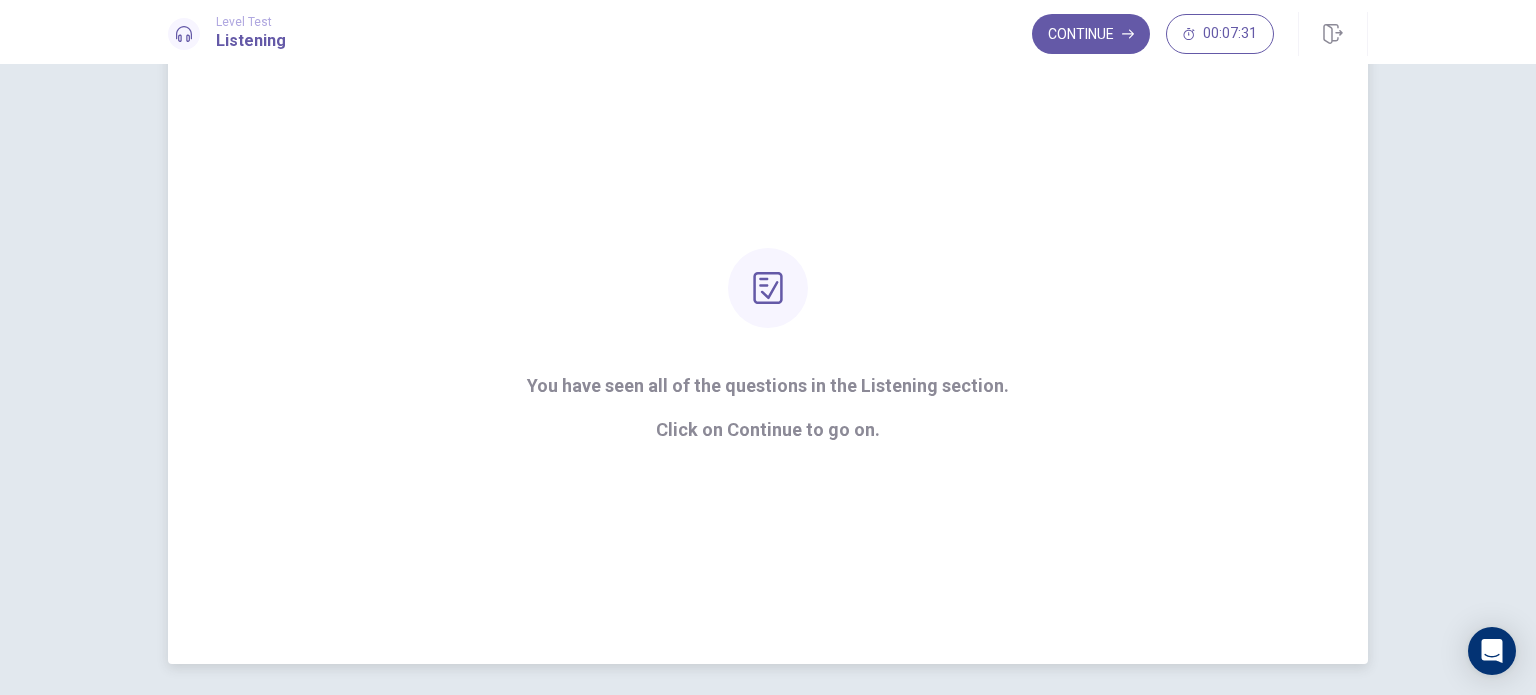 scroll, scrollTop: 77, scrollLeft: 0, axis: vertical 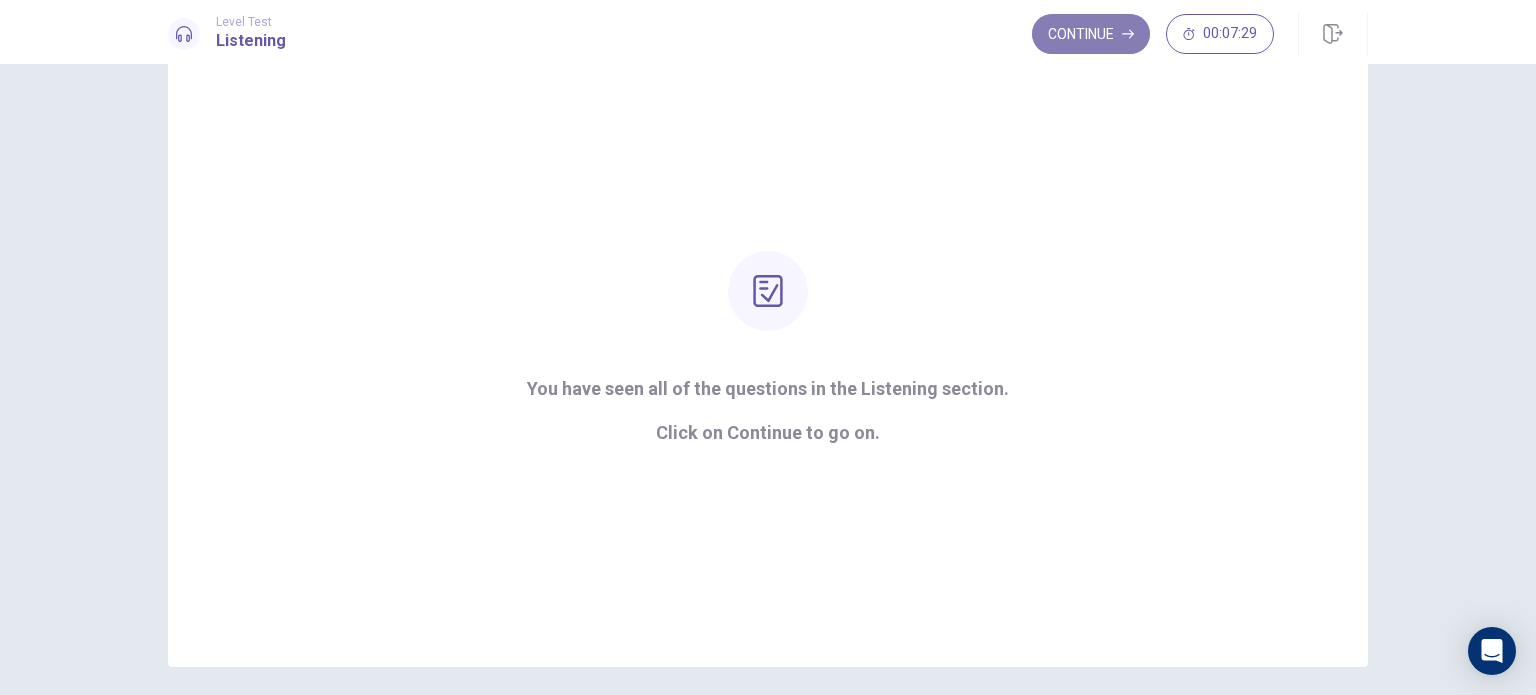click on "Continue" at bounding box center (1091, 34) 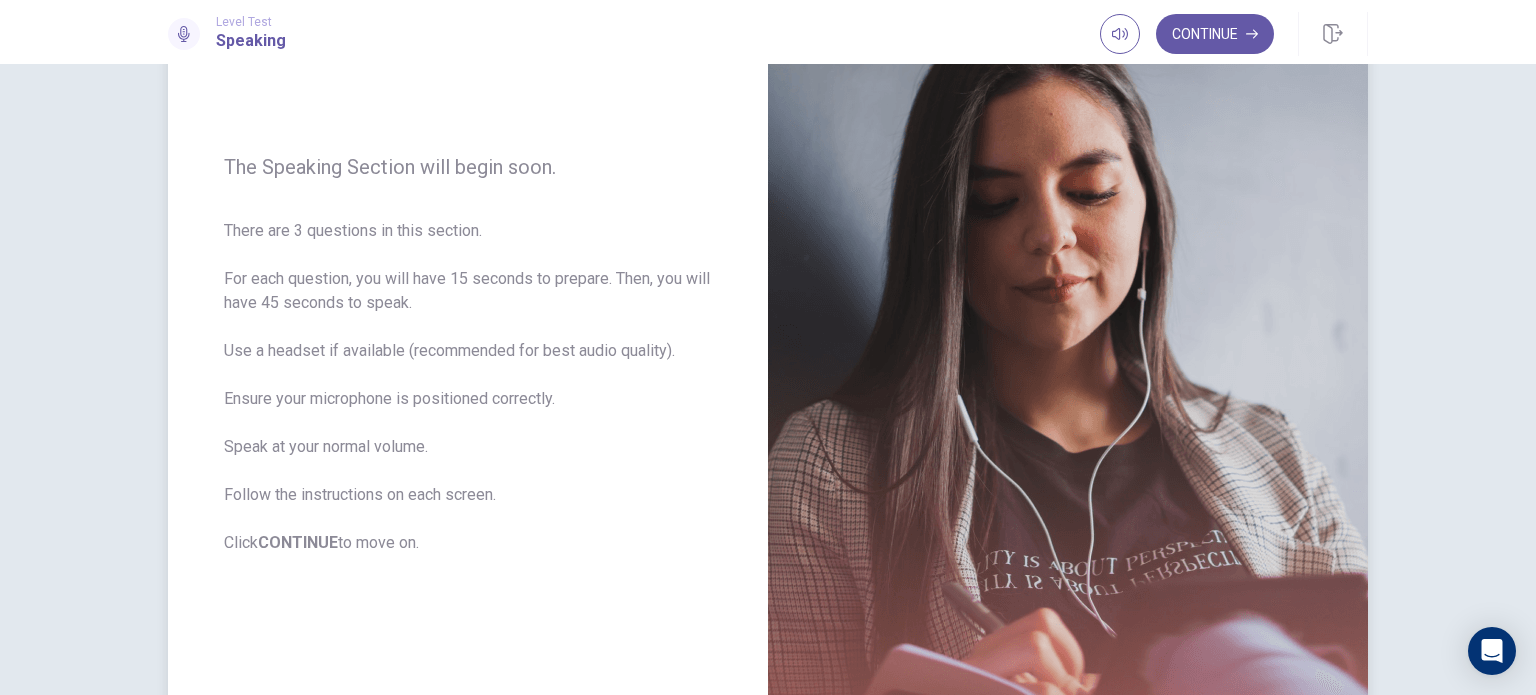 scroll, scrollTop: 188, scrollLeft: 0, axis: vertical 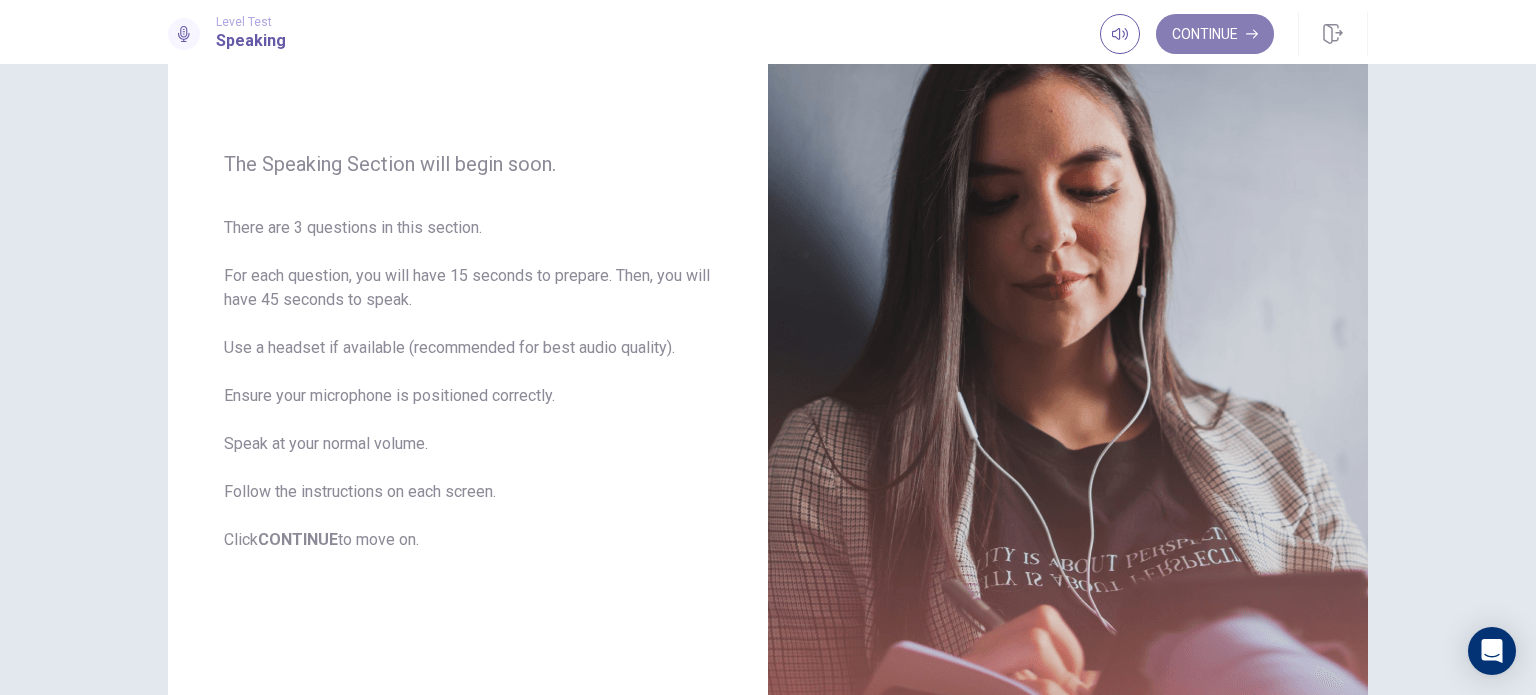 click on "Continue" at bounding box center (1215, 34) 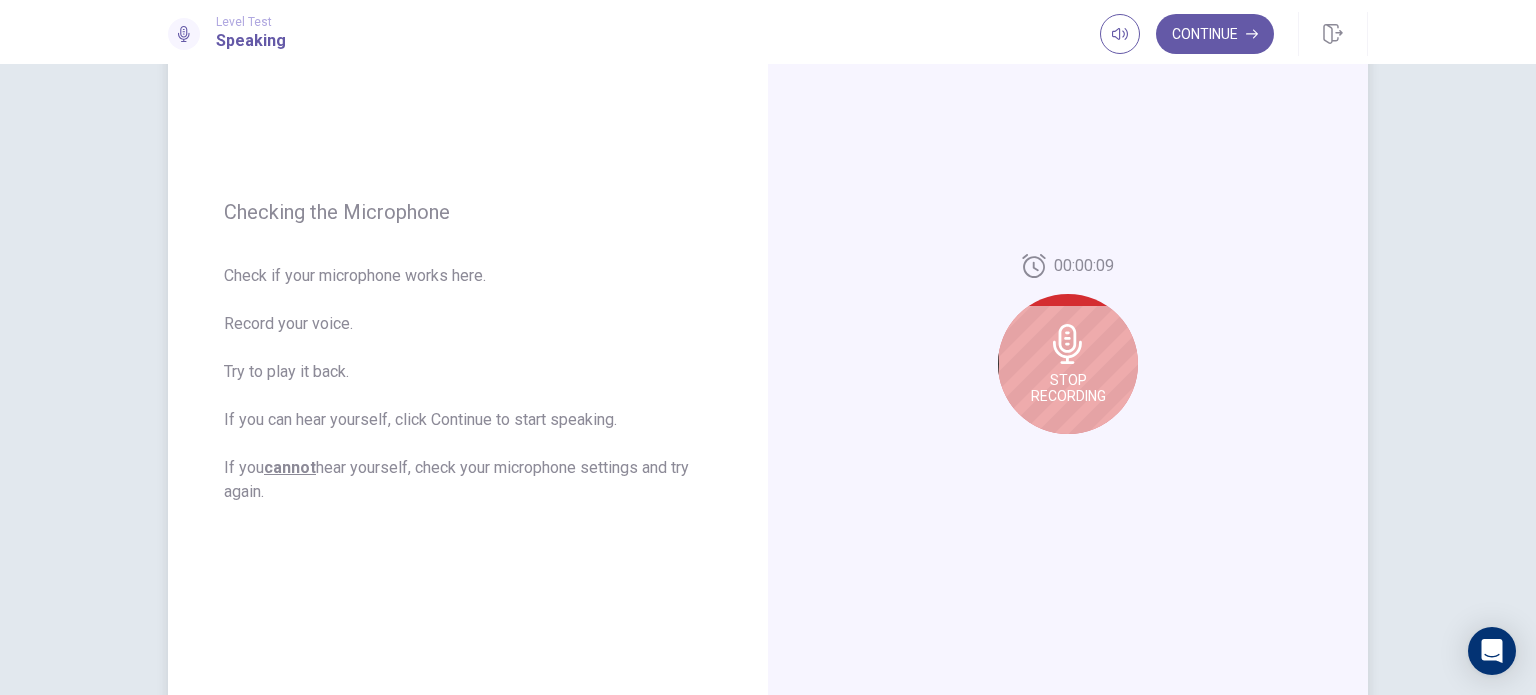 click at bounding box center (1068, 344) 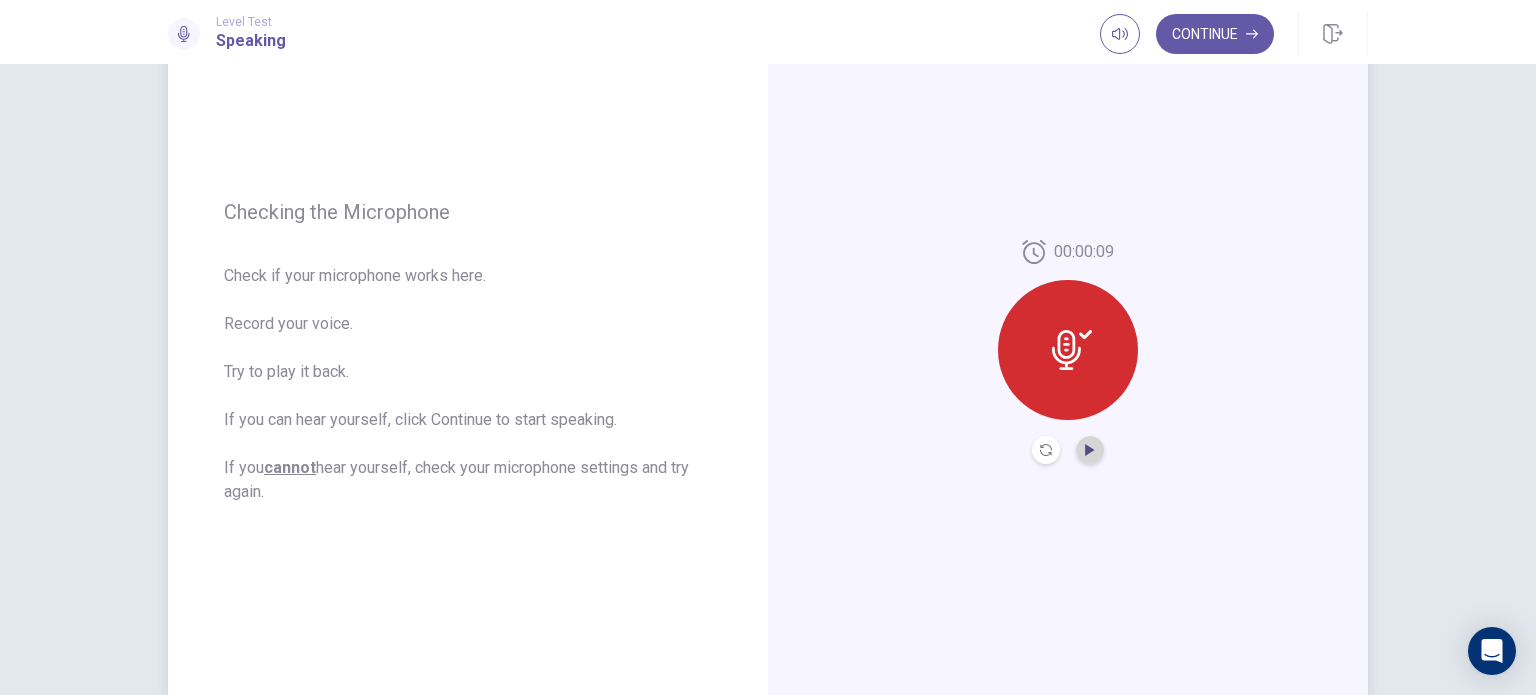 click at bounding box center [1089, 450] 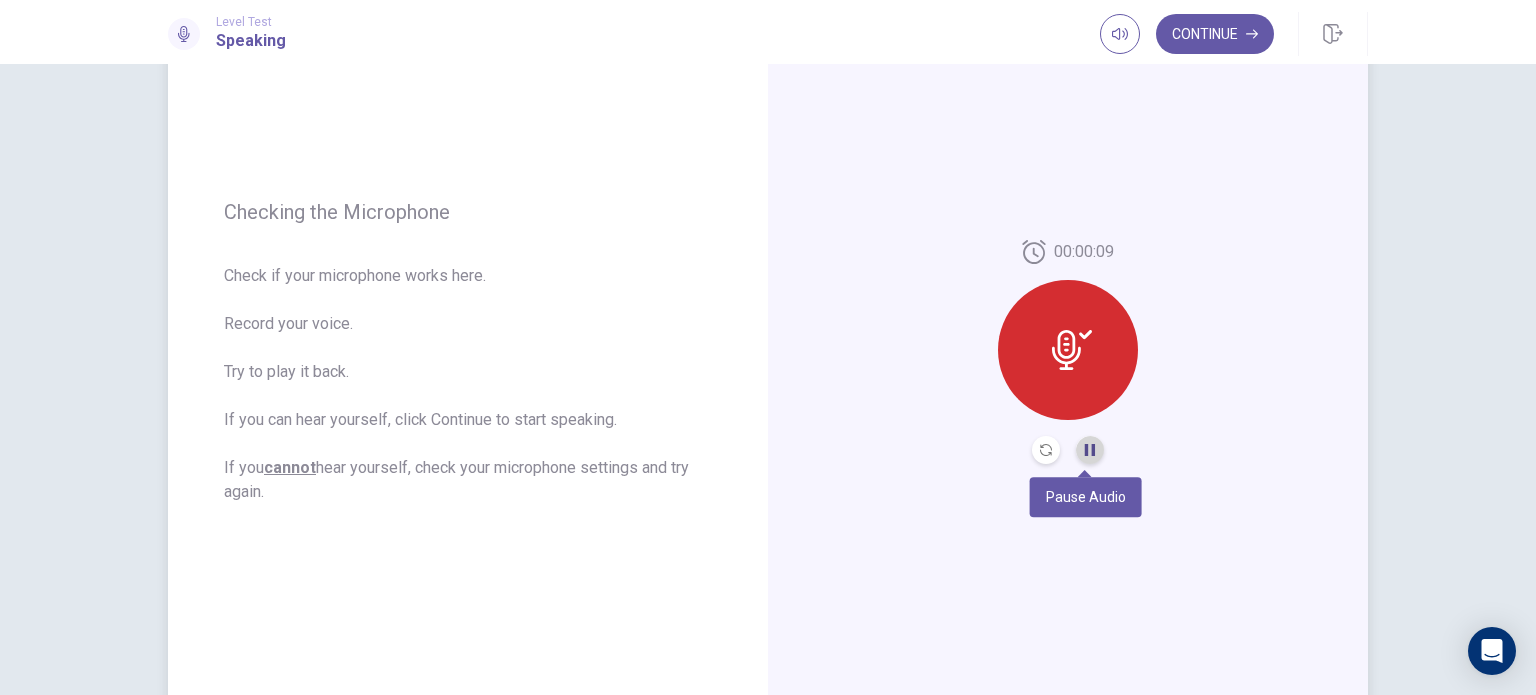 click at bounding box center (1090, 450) 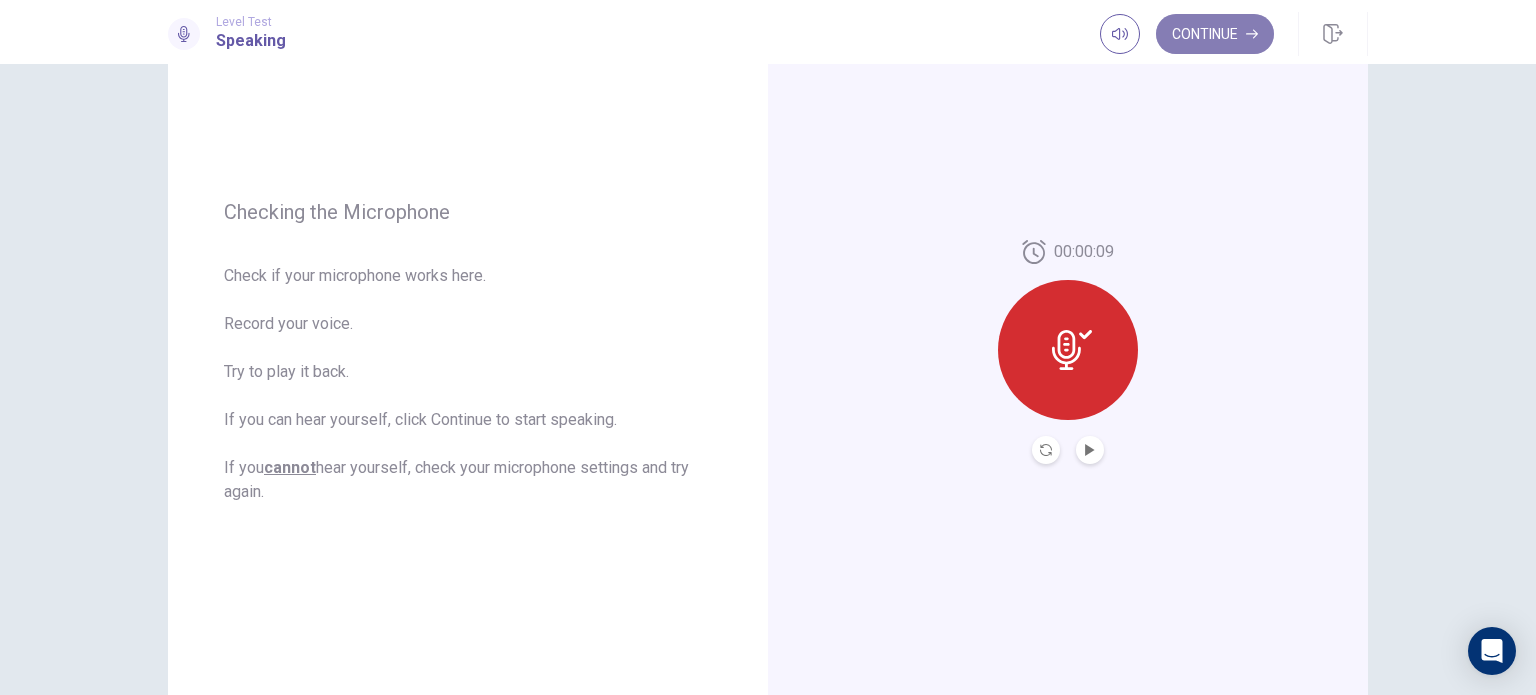 click on "Continue" at bounding box center (1215, 34) 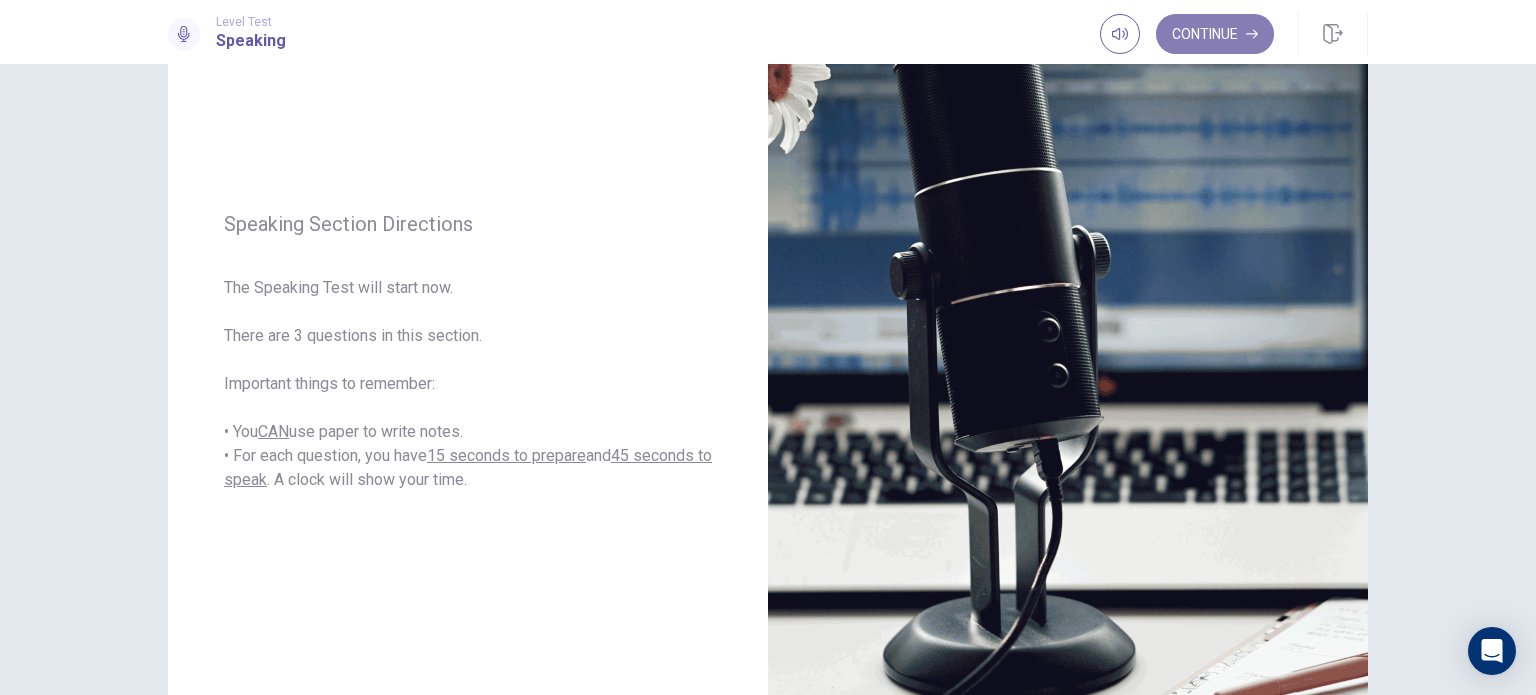click on "Continue" at bounding box center [1215, 34] 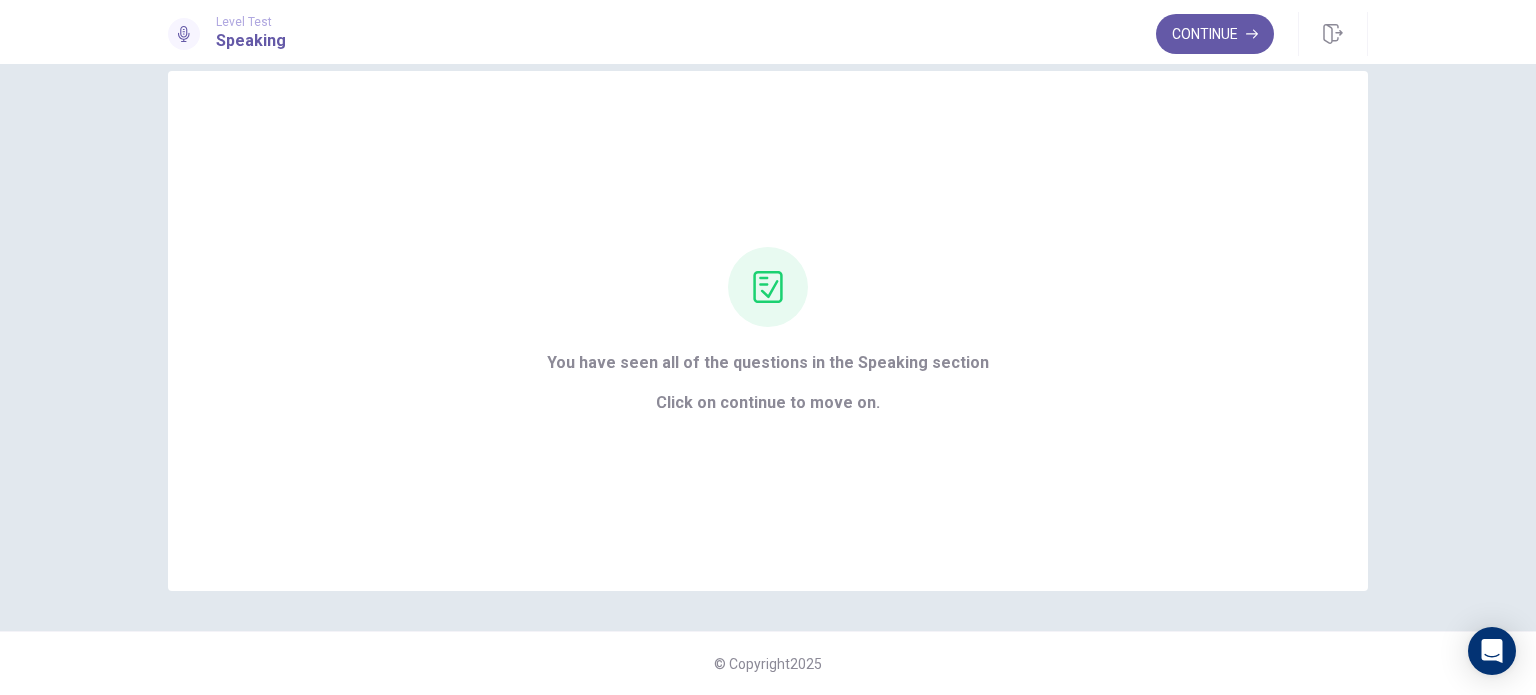 scroll, scrollTop: 32, scrollLeft: 0, axis: vertical 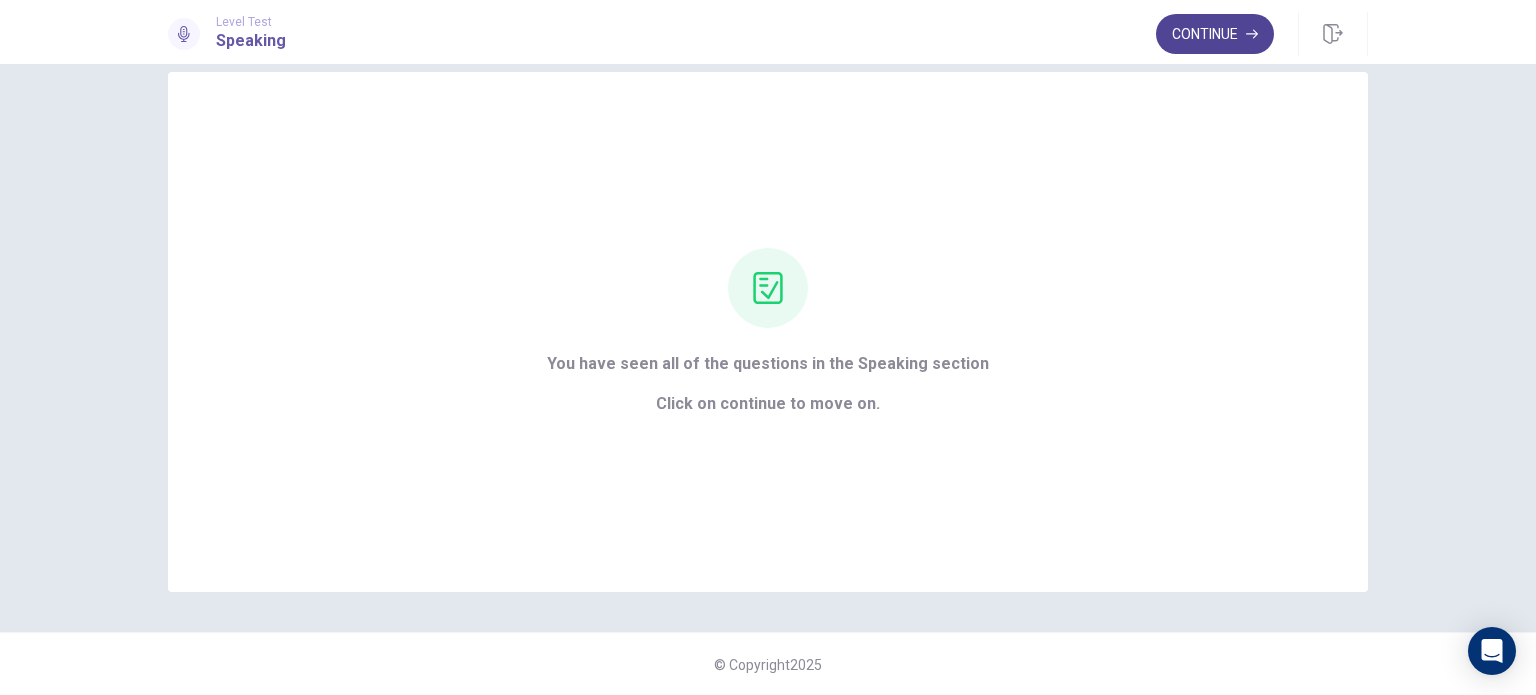 click on "Continue" at bounding box center (1215, 34) 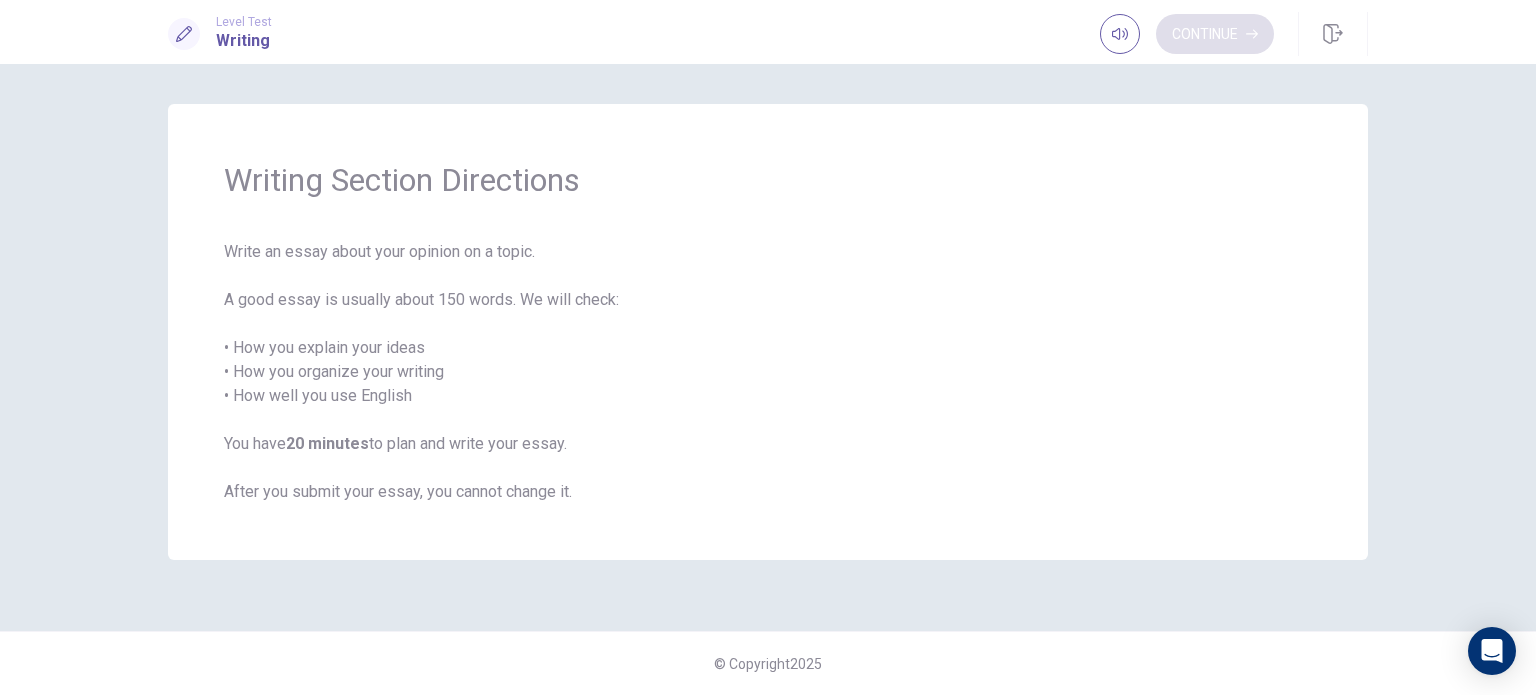 scroll, scrollTop: 0, scrollLeft: 0, axis: both 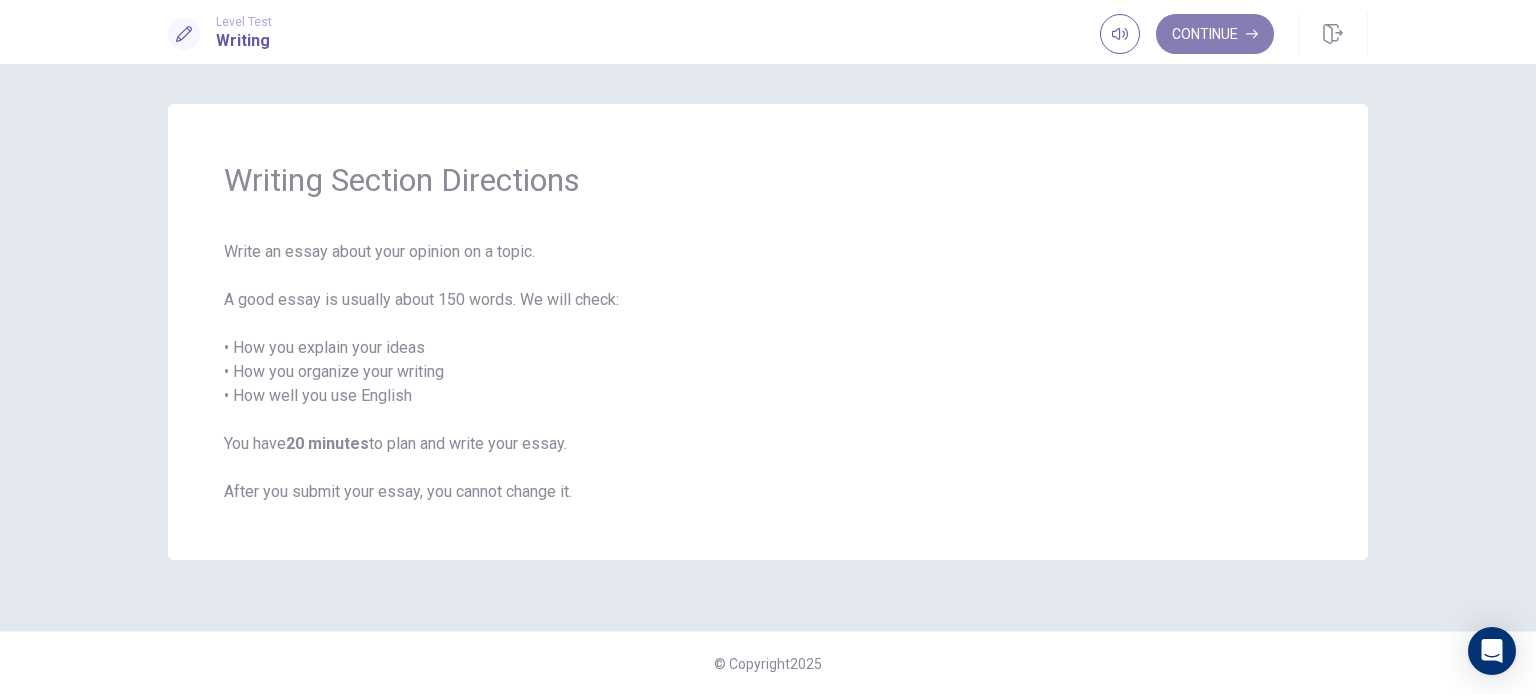 click on "Continue" at bounding box center (1215, 34) 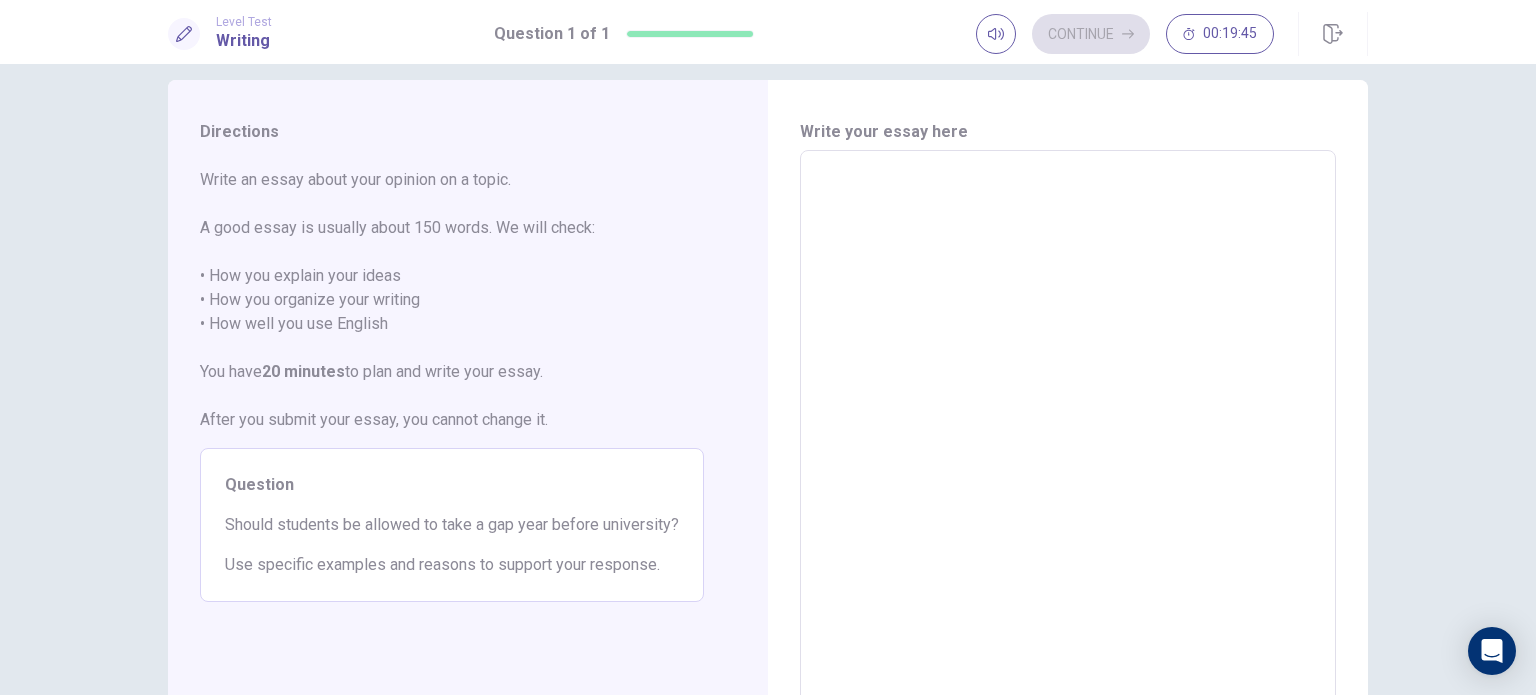 scroll, scrollTop: 24, scrollLeft: 0, axis: vertical 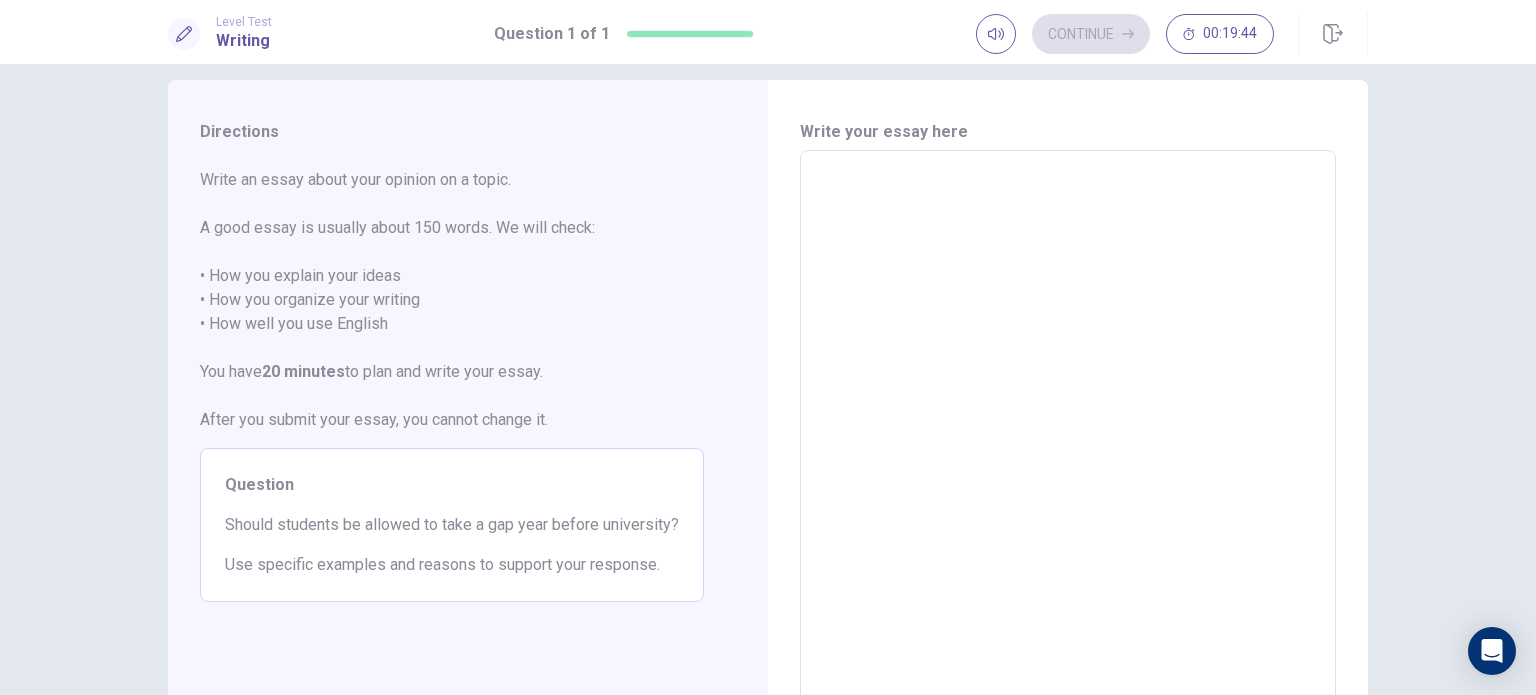 click at bounding box center [1068, 427] 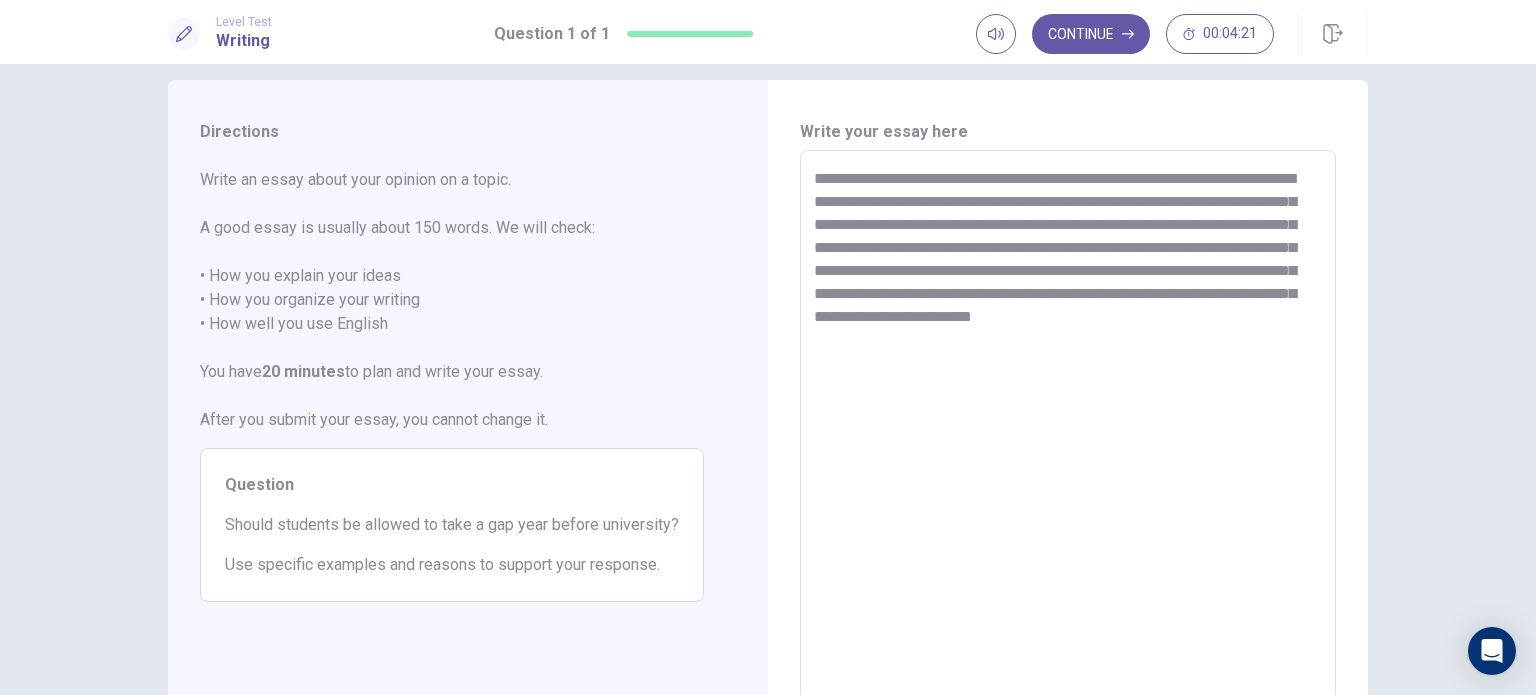 click on "**********" at bounding box center (1068, 427) 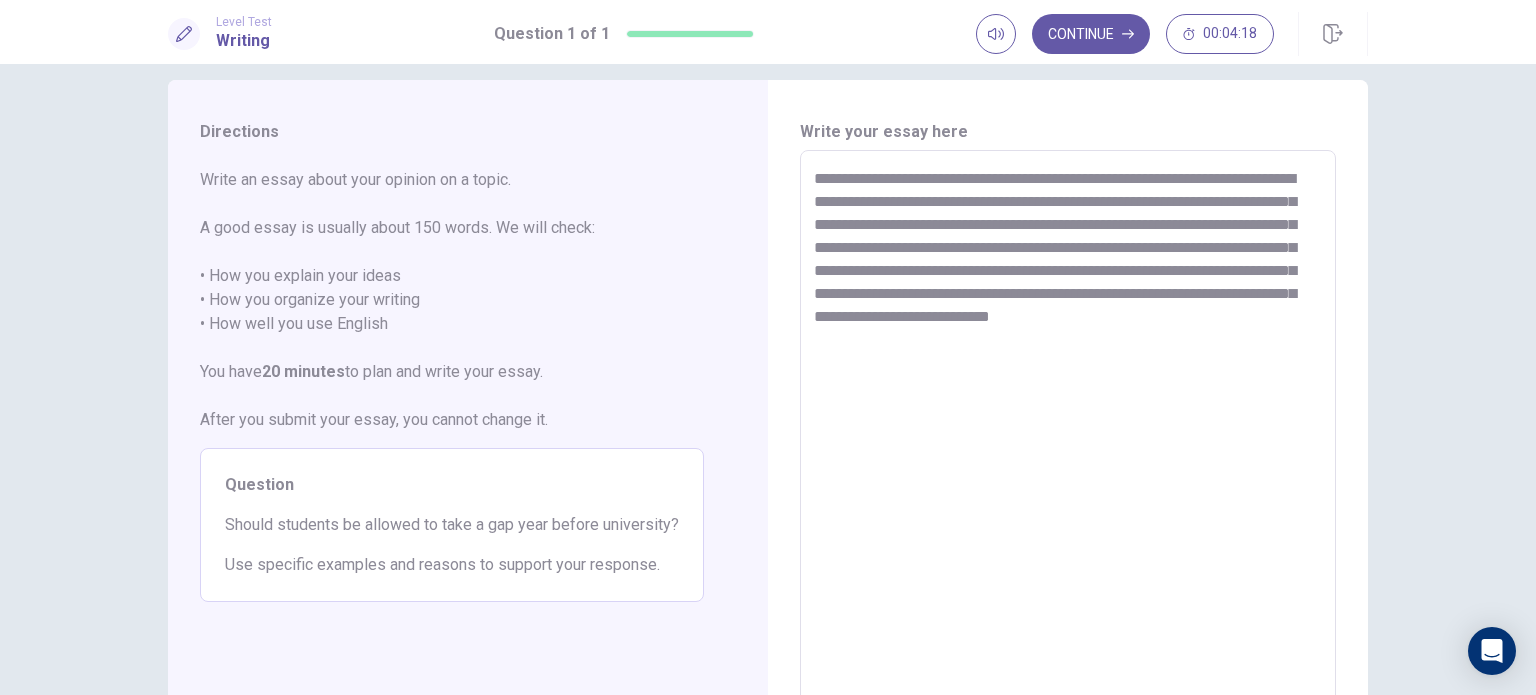 click on "**********" at bounding box center [1068, 427] 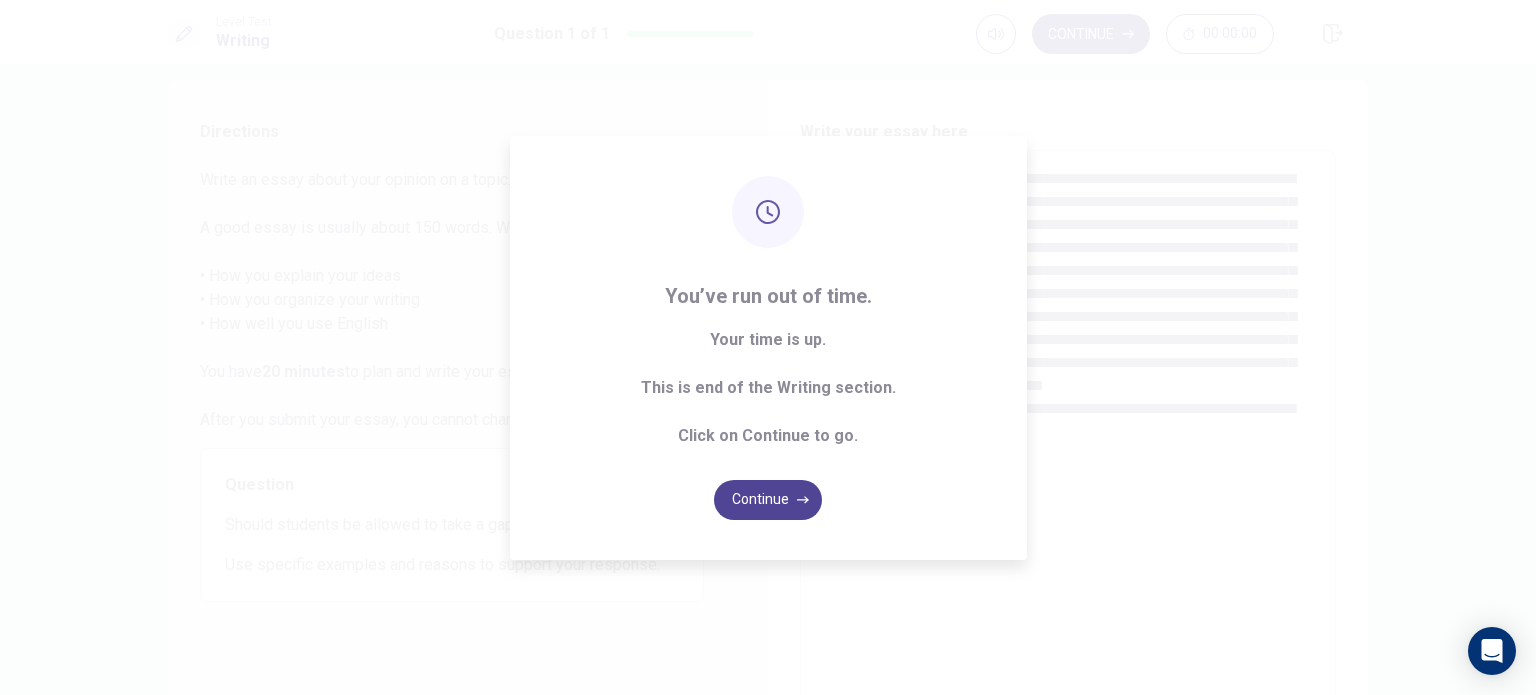 type on "**********" 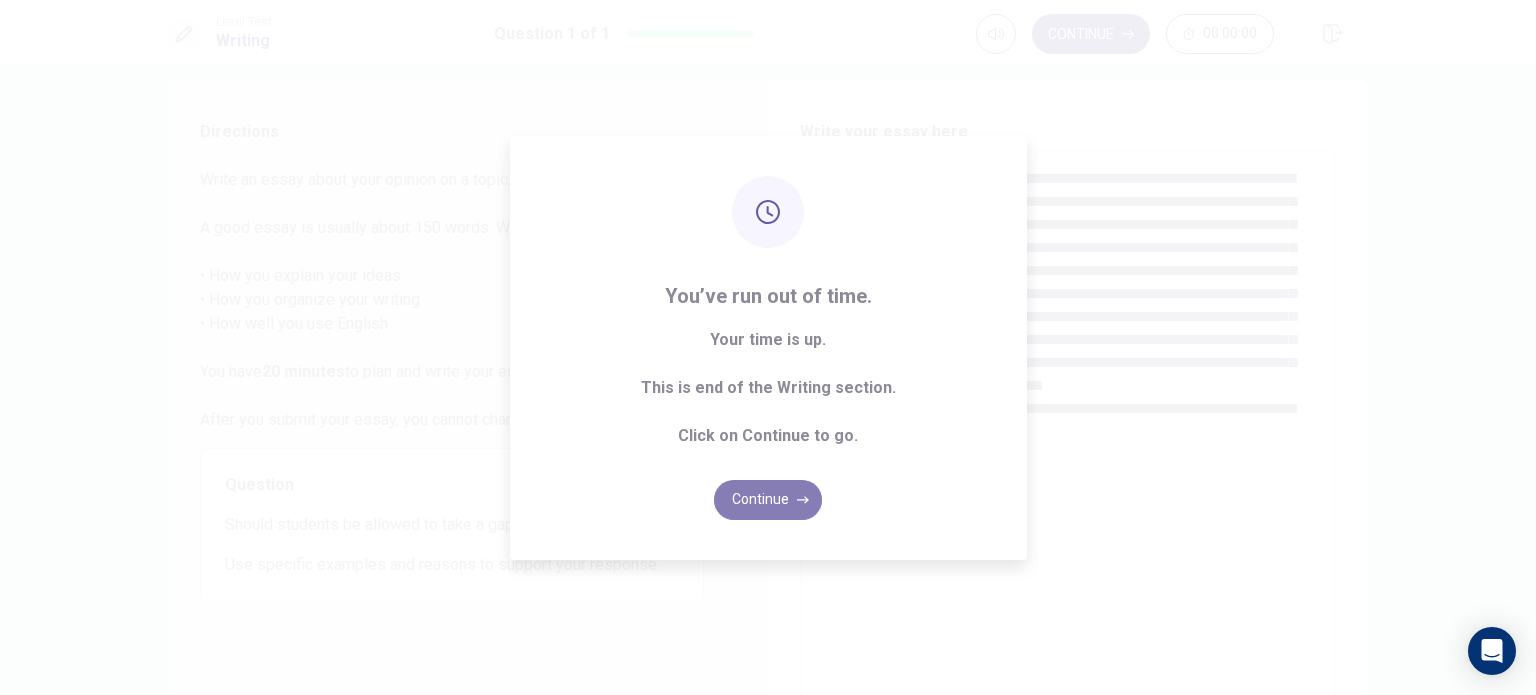 click on "Continue" at bounding box center [768, 500] 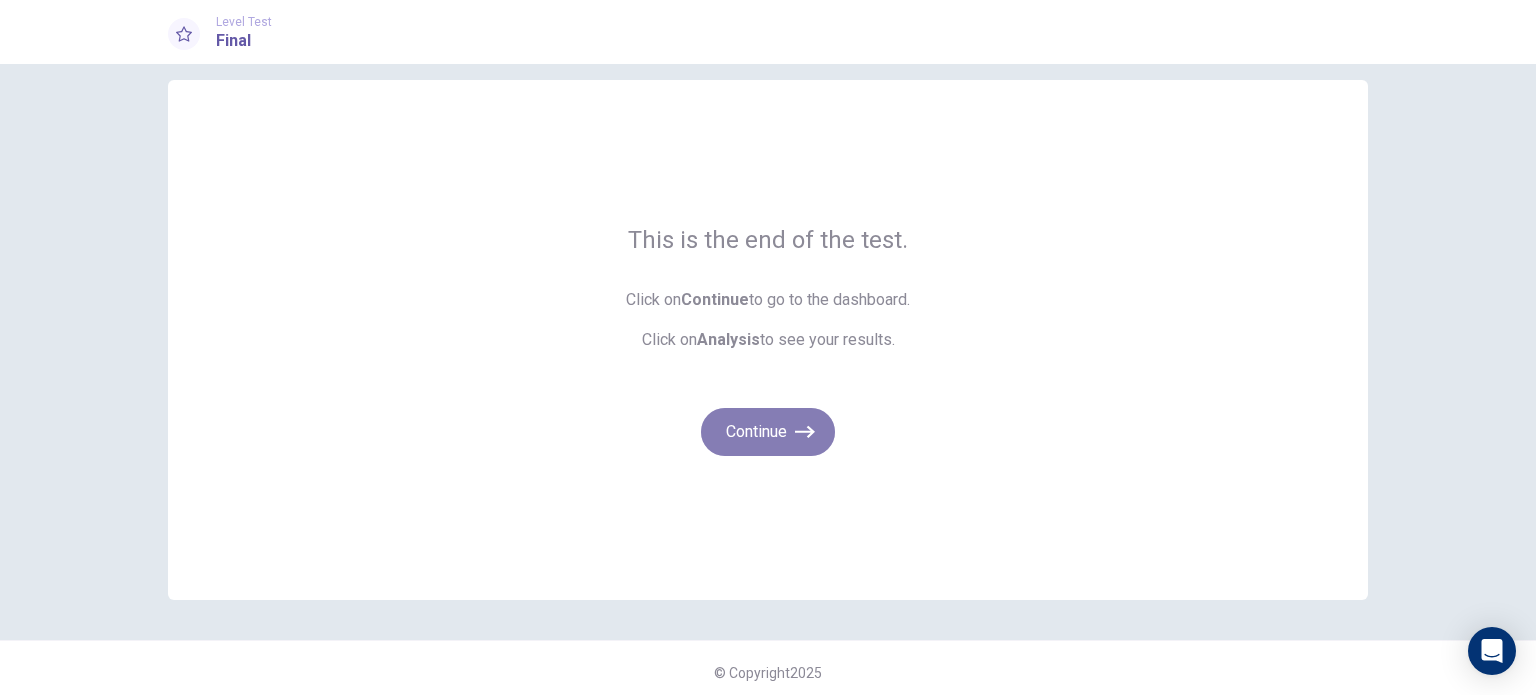 click on "Continue" at bounding box center (768, 432) 